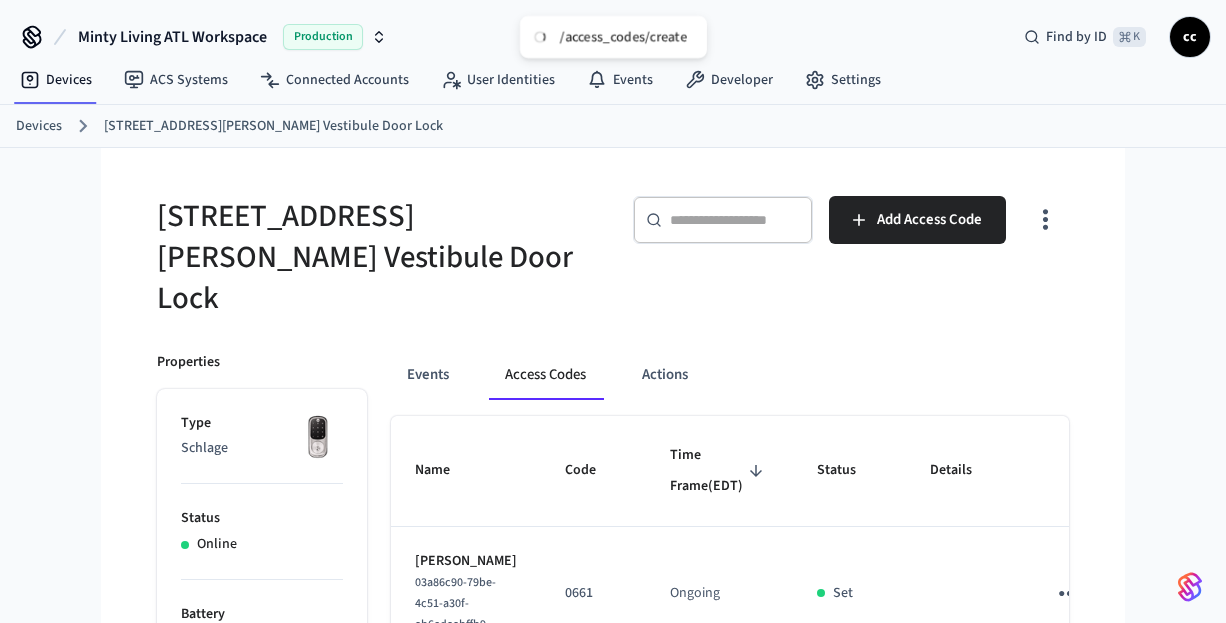 scroll, scrollTop: 1353, scrollLeft: 0, axis: vertical 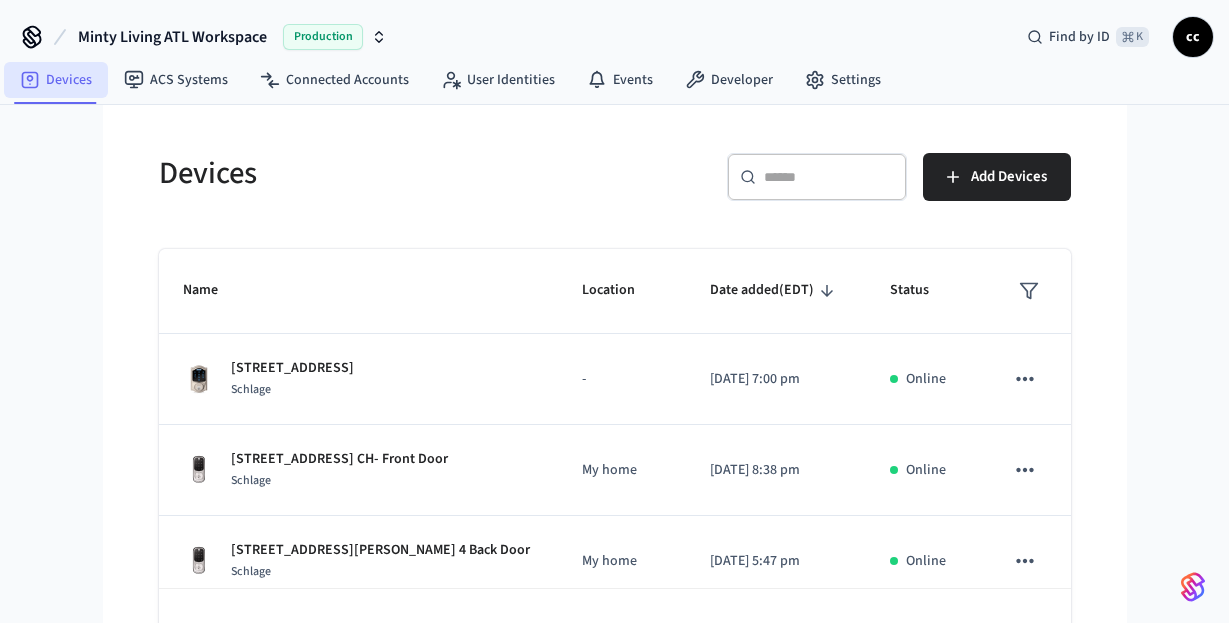 click on "Devices" at bounding box center (56, 80) 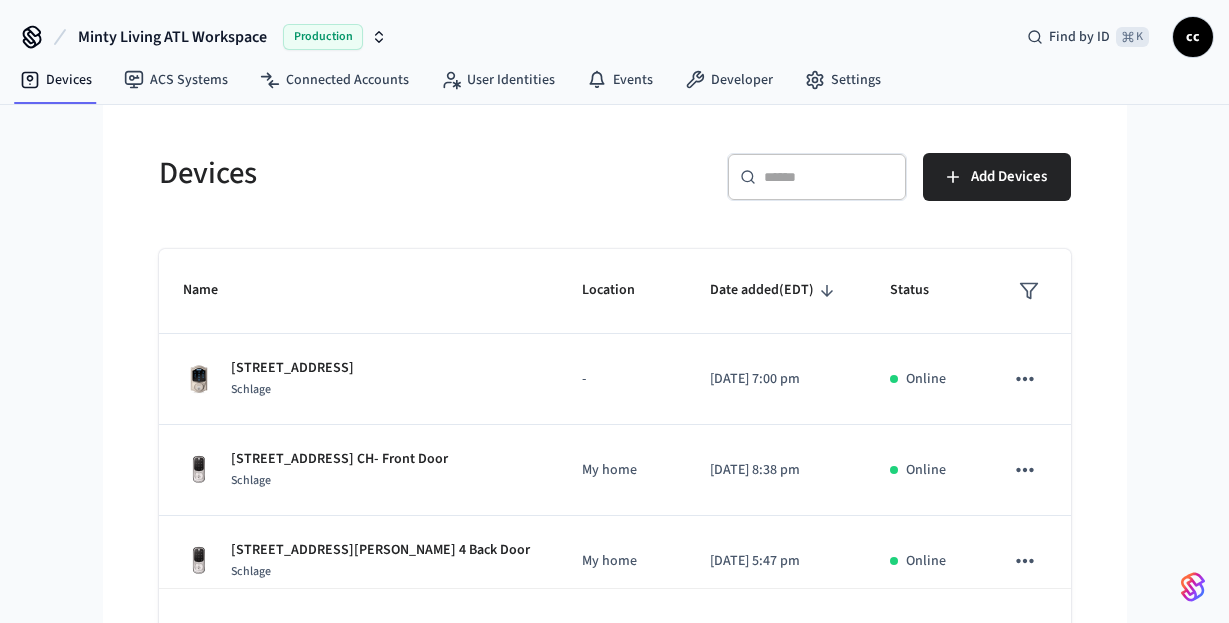 click at bounding box center [829, 177] 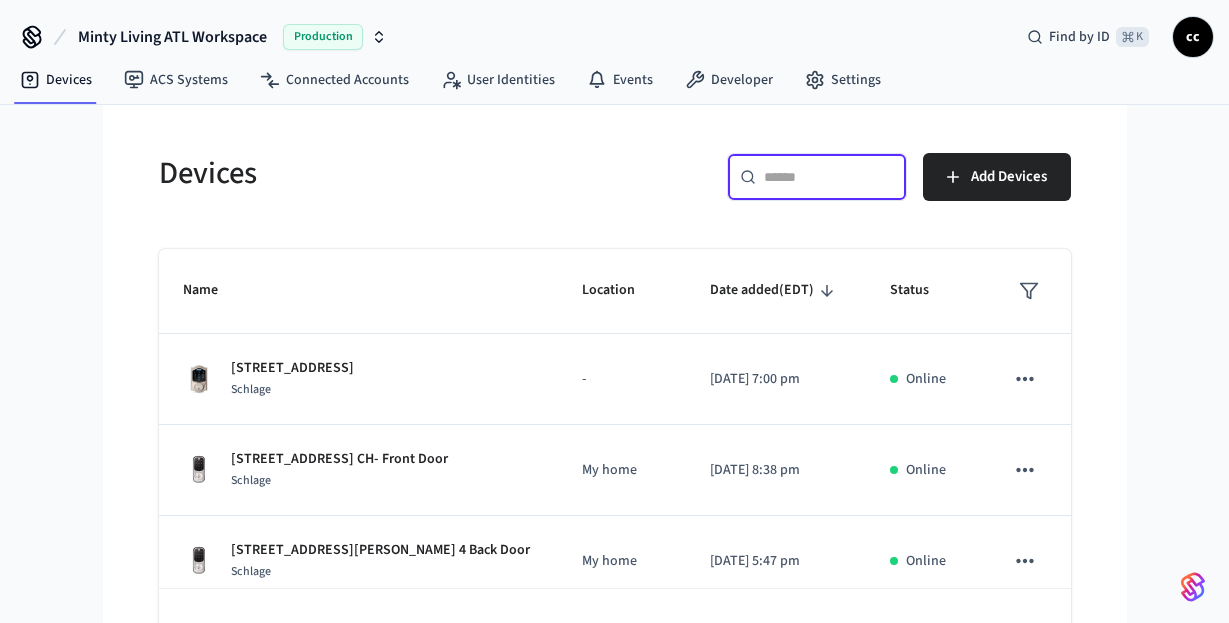 paste on "**********" 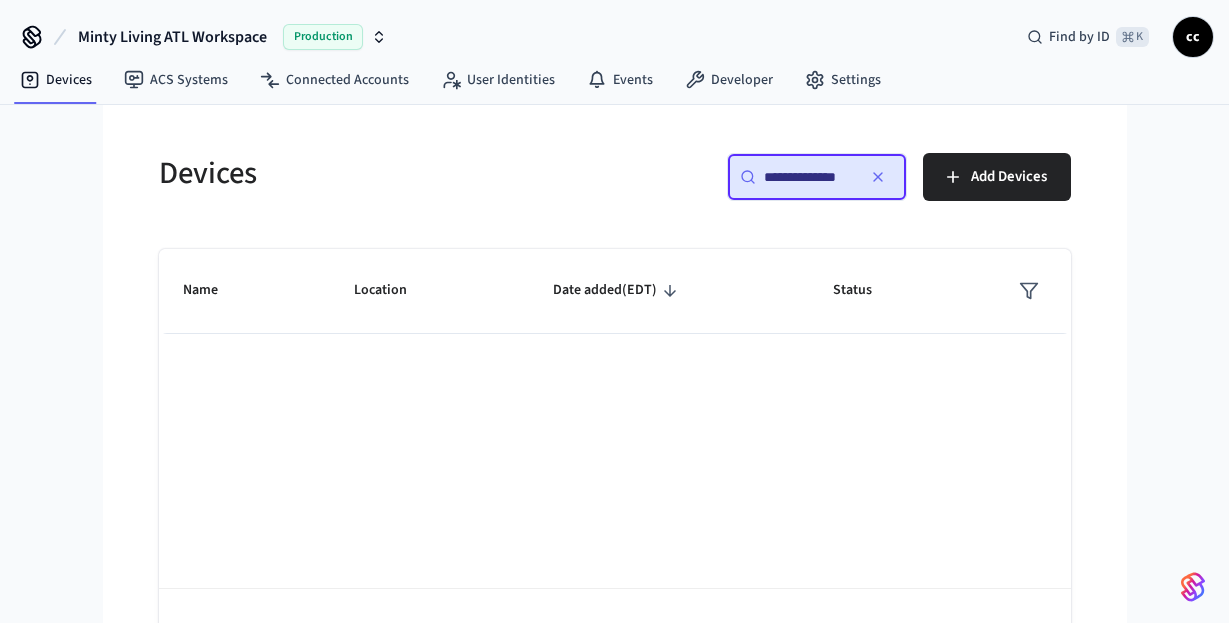 scroll, scrollTop: 0, scrollLeft: 0, axis: both 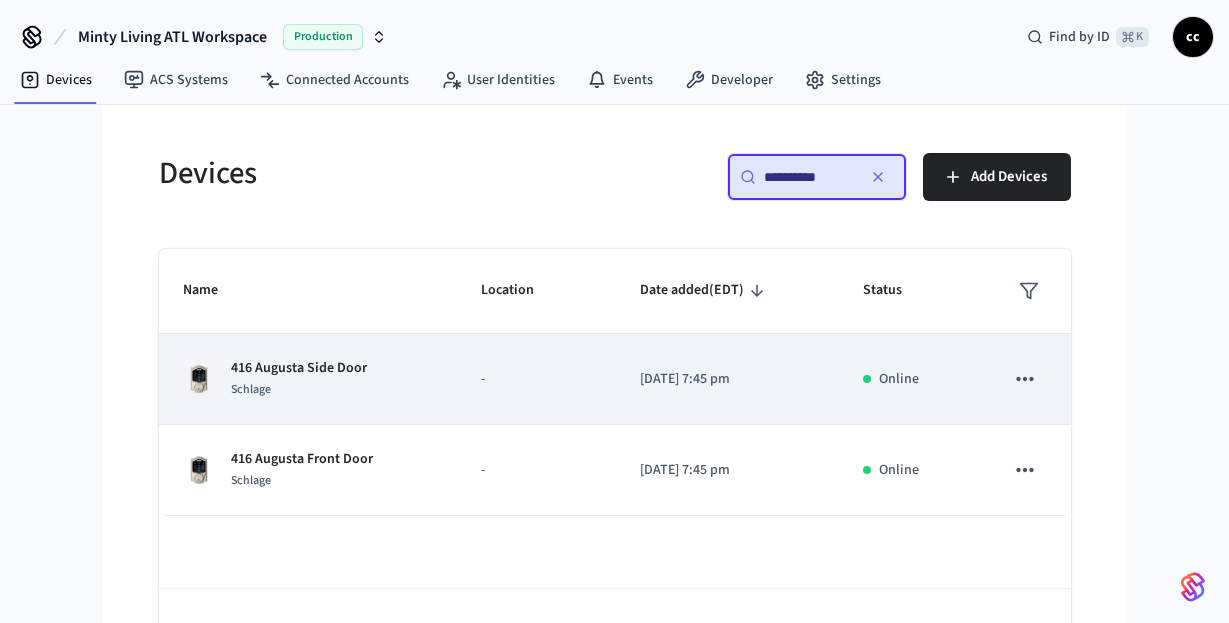 type on "**********" 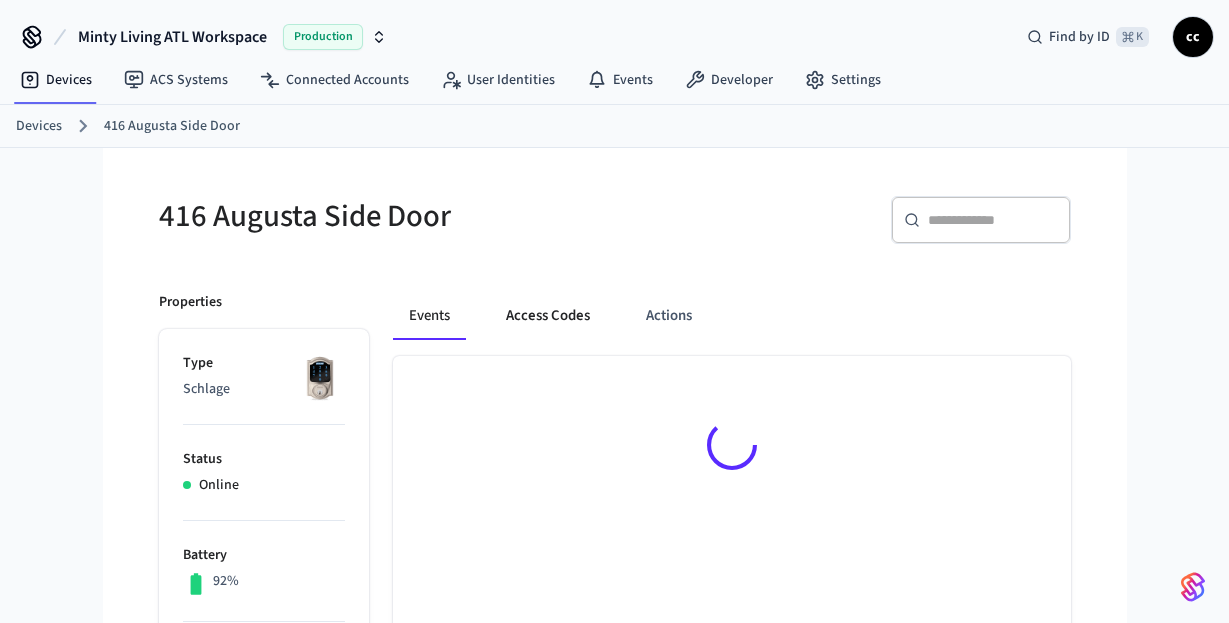 click on "Access Codes" at bounding box center (548, 316) 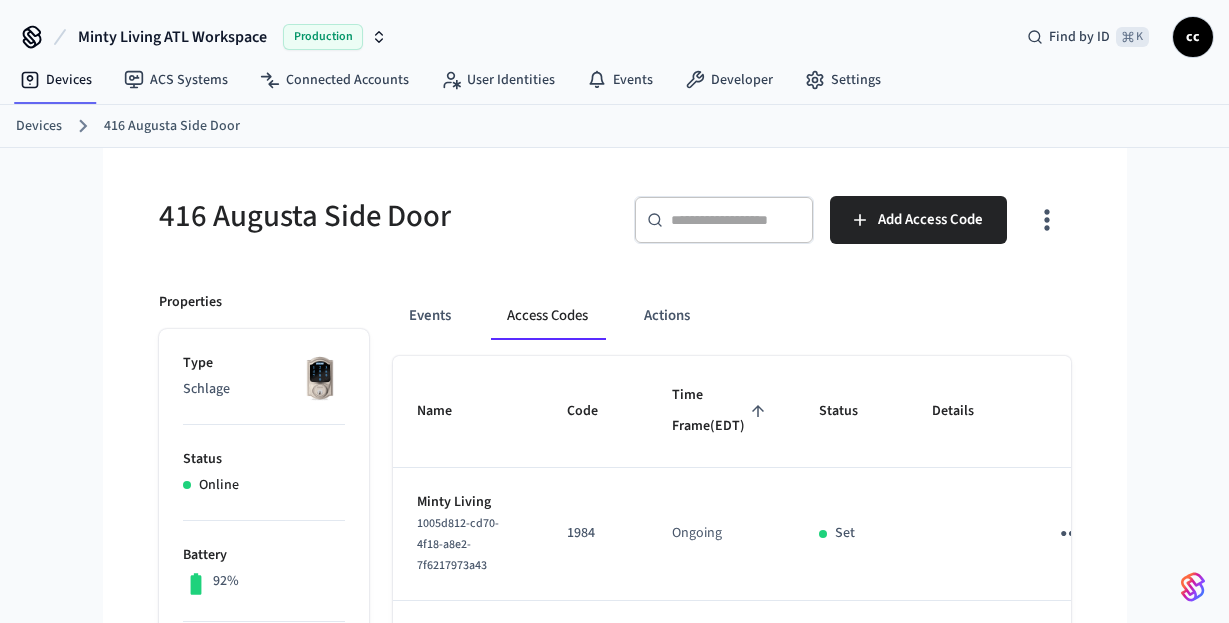 click on "Time Frame  (EDT)" at bounding box center [721, 411] 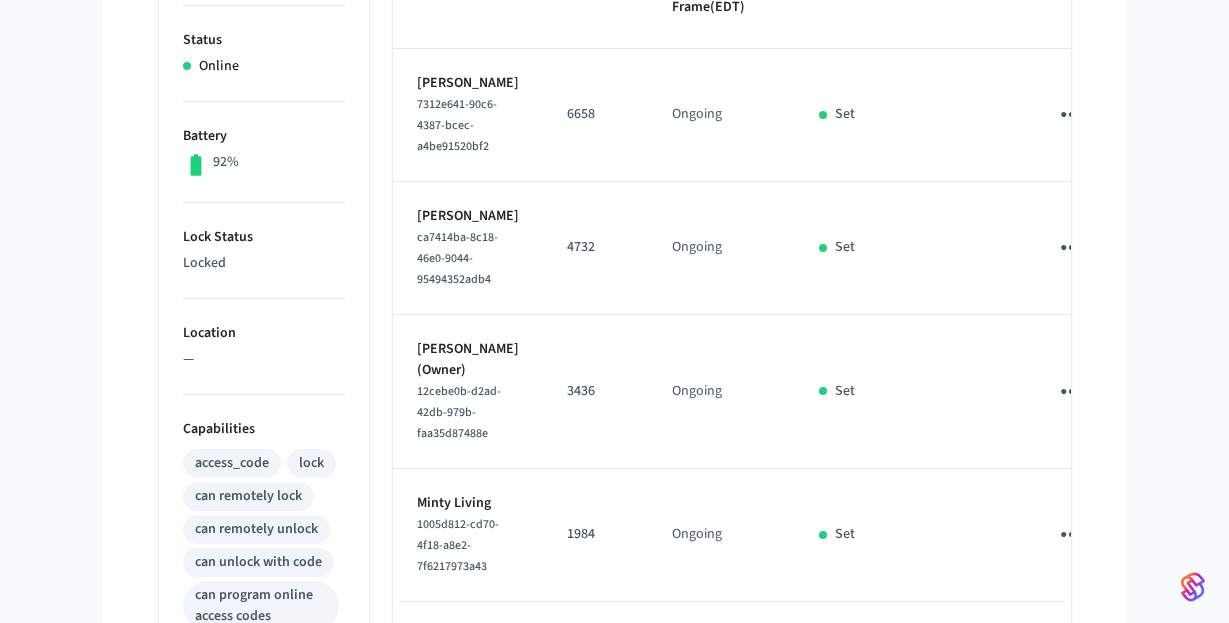 scroll, scrollTop: 397, scrollLeft: 0, axis: vertical 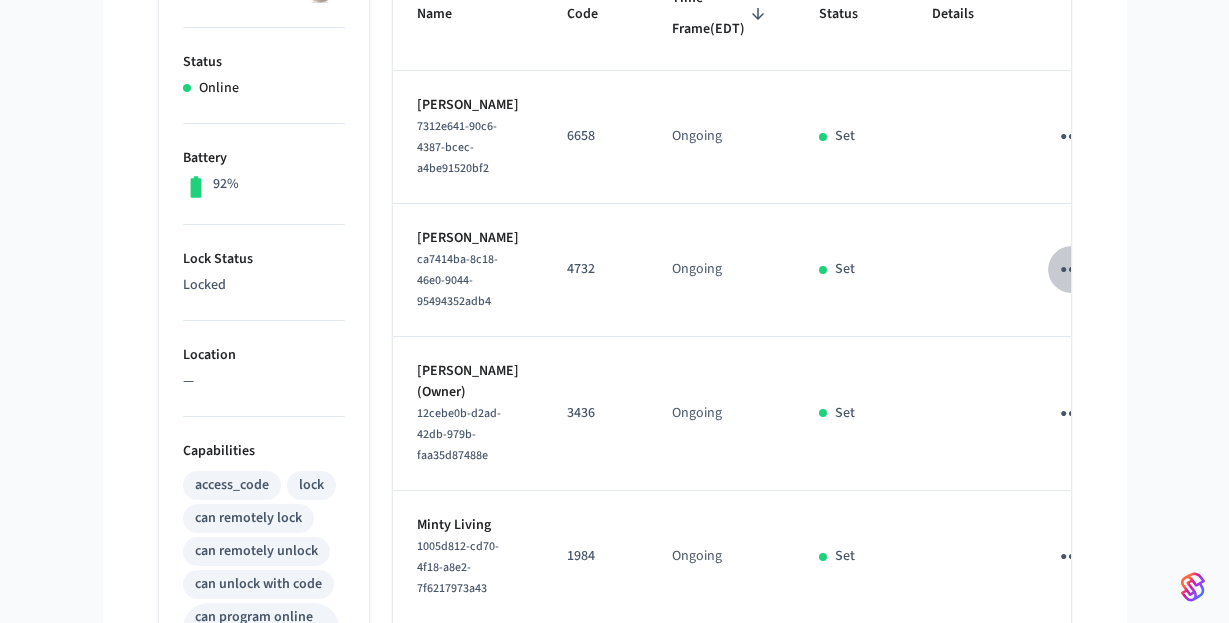 click 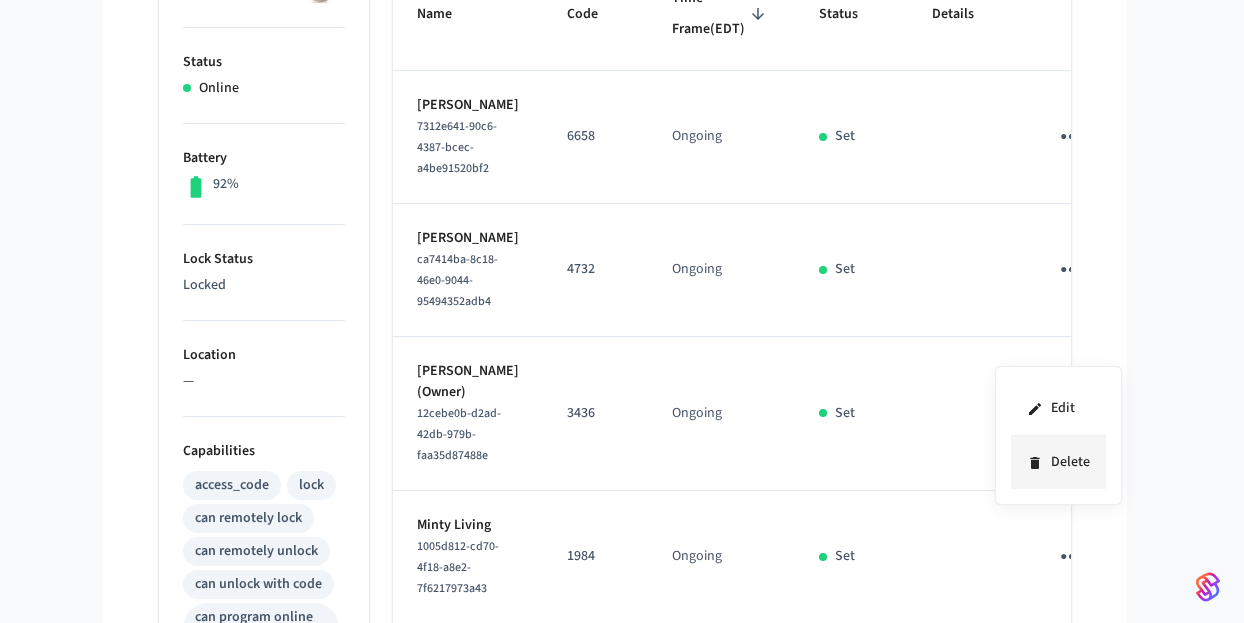click 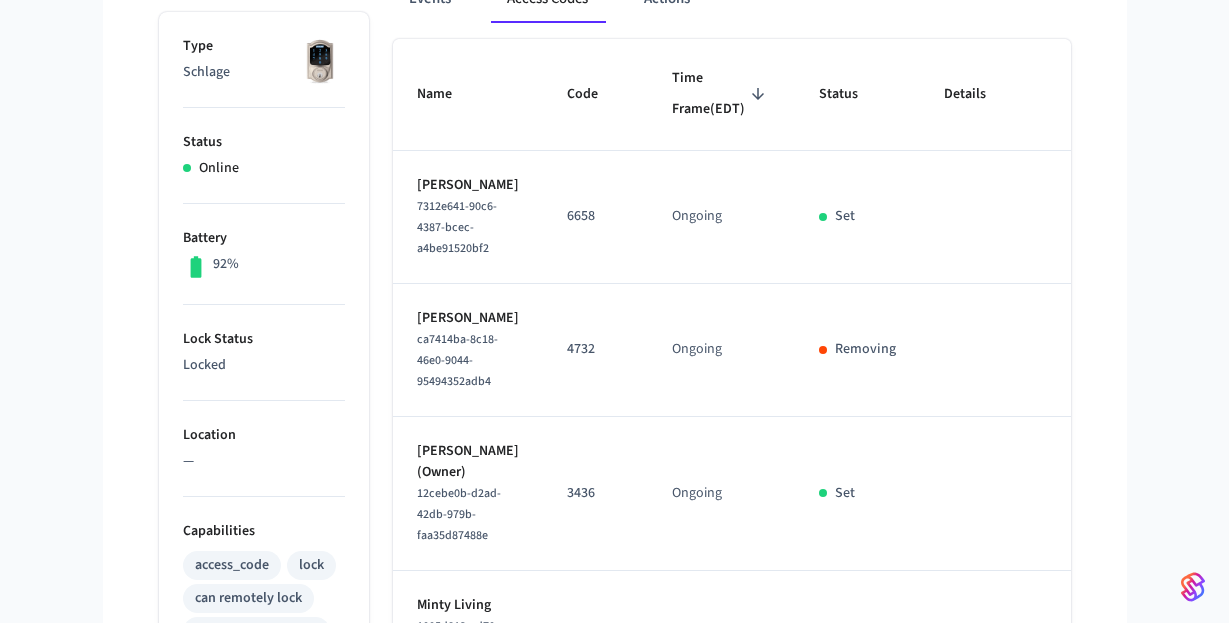 scroll, scrollTop: 0, scrollLeft: 0, axis: both 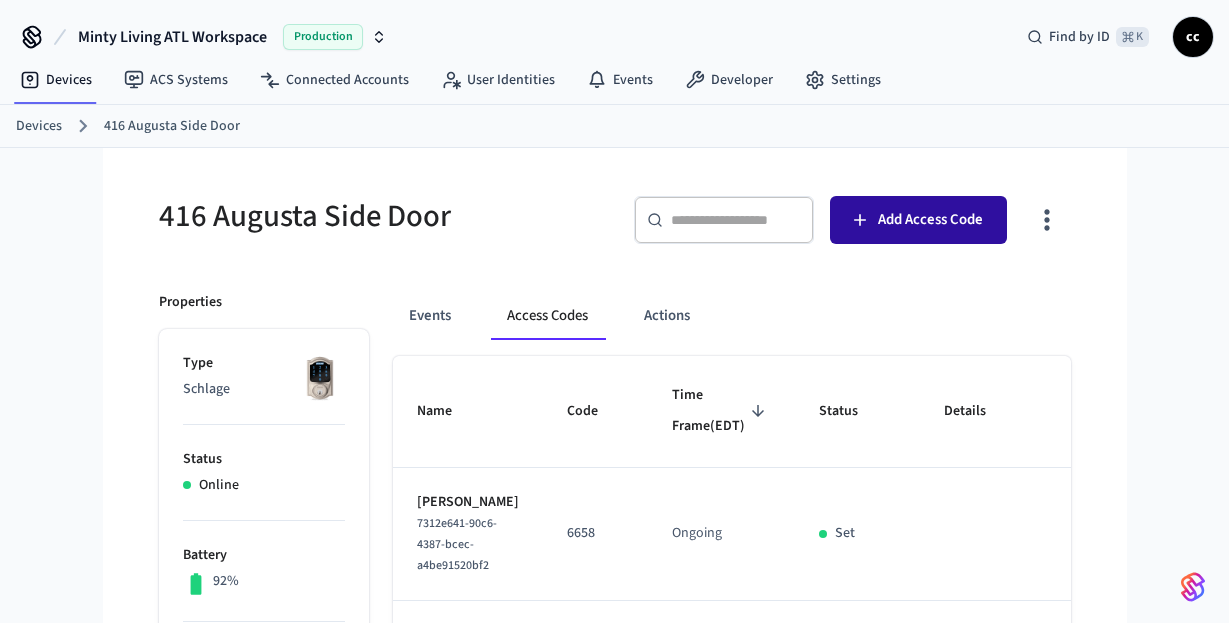 click on "Add Access Code" at bounding box center [930, 220] 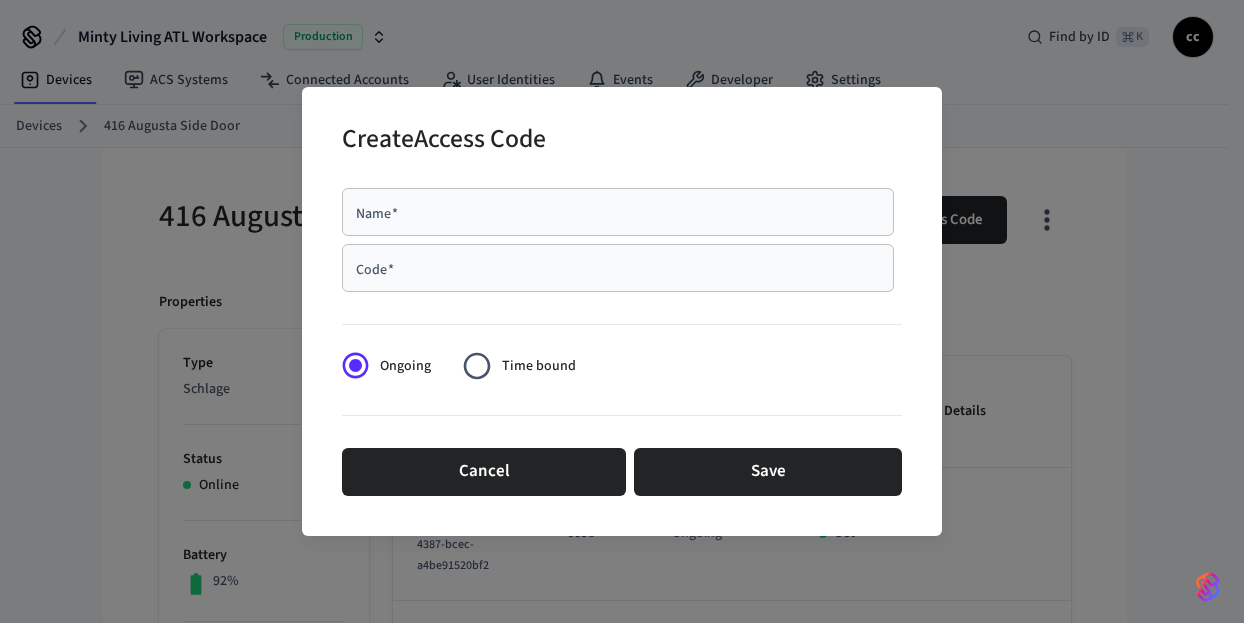 click on "Name   *" at bounding box center [618, 212] 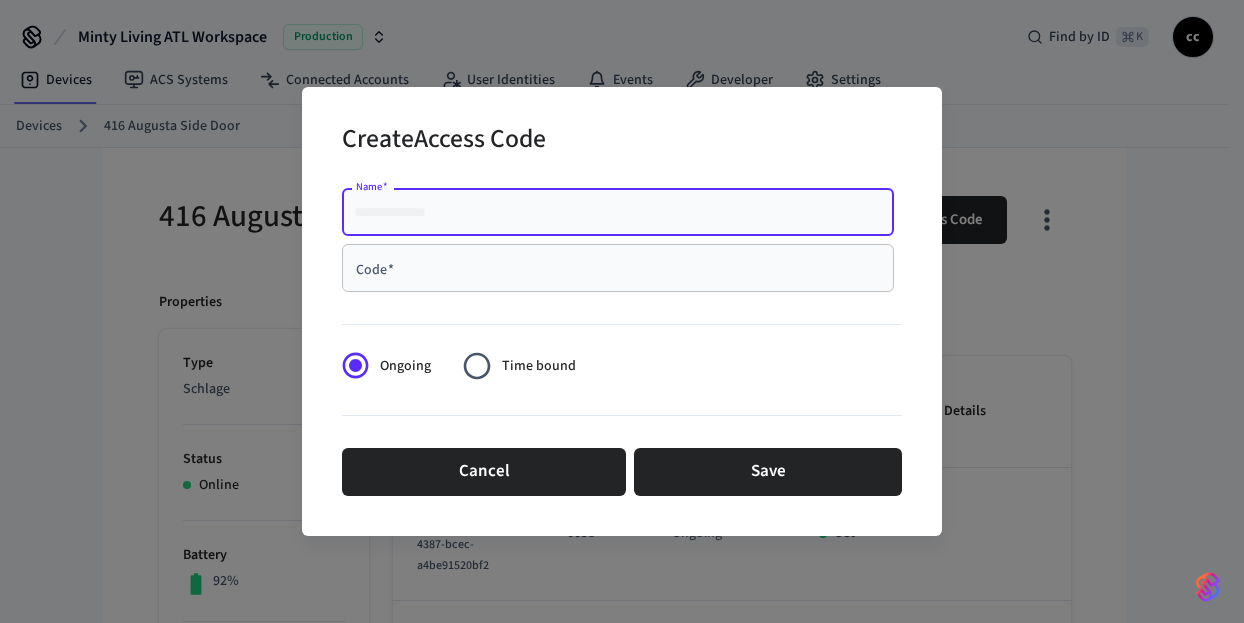 paste on "**********" 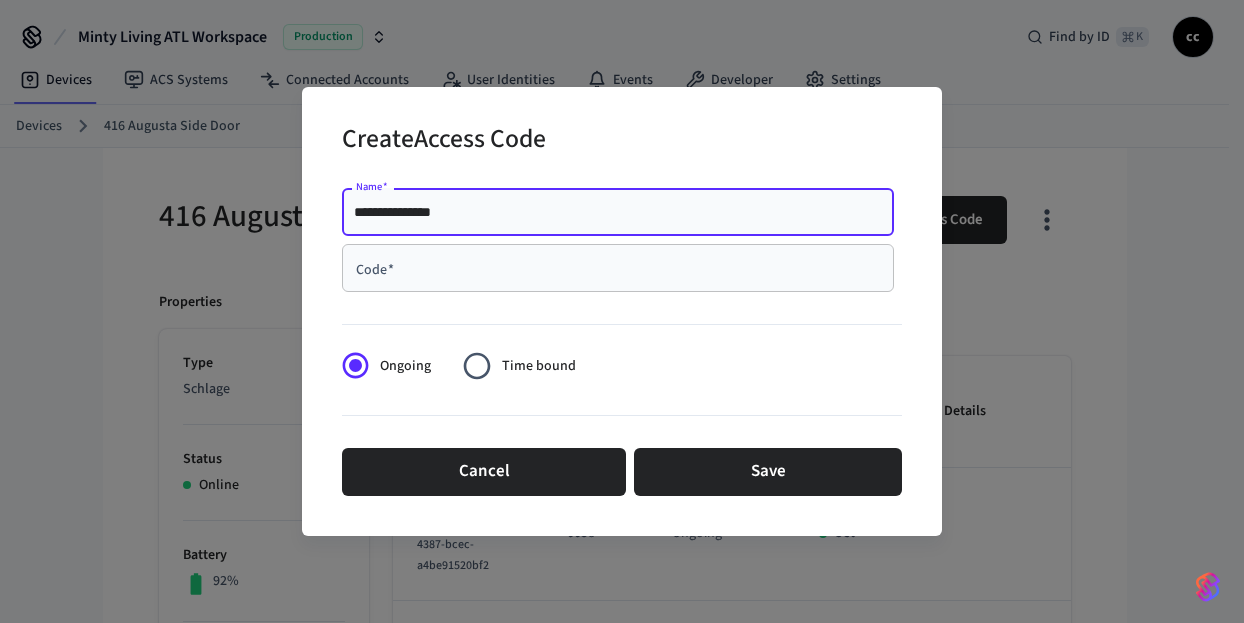 type on "**********" 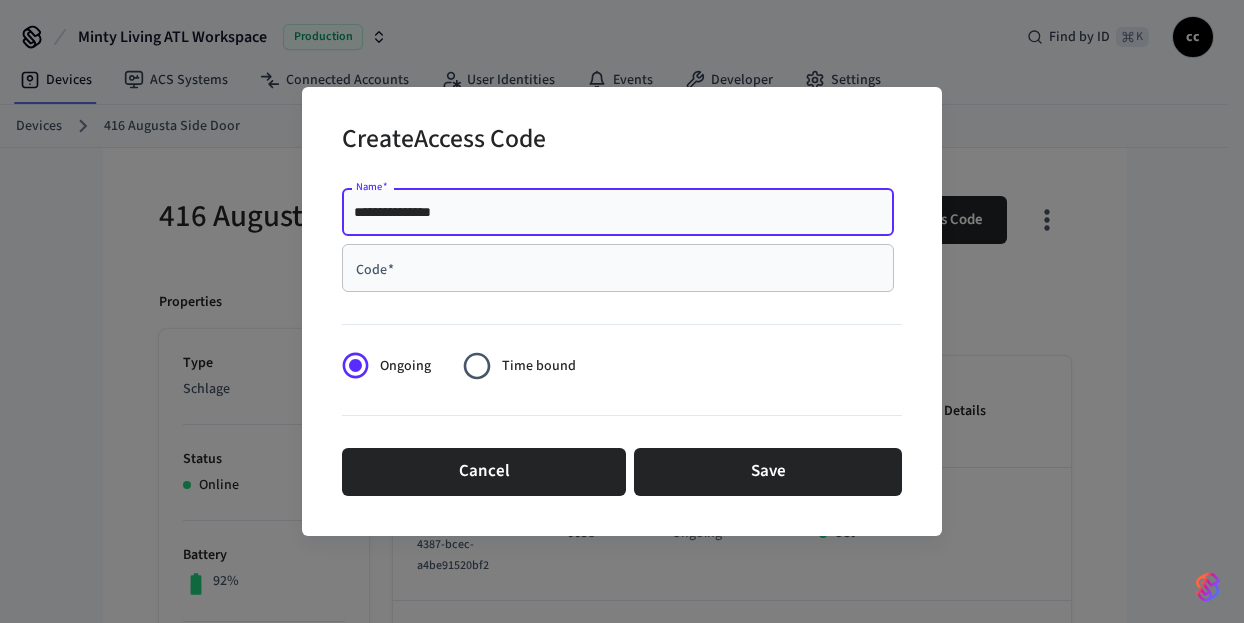 click on "Code   *" at bounding box center (618, 268) 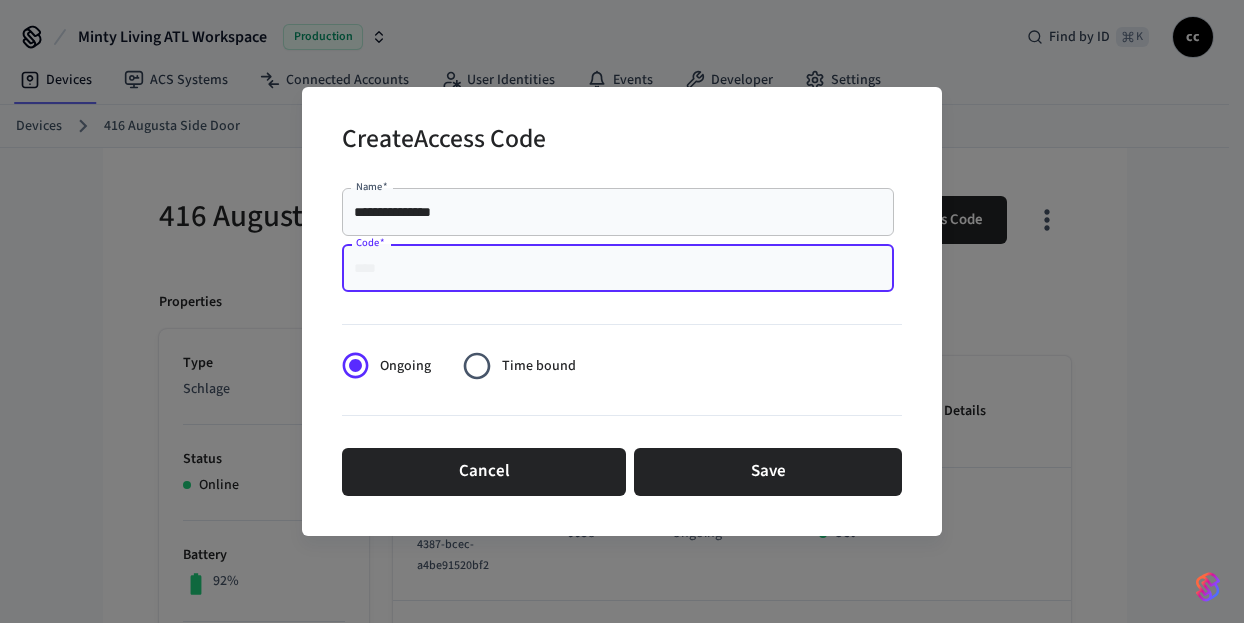 paste on "****" 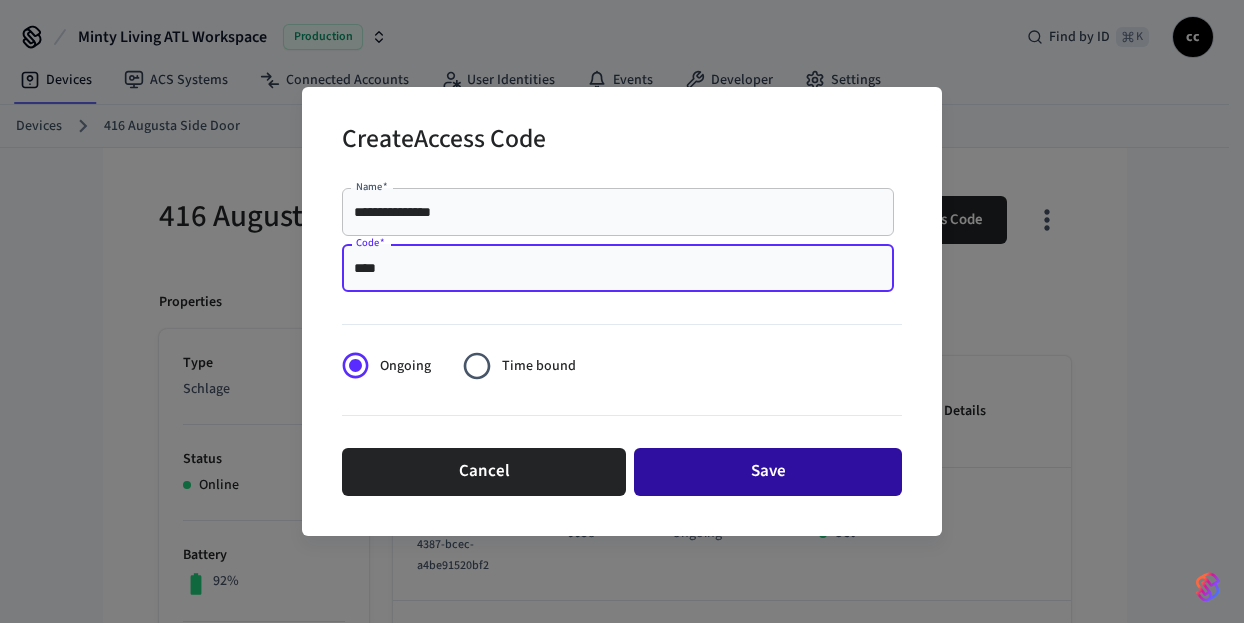 type on "****" 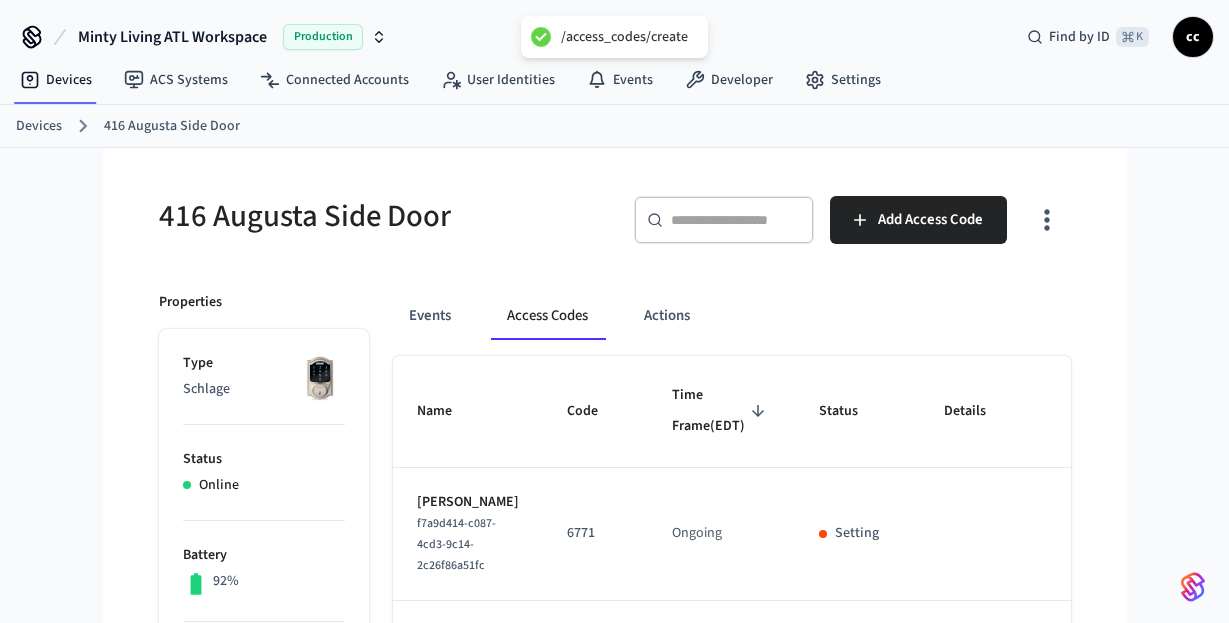 click on "416 Augusta Side Door" at bounding box center [381, 216] 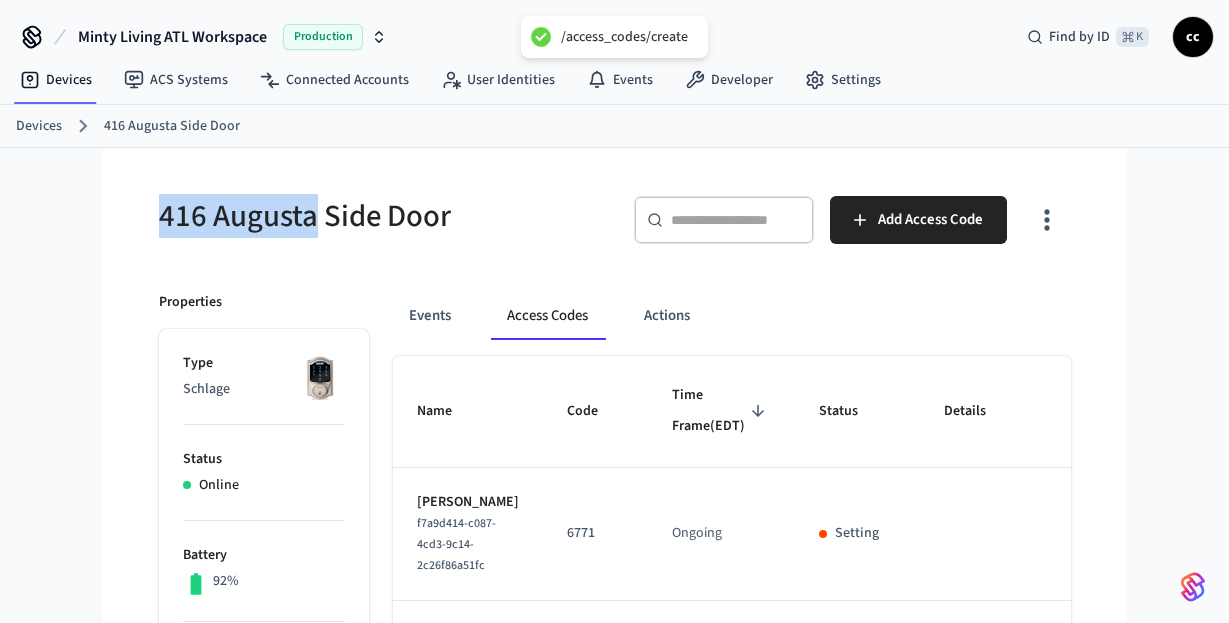 drag, startPoint x: 312, startPoint y: 215, endPoint x: 135, endPoint y: 220, distance: 177.0706 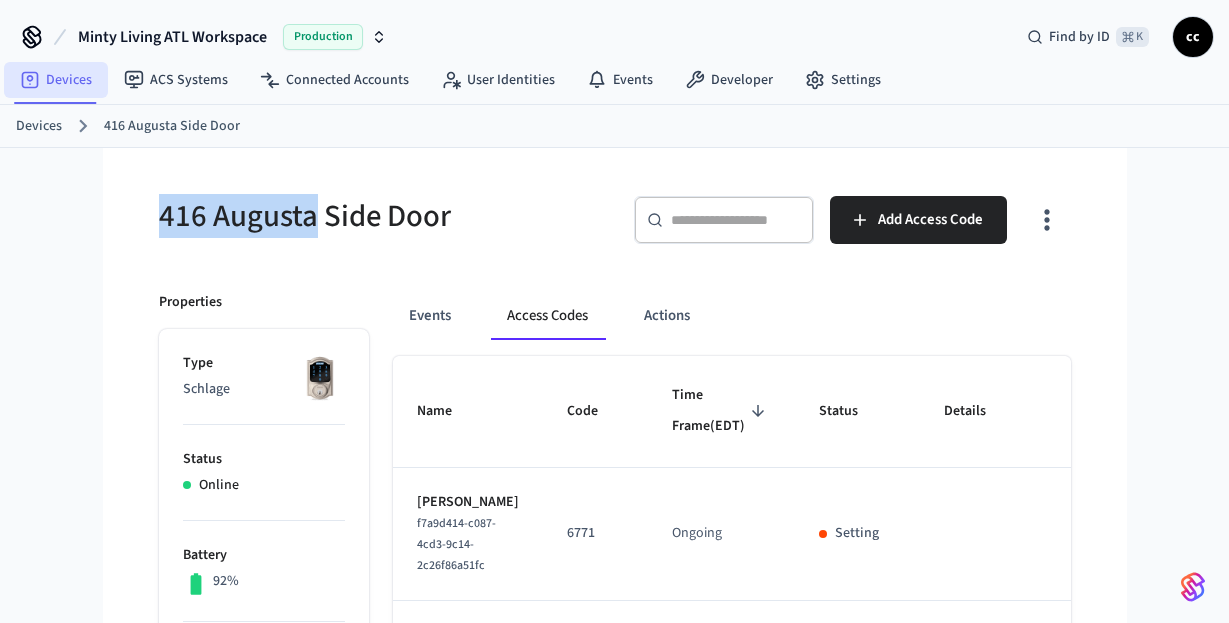 click on "Devices" at bounding box center [56, 80] 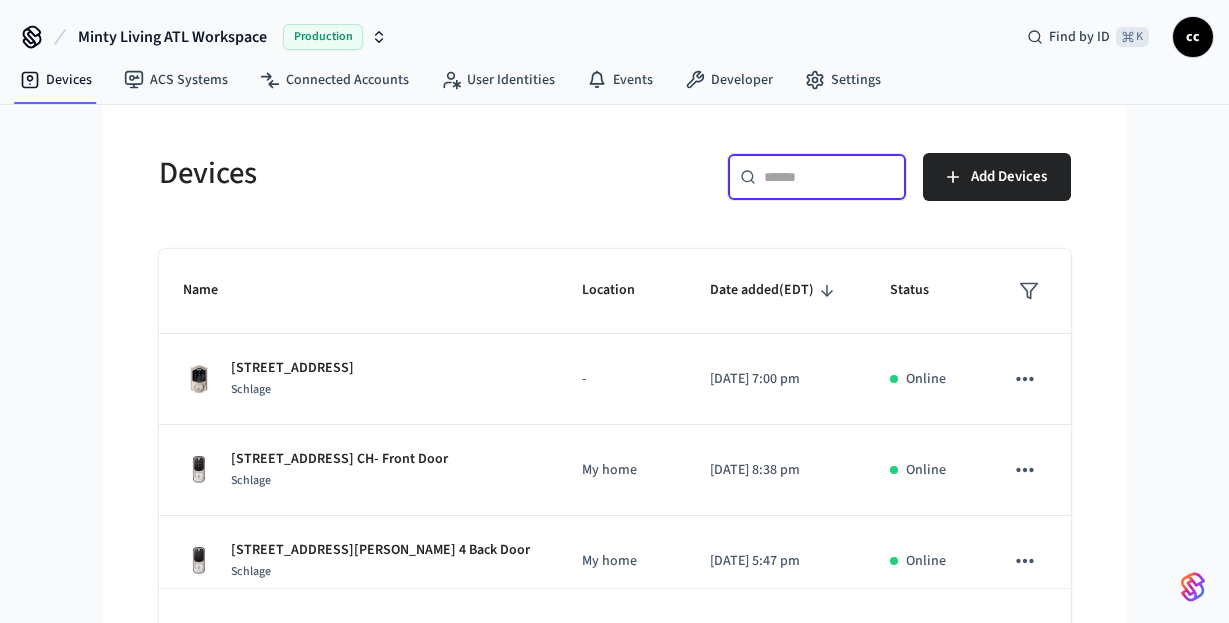 click at bounding box center [829, 177] 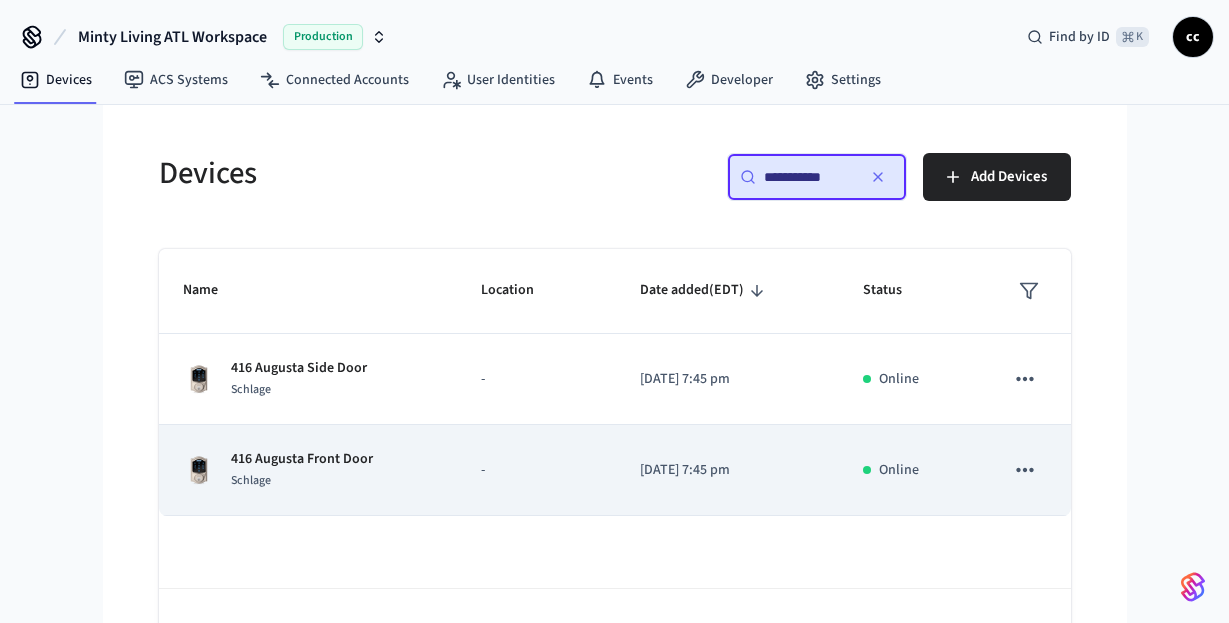 type on "**********" 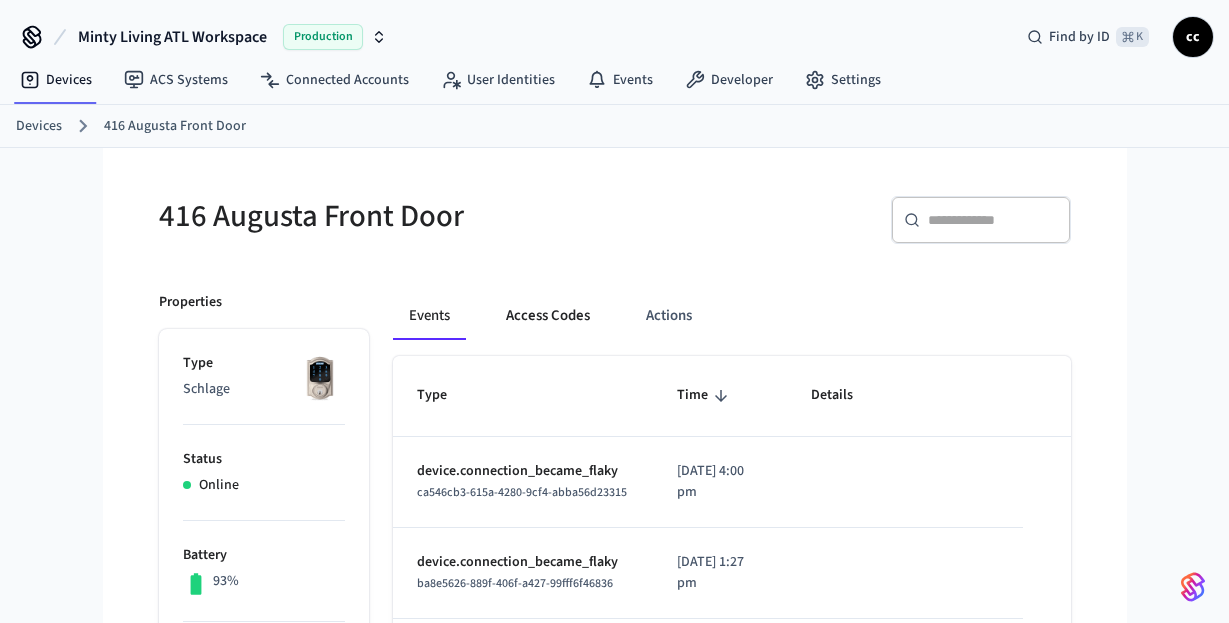 click on "Access Codes" at bounding box center [548, 316] 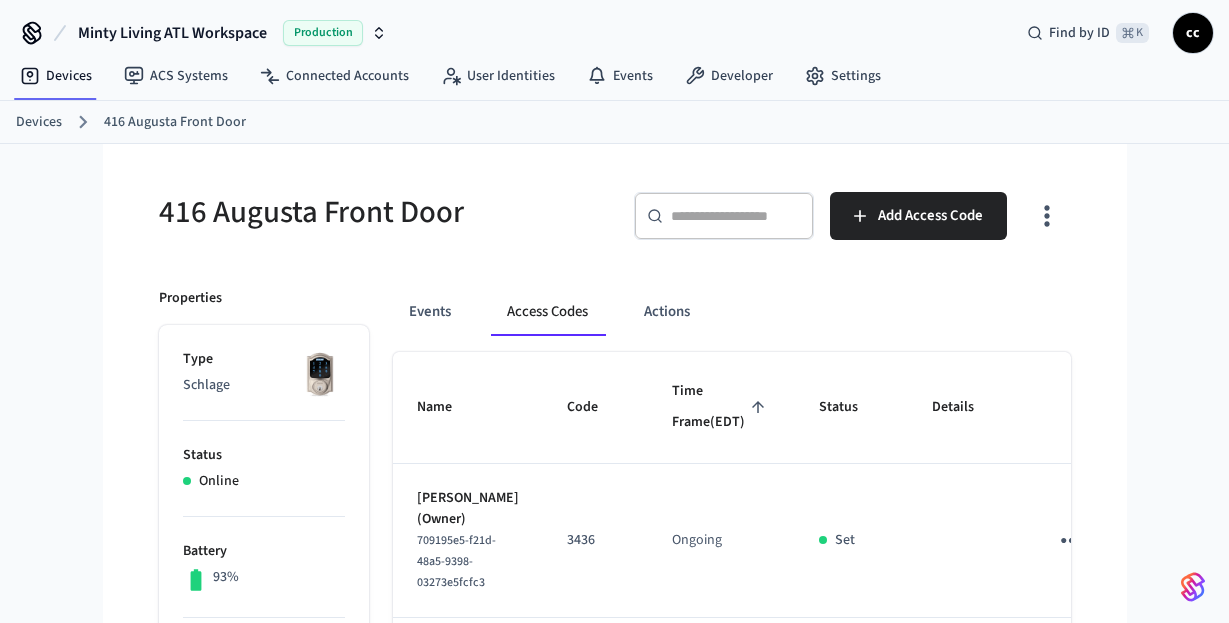 click on "Time Frame  (EDT)" at bounding box center (721, 407) 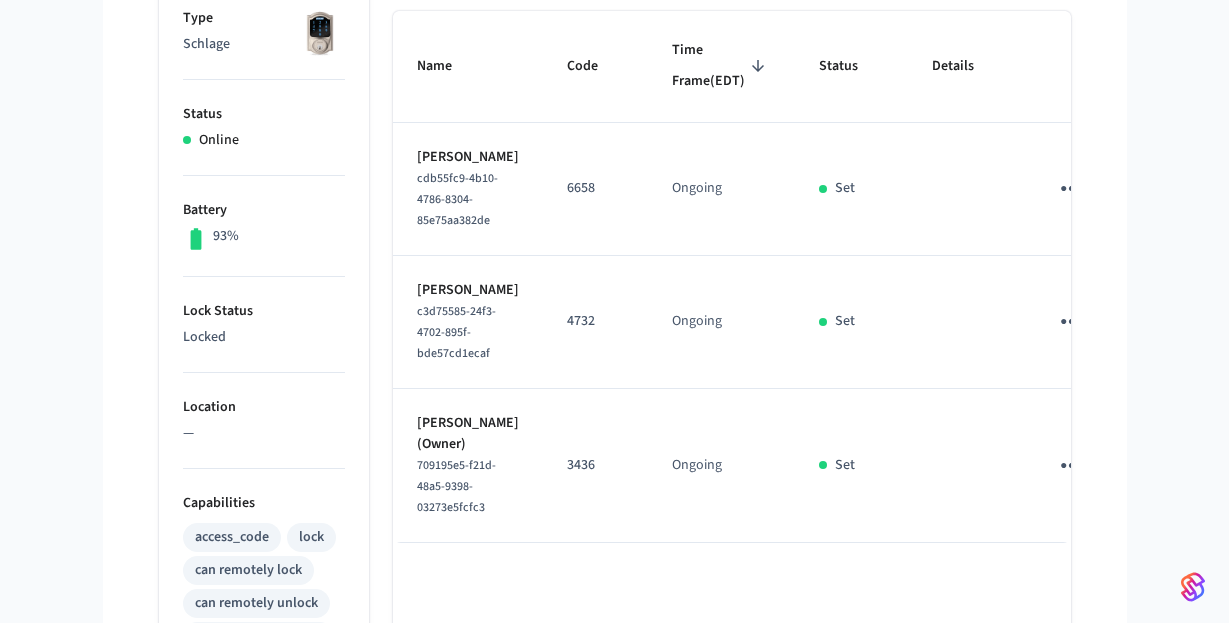 scroll, scrollTop: 372, scrollLeft: 0, axis: vertical 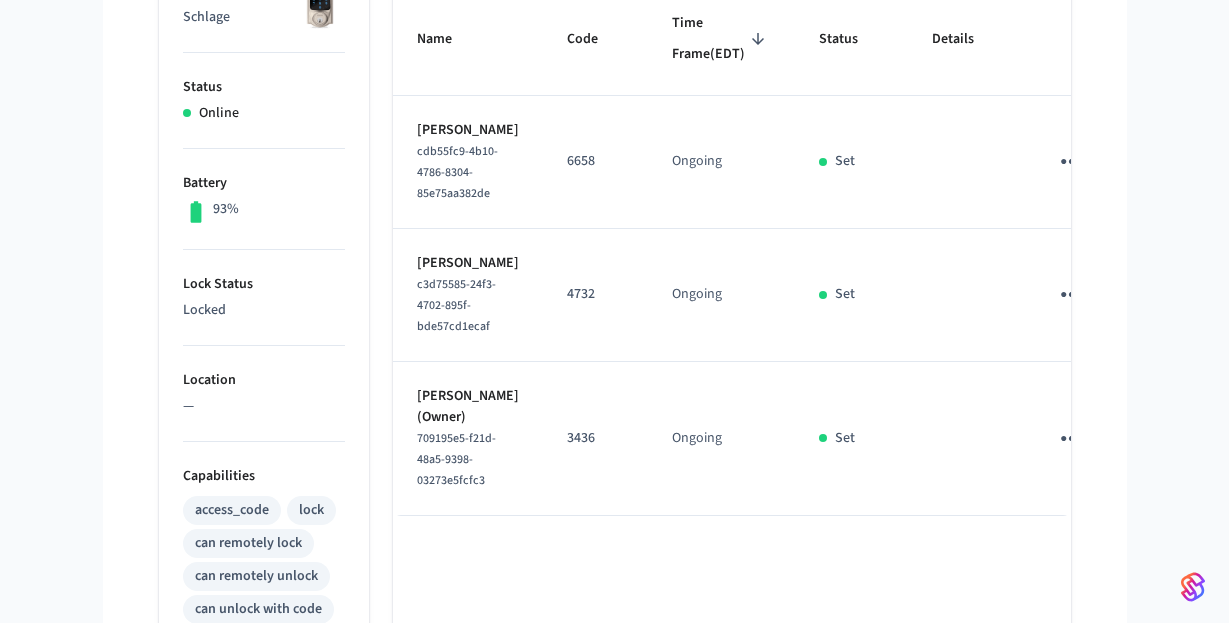 click 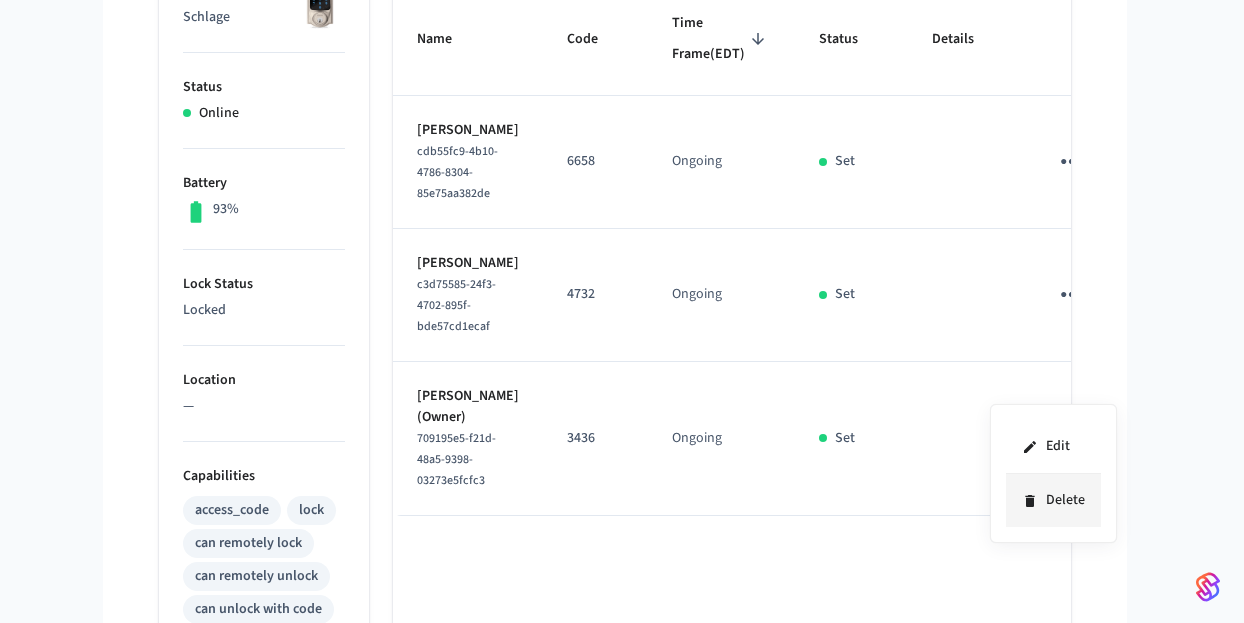 click on "Delete" at bounding box center [1053, 500] 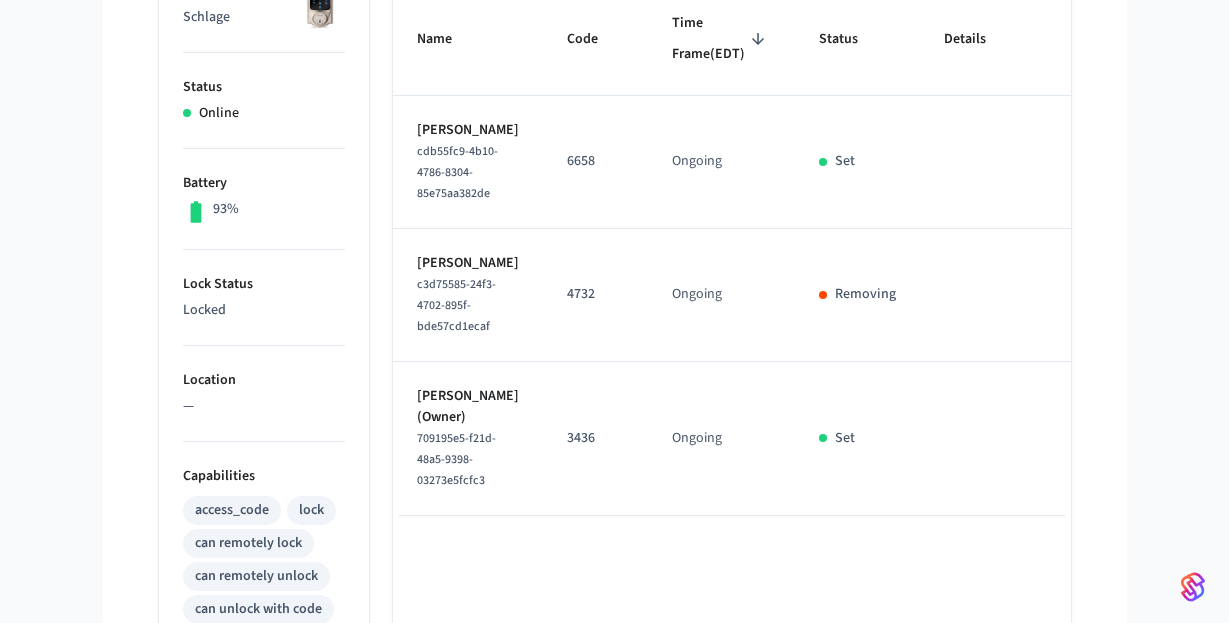 scroll, scrollTop: 0, scrollLeft: 0, axis: both 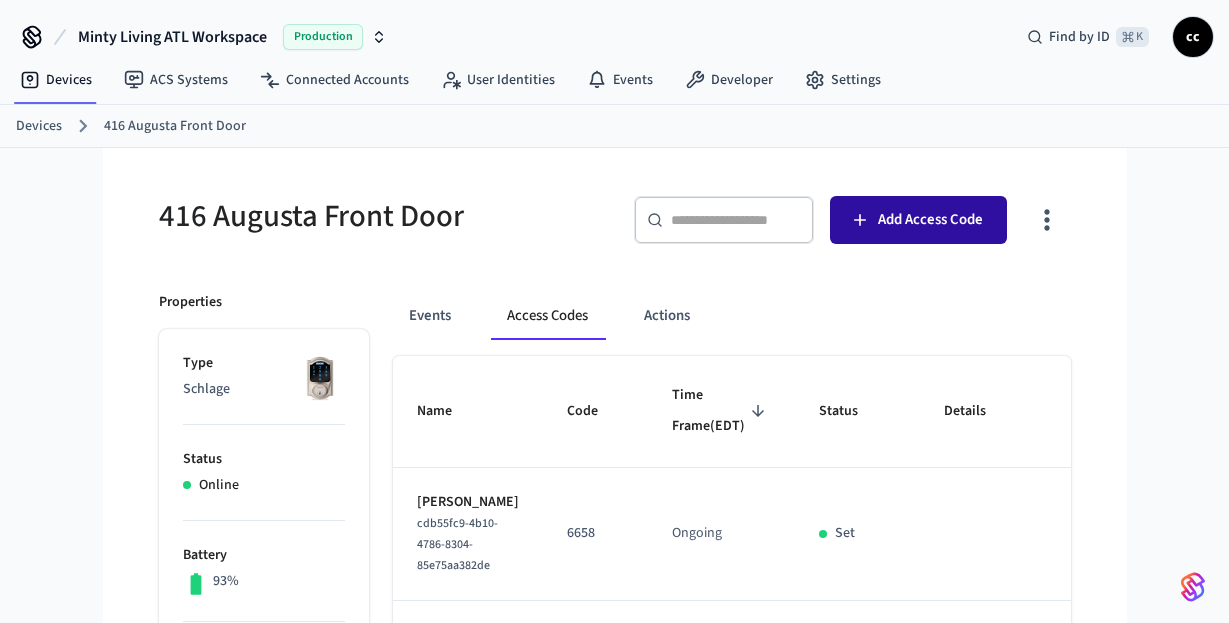 click on "Add Access Code" at bounding box center (918, 220) 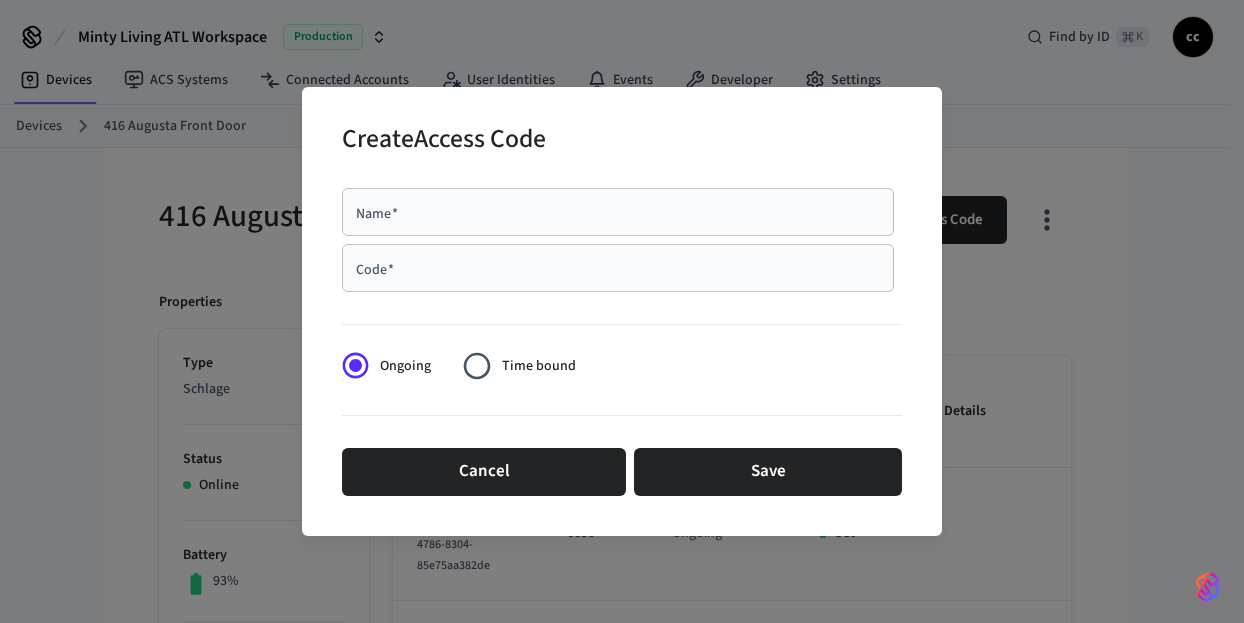 click on "Name   *" at bounding box center [618, 212] 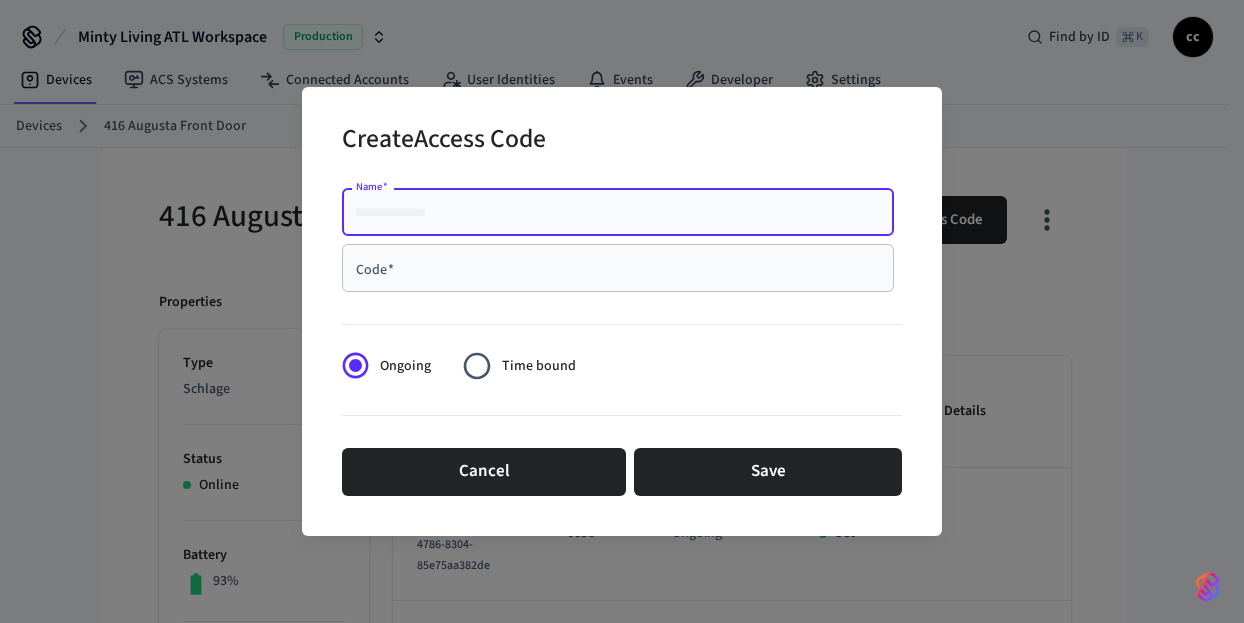 paste on "**********" 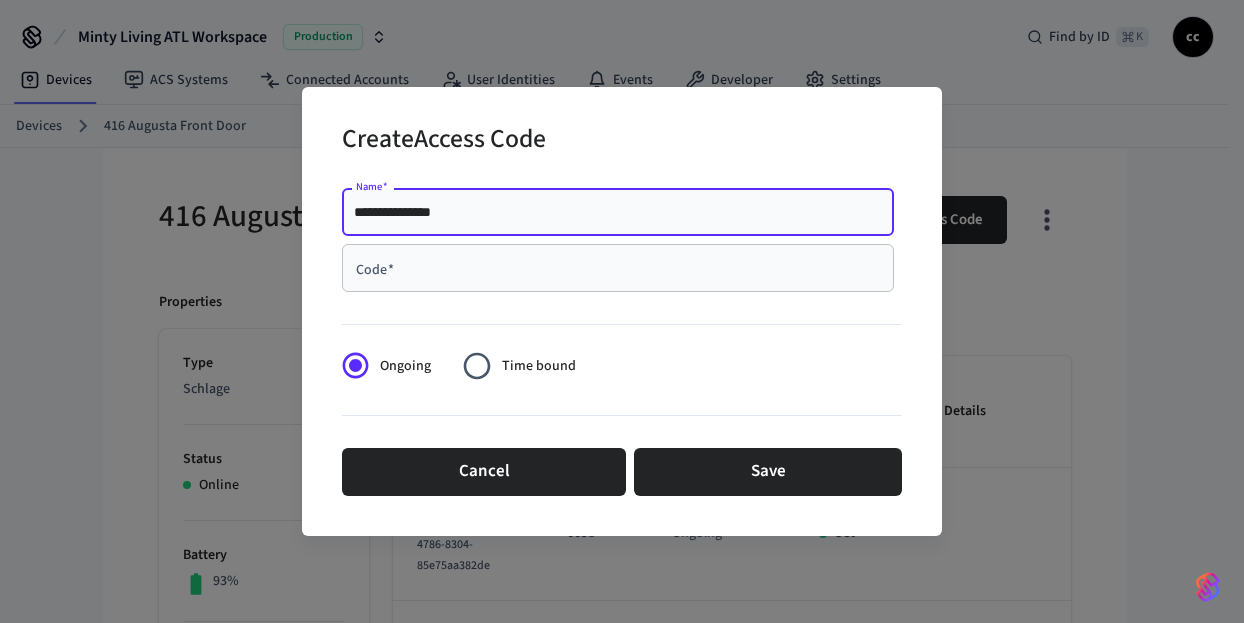 type on "**********" 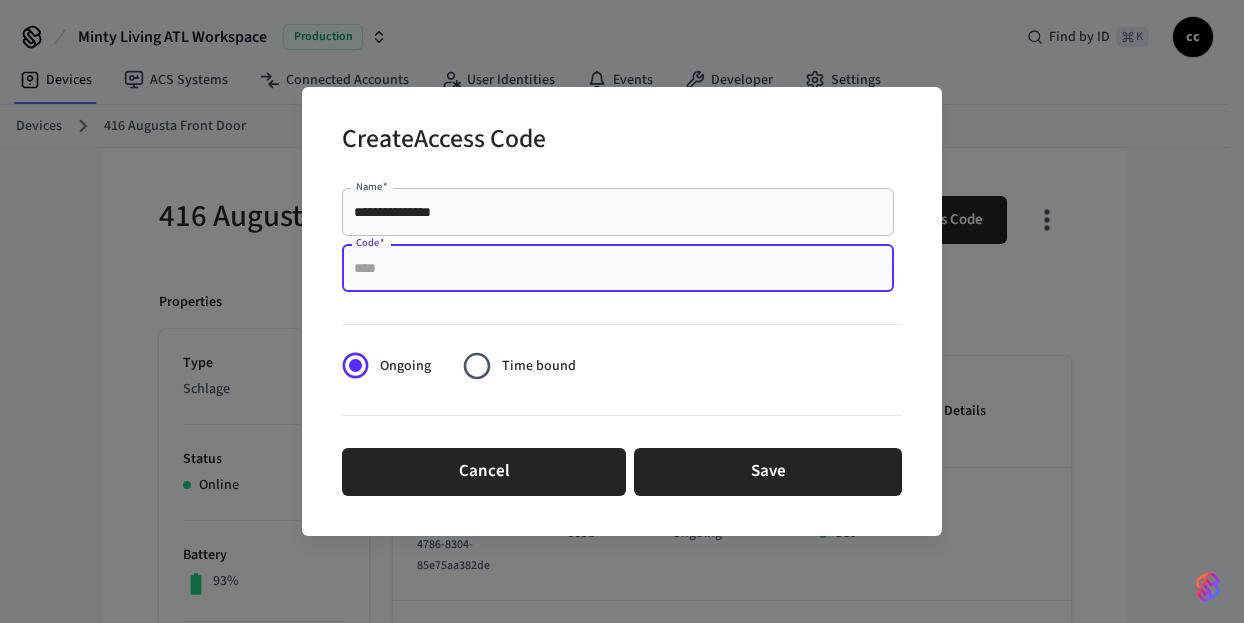 click on "Code   *" at bounding box center [618, 268] 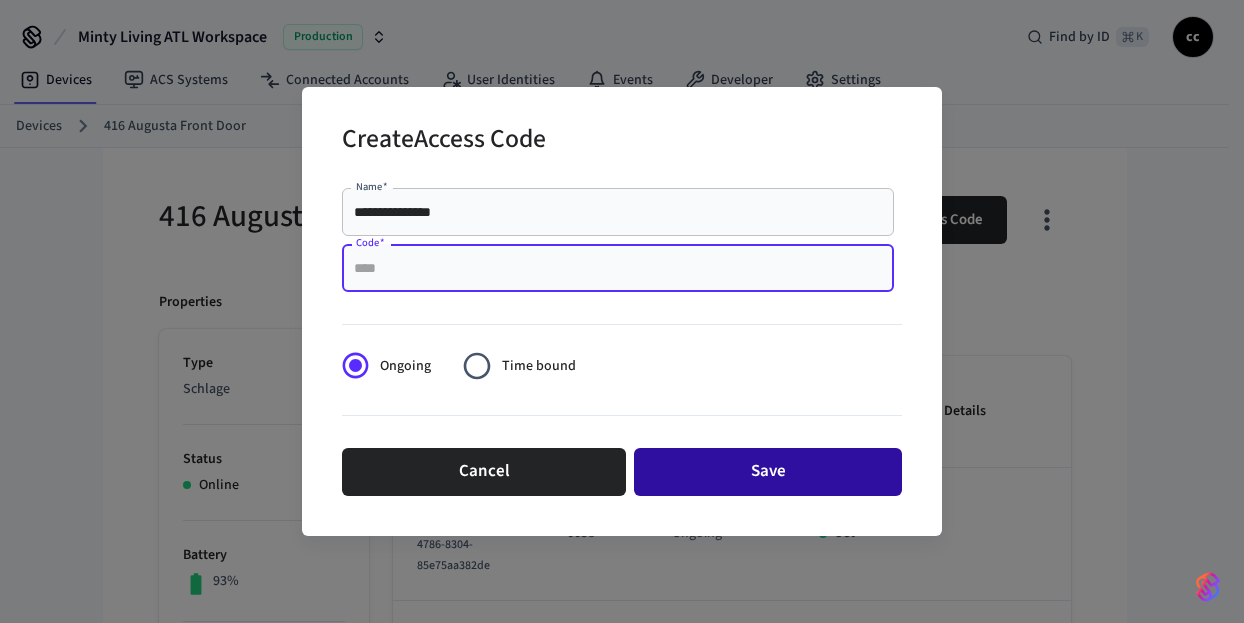 paste on "****" 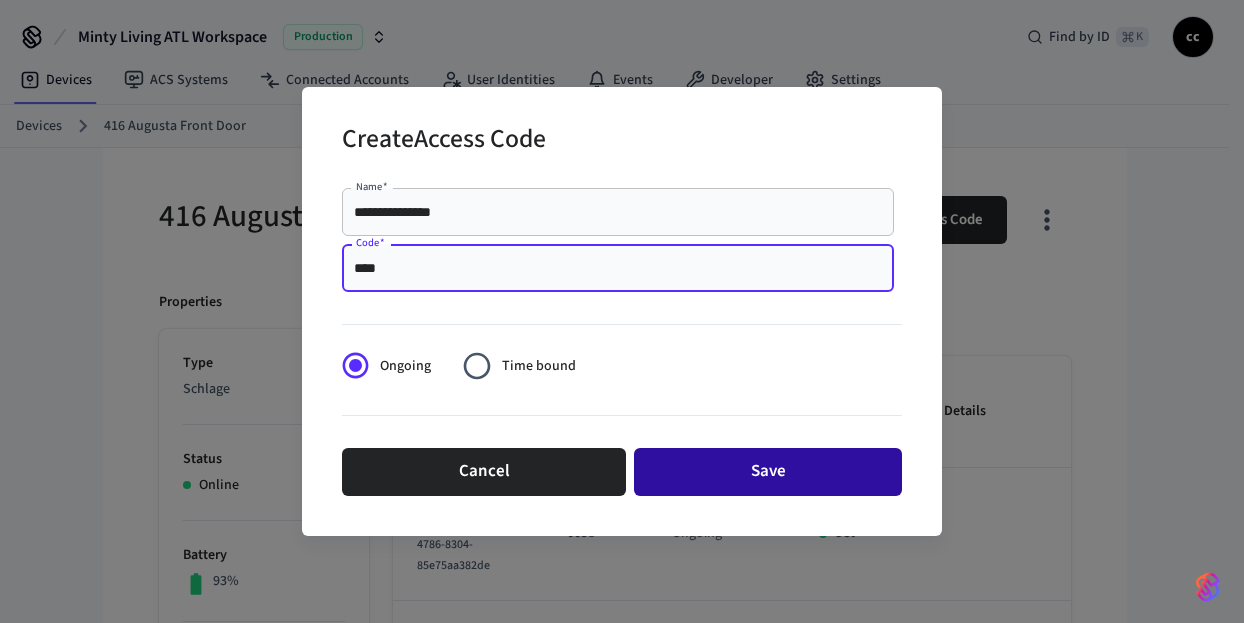 type on "****" 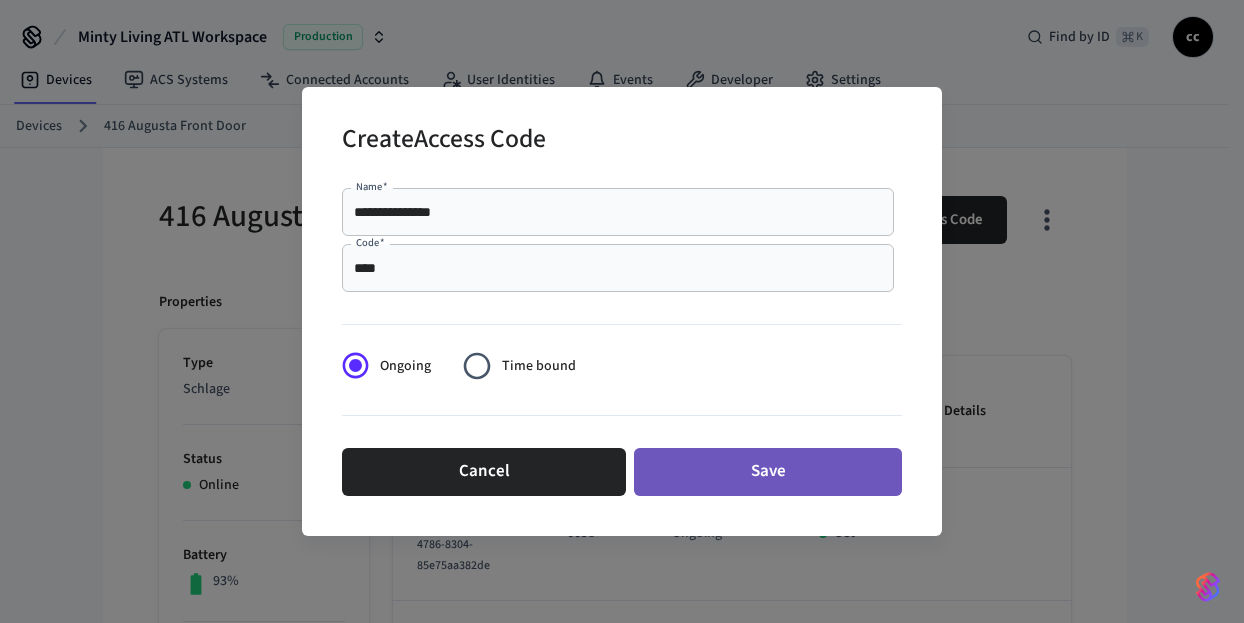 click on "Save" at bounding box center [768, 472] 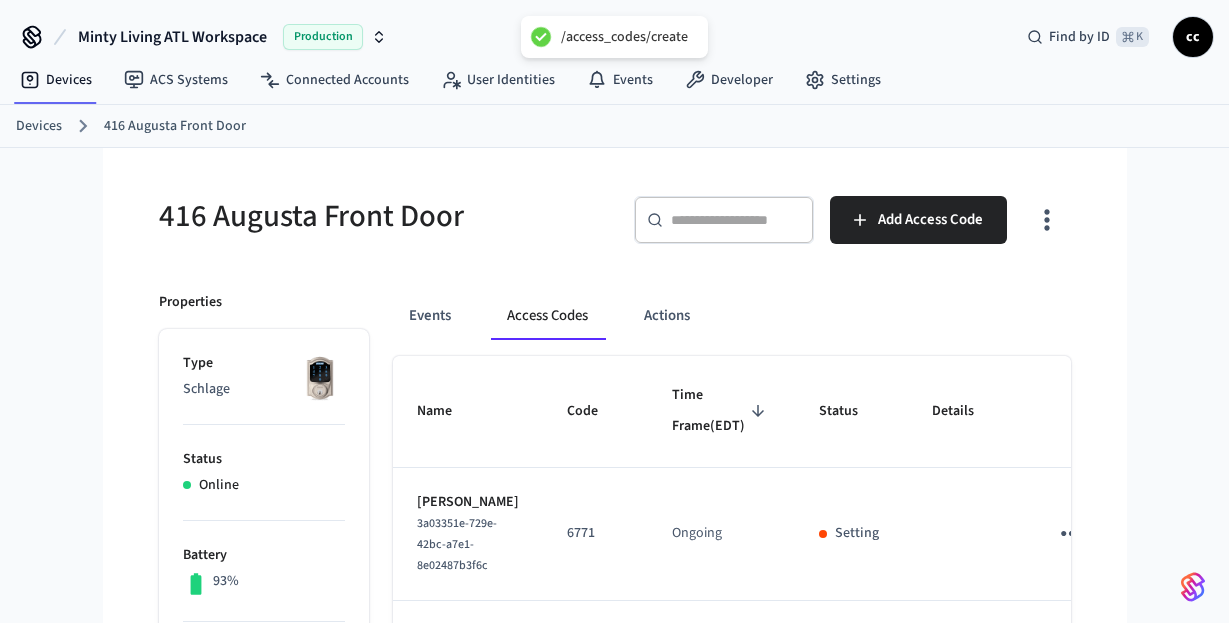 click on "416 Augusta Front Door" at bounding box center [381, 216] 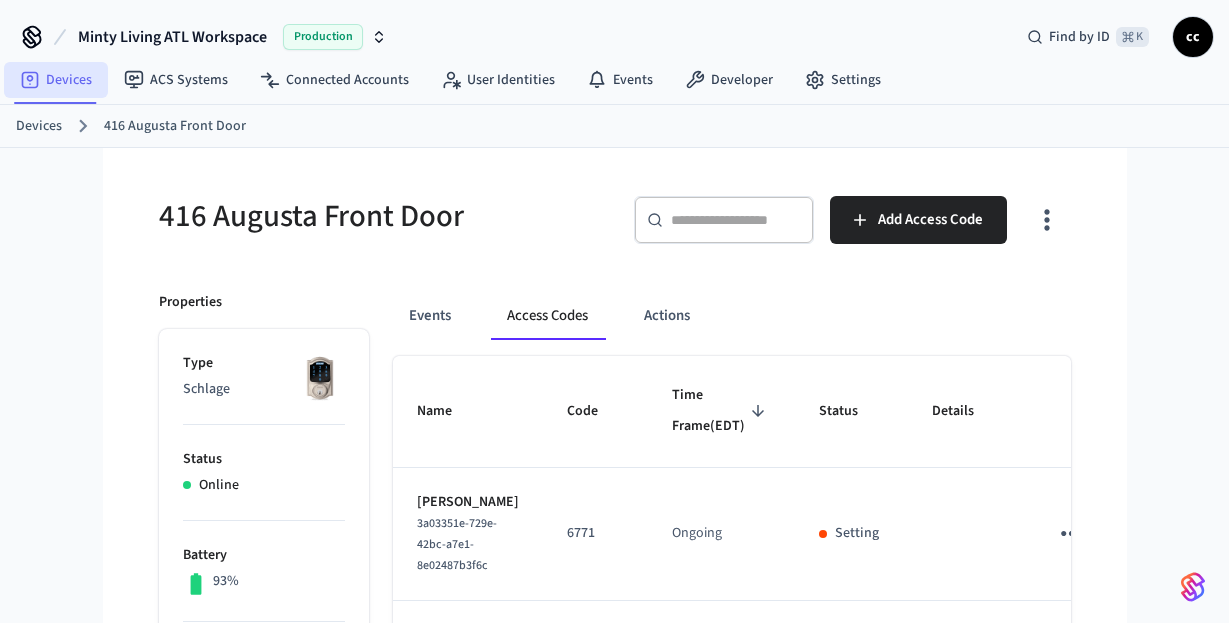 click on "Devices" at bounding box center (56, 80) 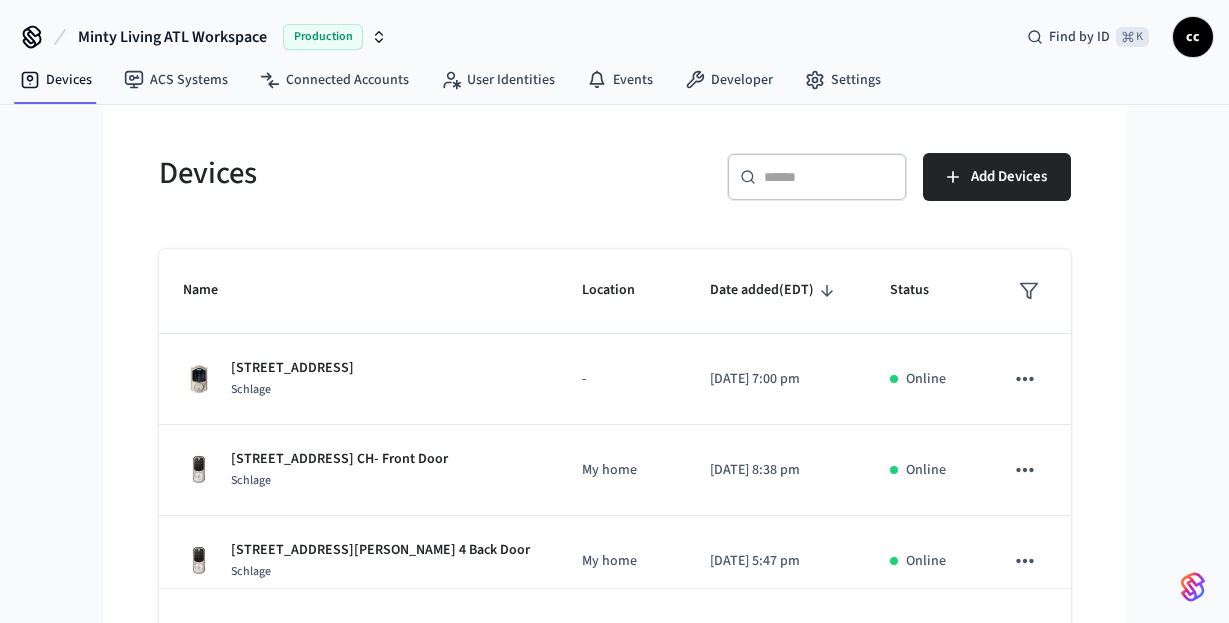 click at bounding box center (829, 177) 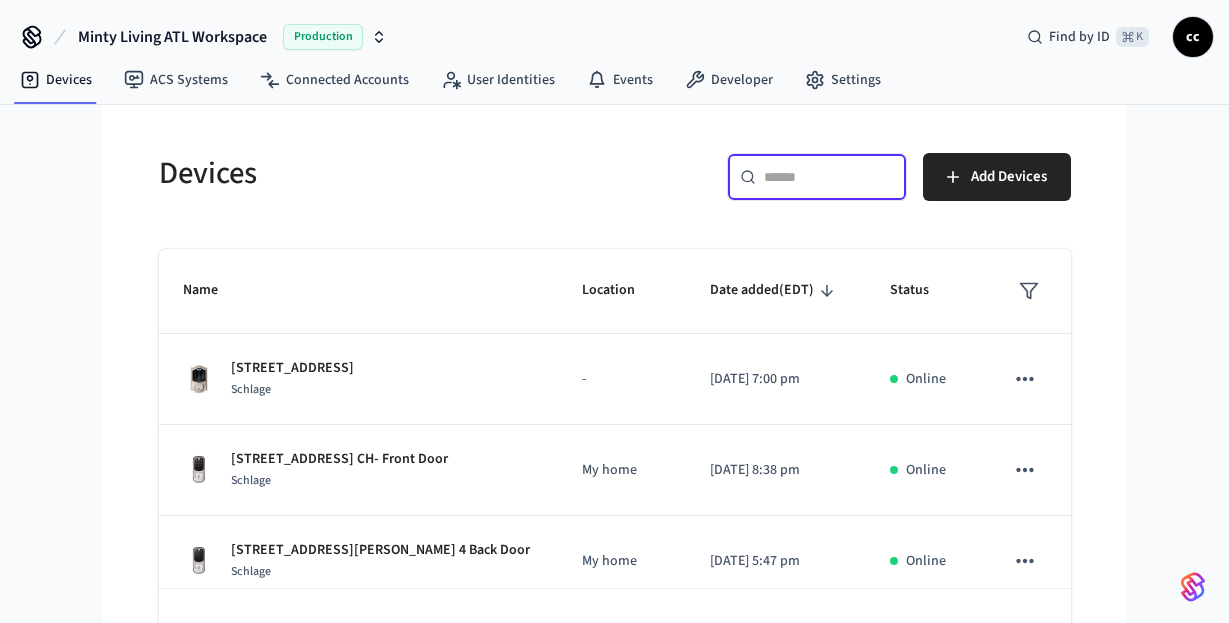 paste on "**********" 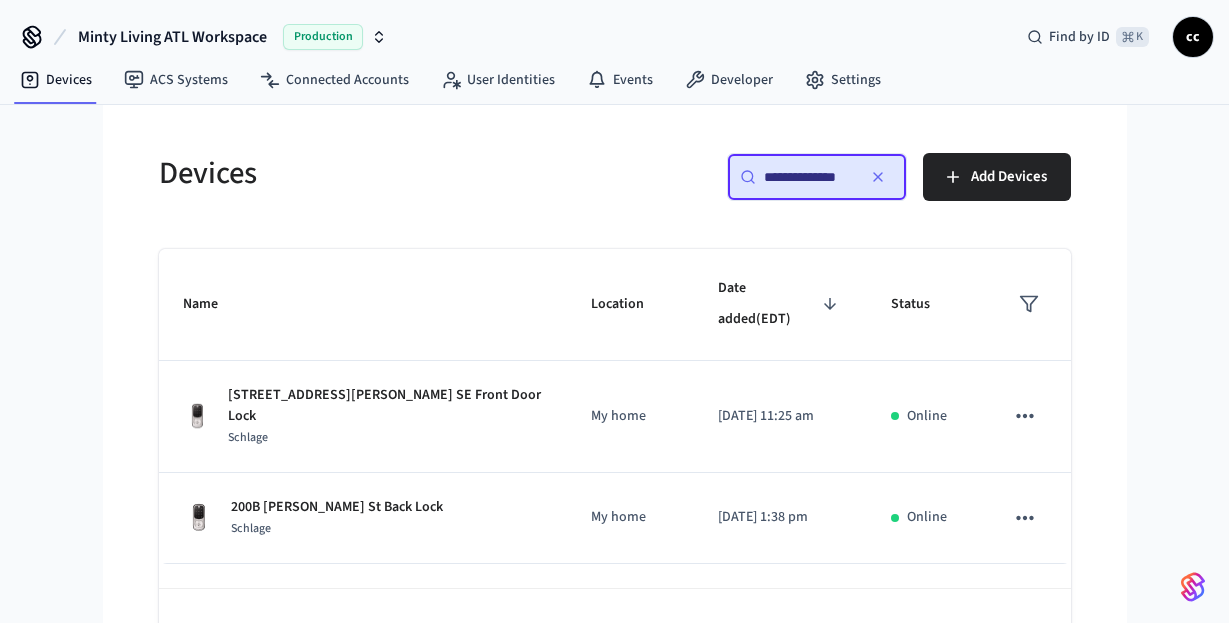 scroll, scrollTop: 0, scrollLeft: 1, axis: horizontal 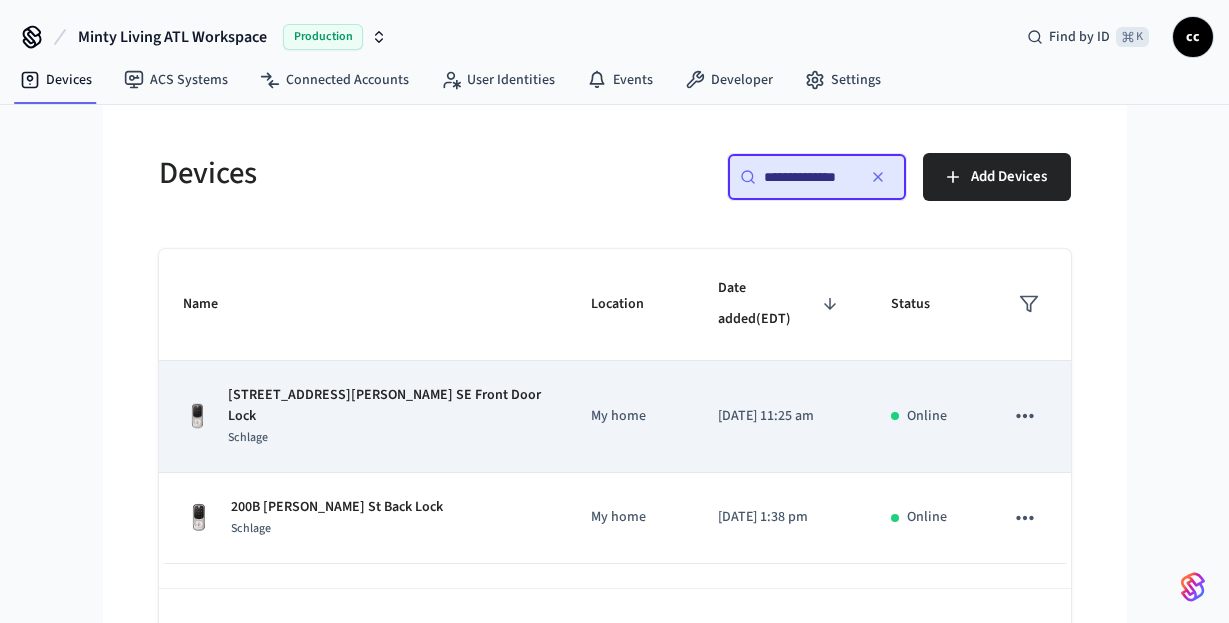 type on "**********" 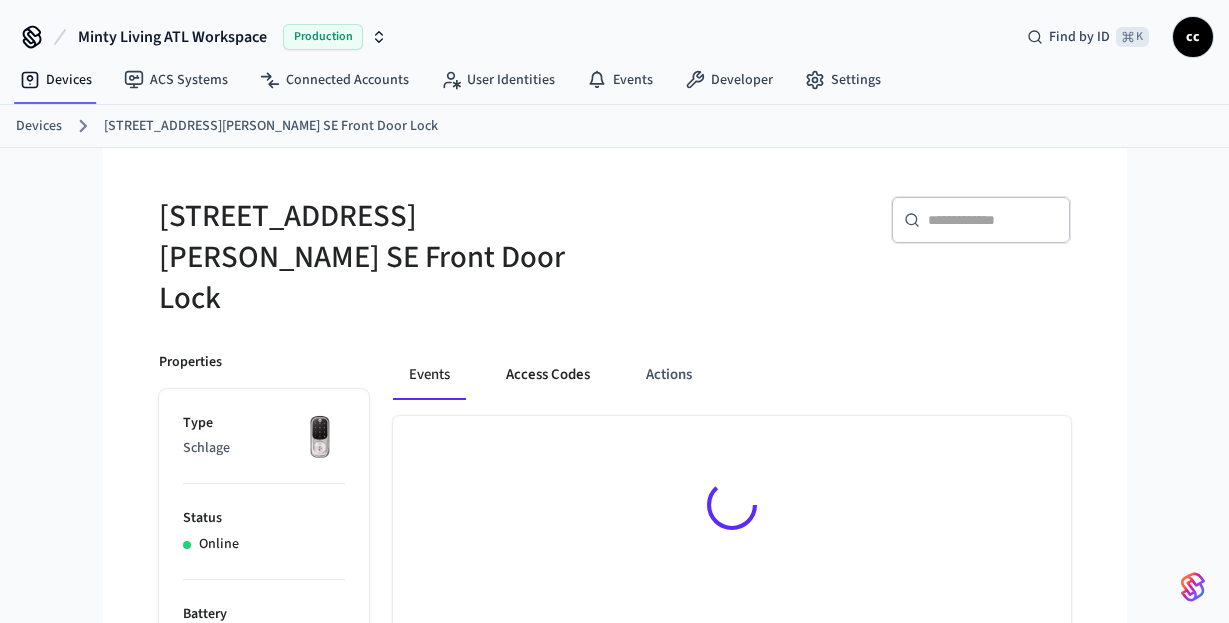 click on "Access Codes" at bounding box center (548, 376) 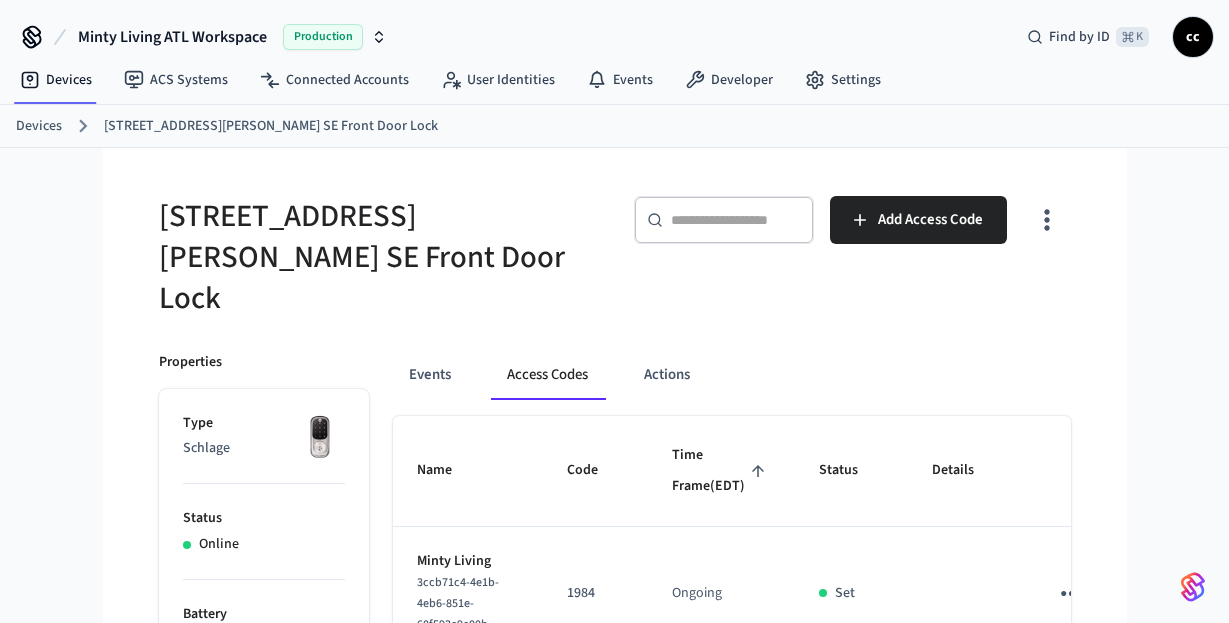 click on "Time Frame  (EDT)" at bounding box center [721, 471] 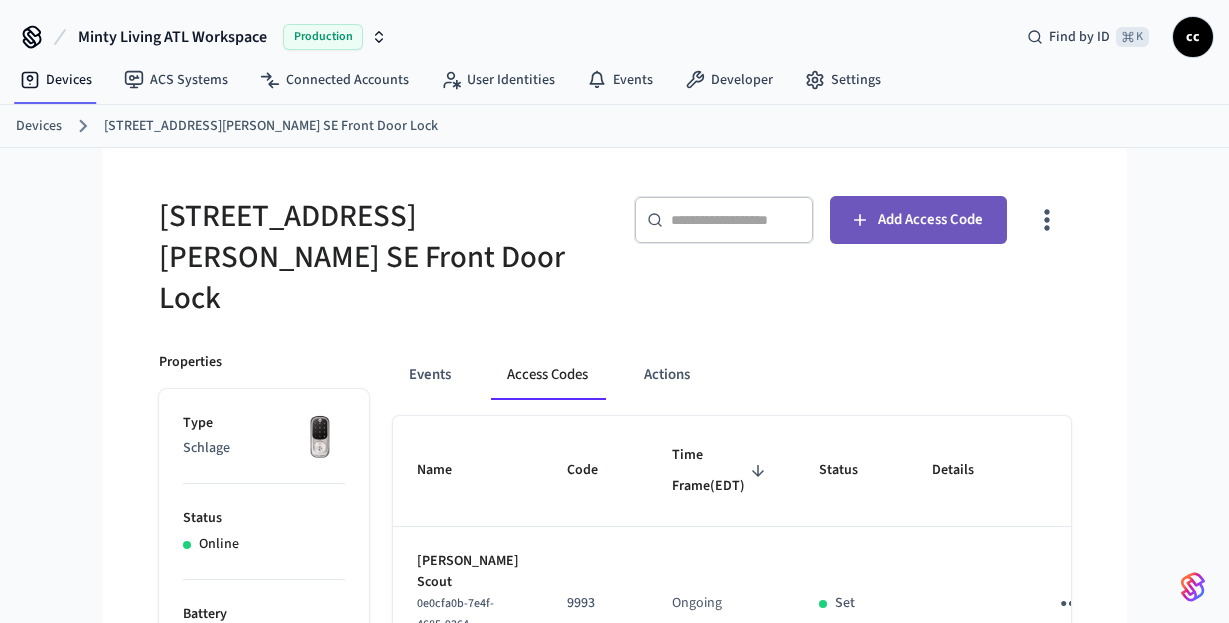 click on "Add Access Code" at bounding box center (930, 220) 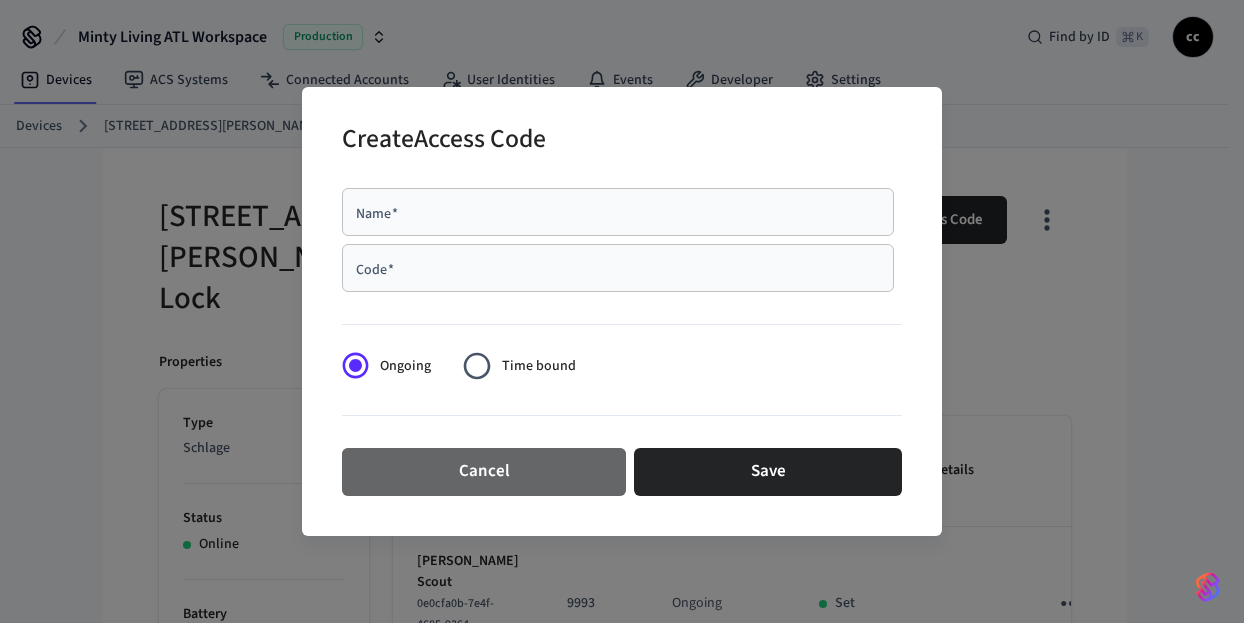 drag, startPoint x: 471, startPoint y: 472, endPoint x: 766, endPoint y: 219, distance: 388.63092 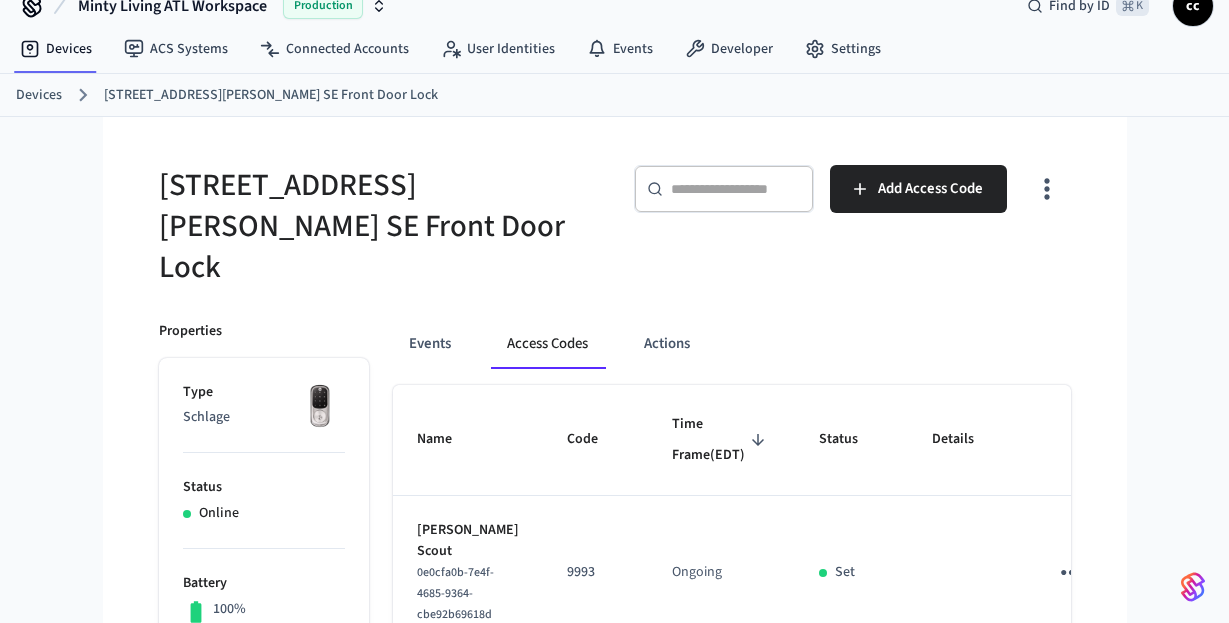 scroll, scrollTop: 267, scrollLeft: 0, axis: vertical 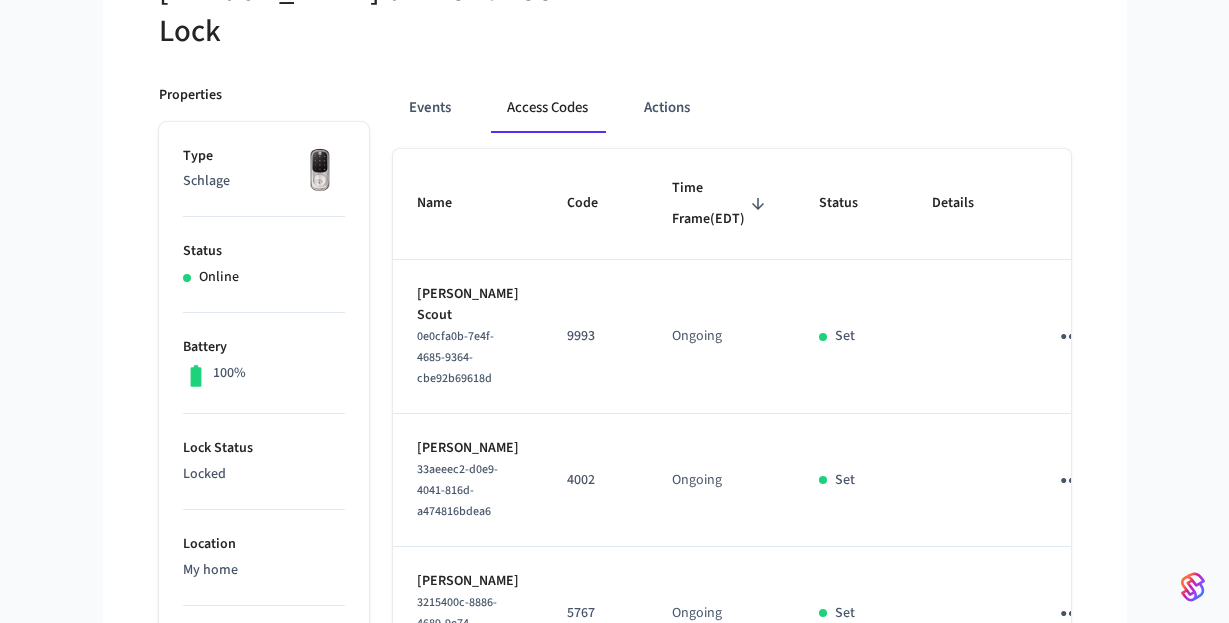 click on "Time Frame  (EDT)" at bounding box center [721, 204] 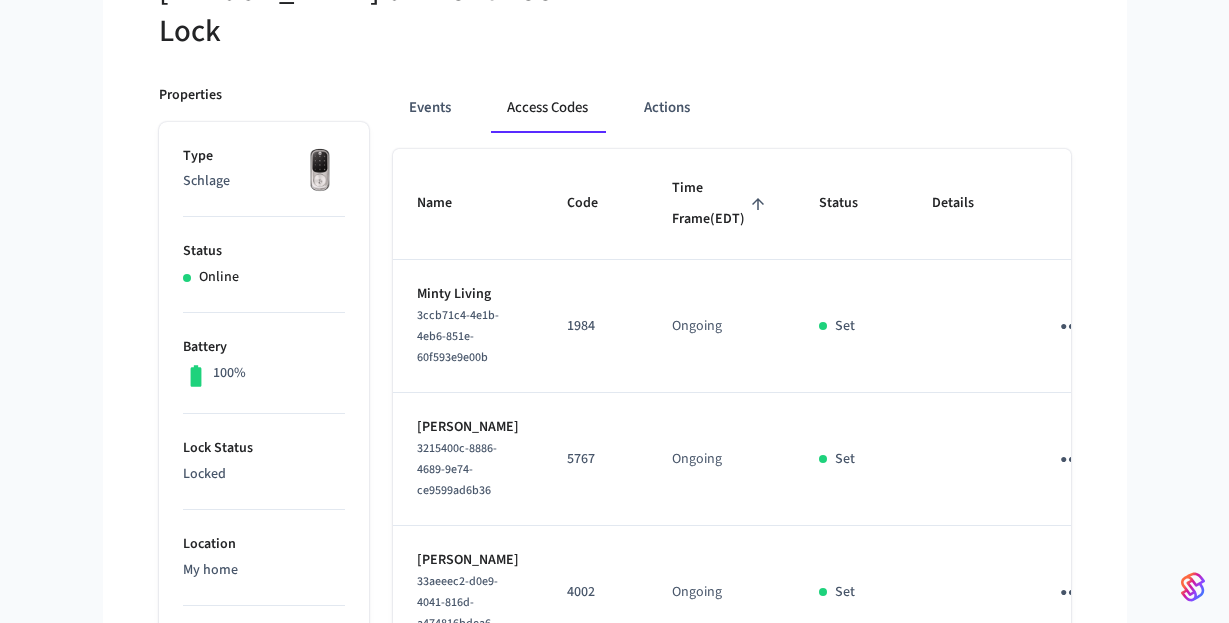 click on "Time Frame  (EDT)" at bounding box center [721, 204] 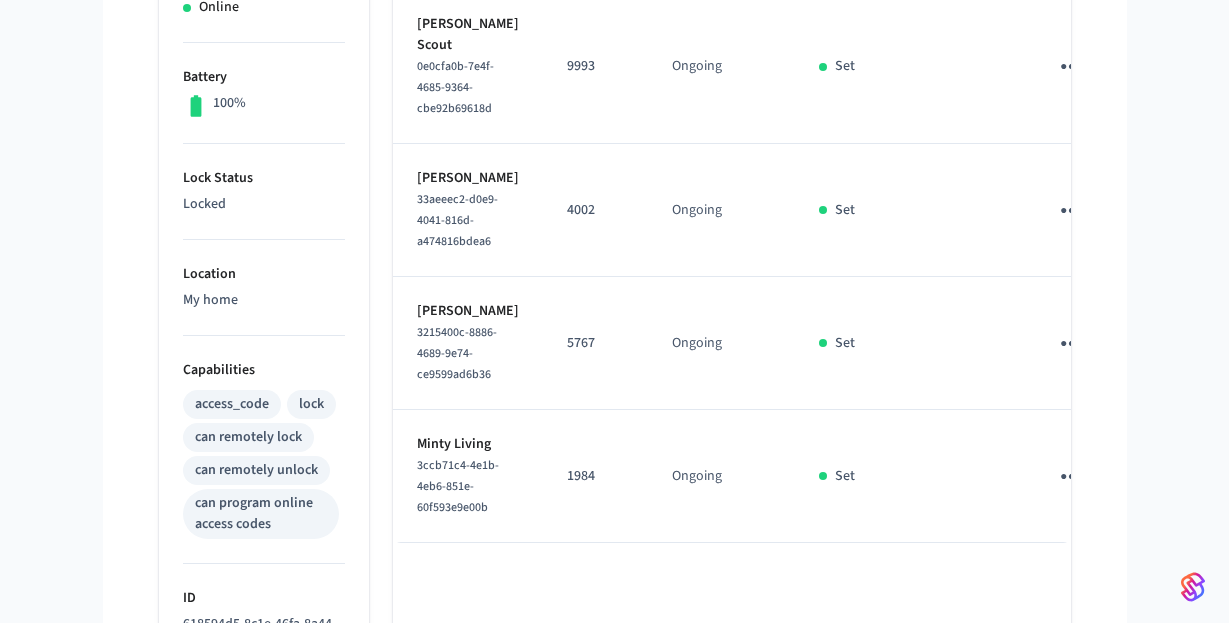 scroll, scrollTop: 550, scrollLeft: 0, axis: vertical 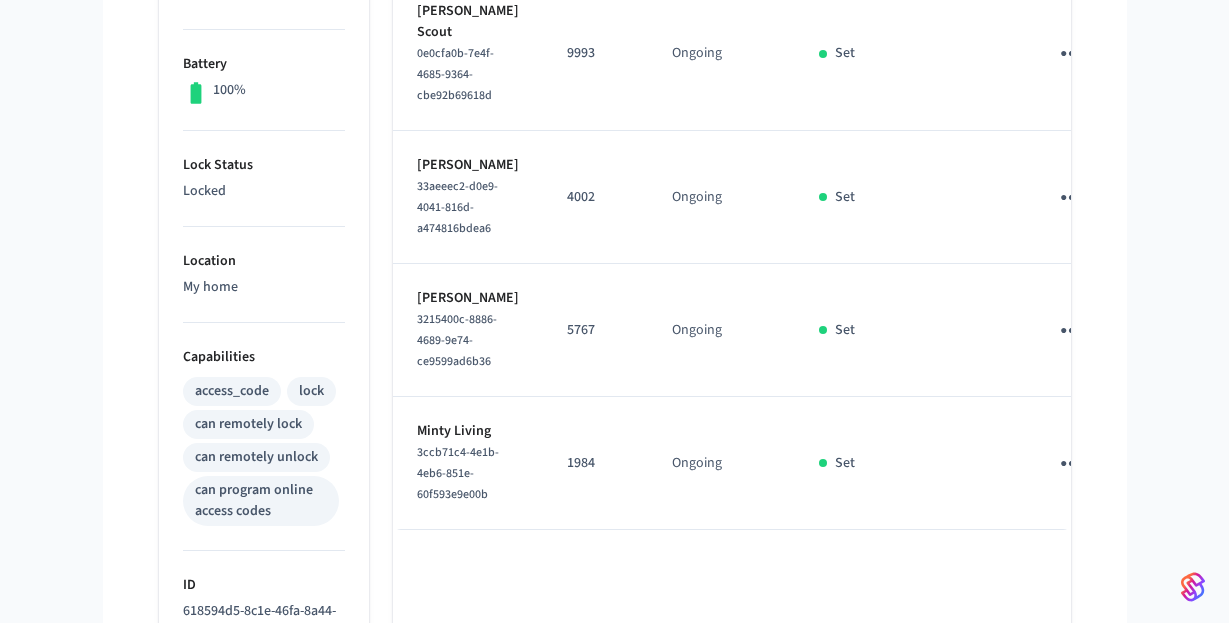 click 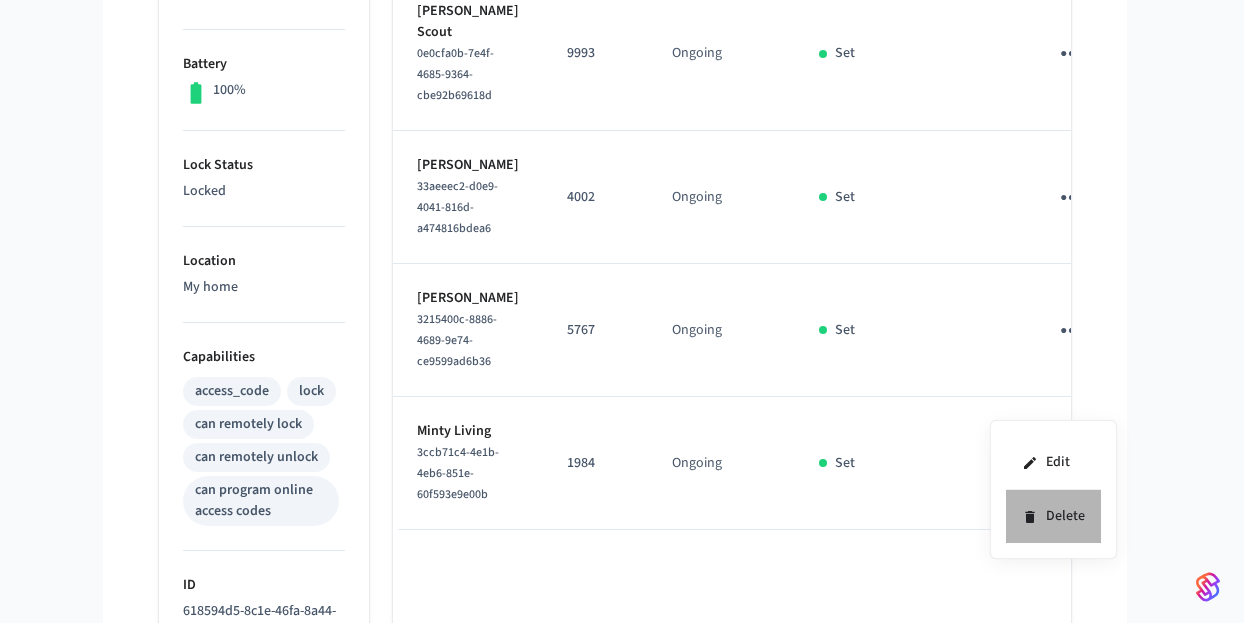 click on "Delete" at bounding box center [1053, 516] 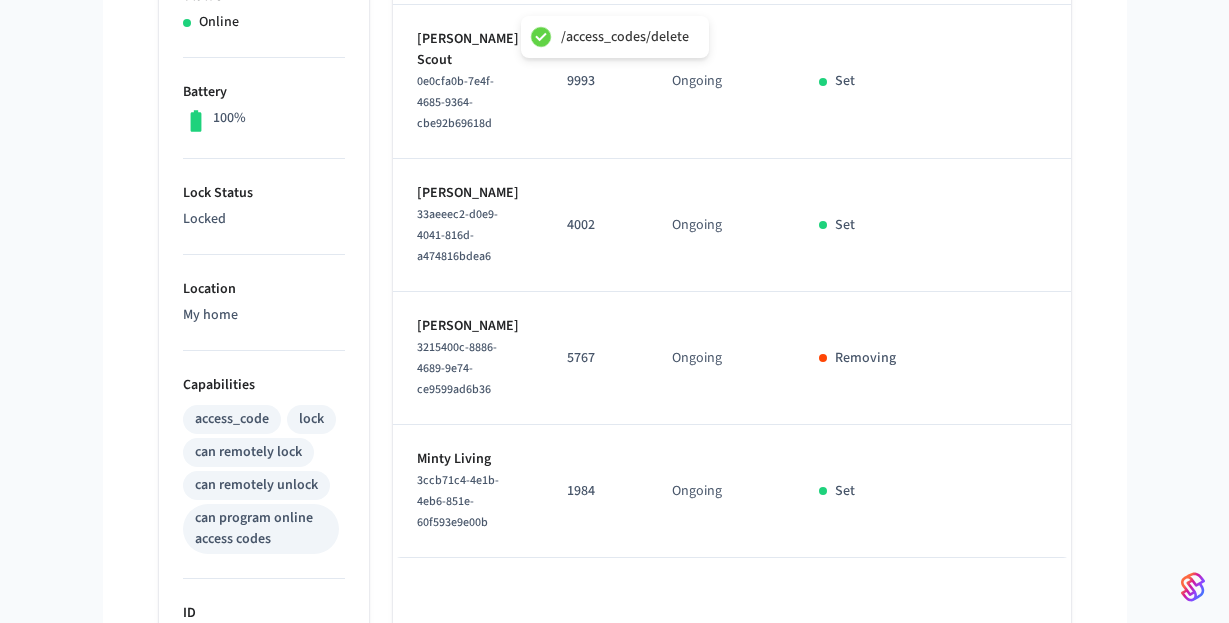 scroll, scrollTop: 509, scrollLeft: 0, axis: vertical 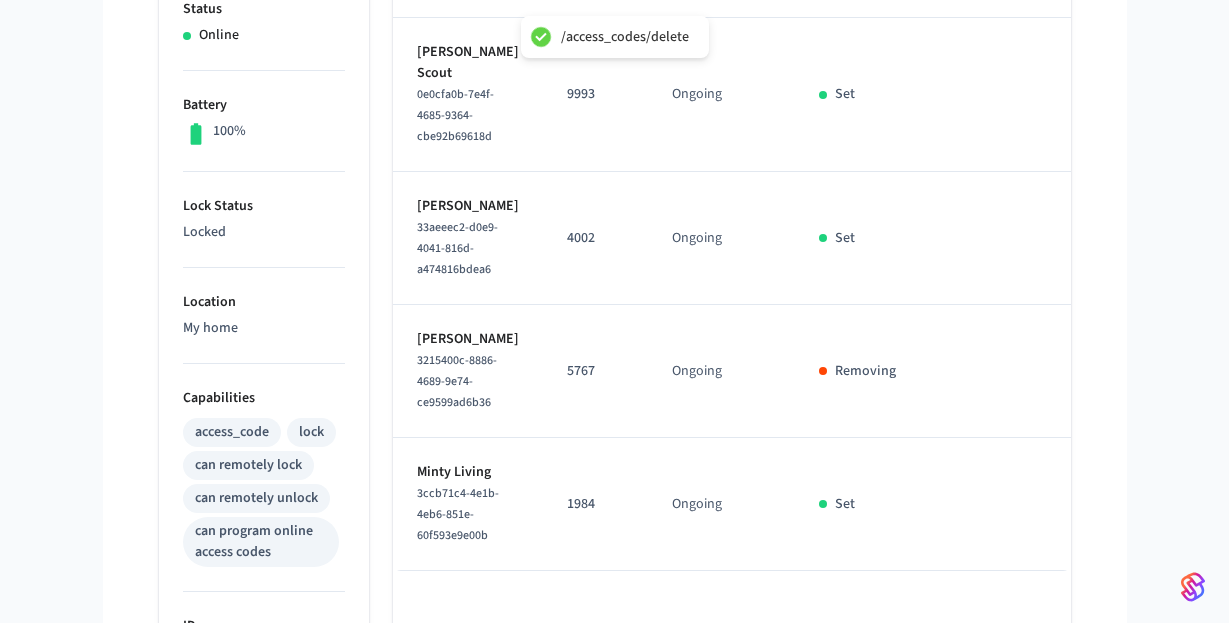 click 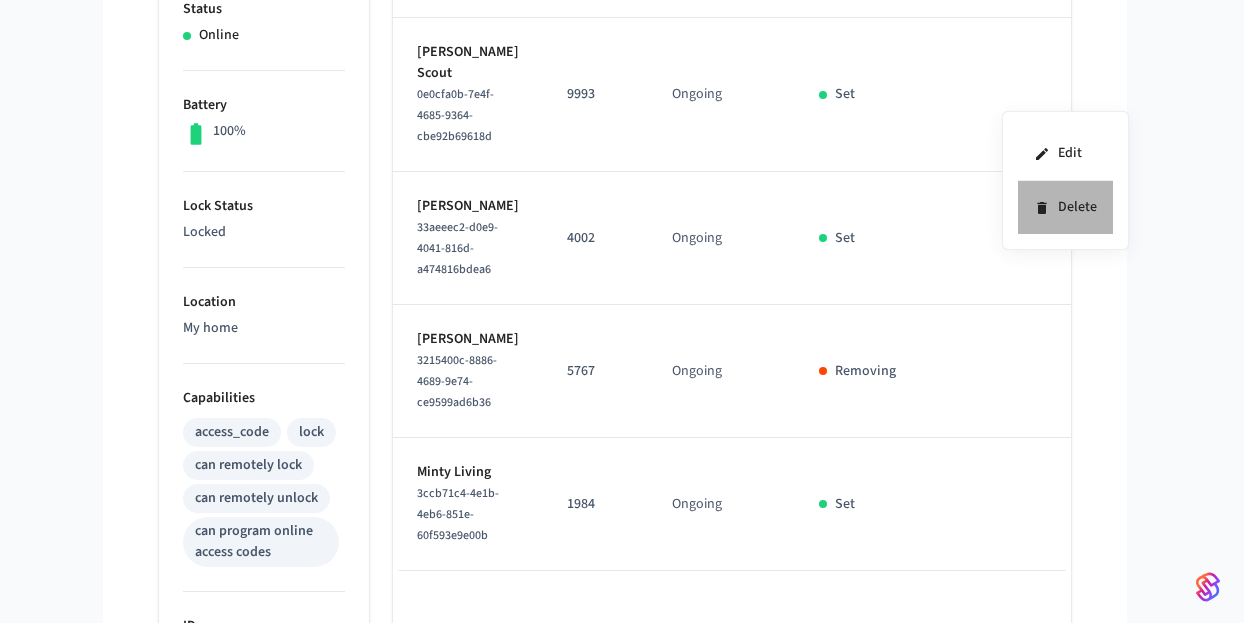 click on "Delete" at bounding box center (1065, 207) 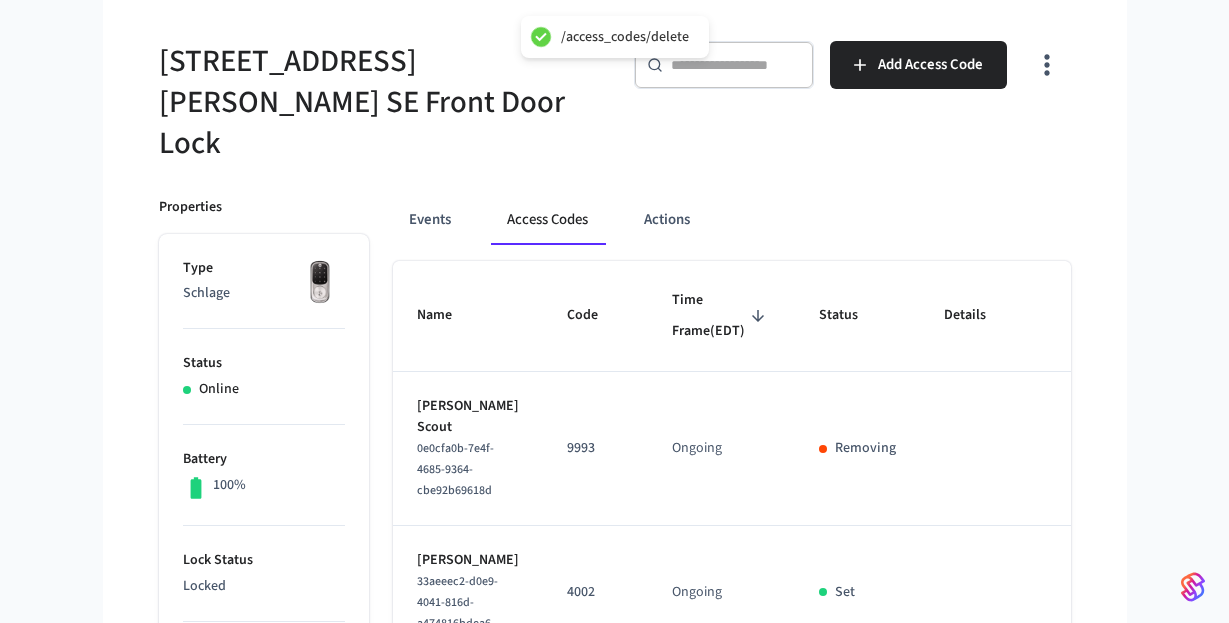 scroll, scrollTop: 89, scrollLeft: 0, axis: vertical 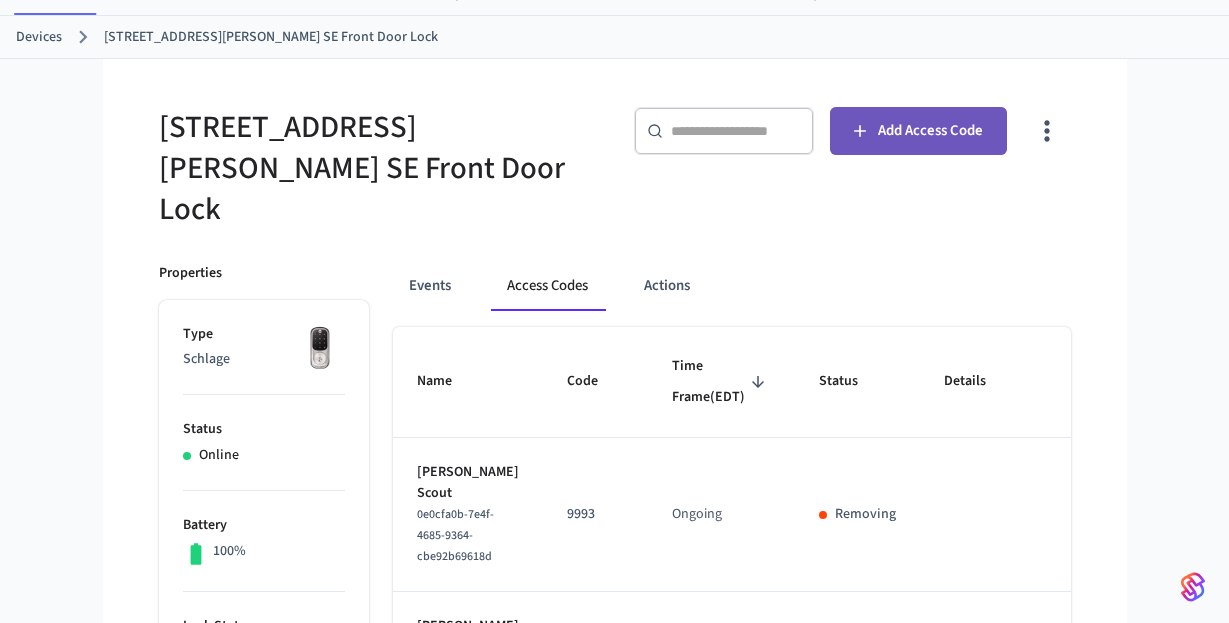click on "Add Access Code" at bounding box center [930, 131] 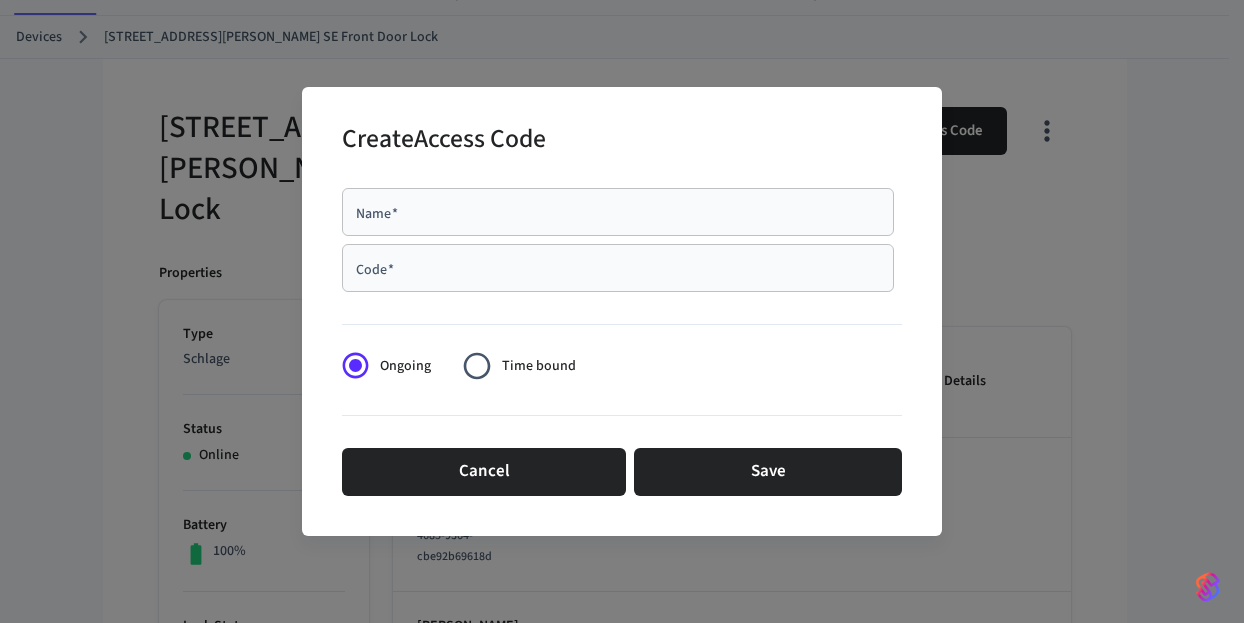 click on "Name   *" at bounding box center [618, 212] 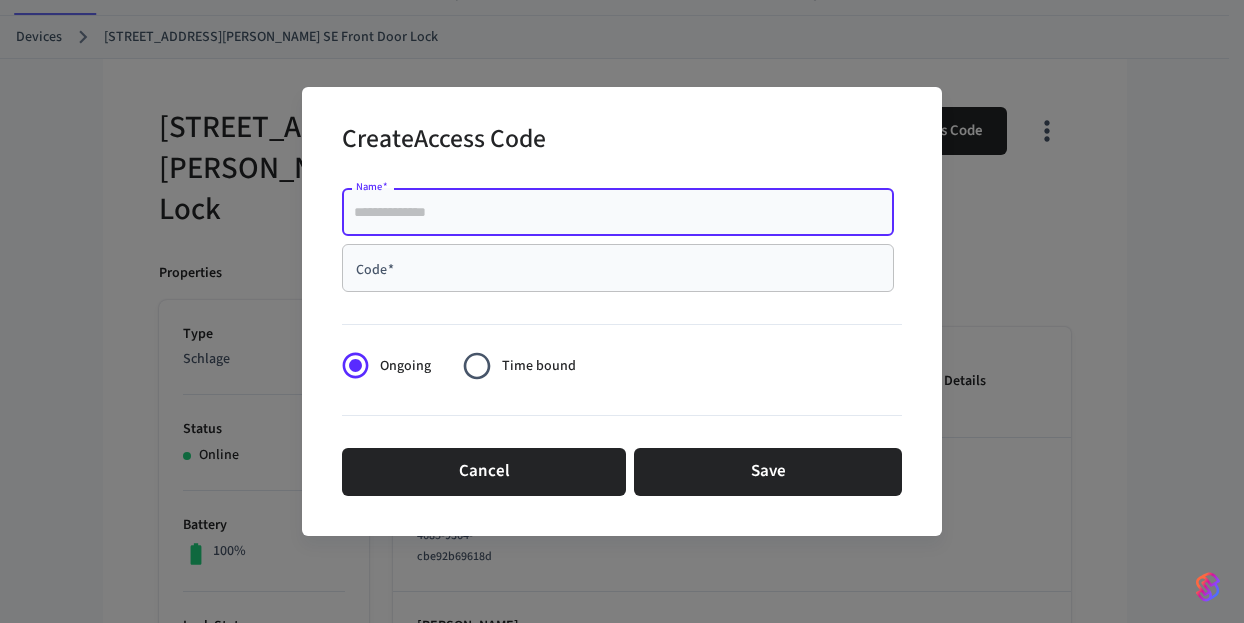 paste on "**********" 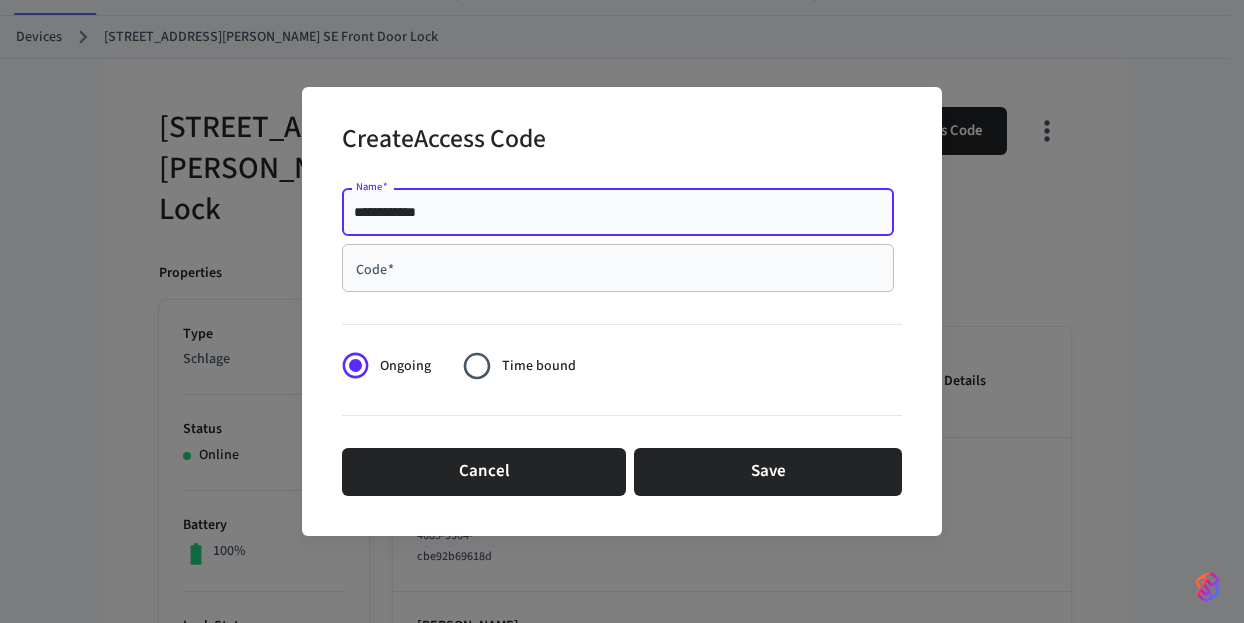 type on "**********" 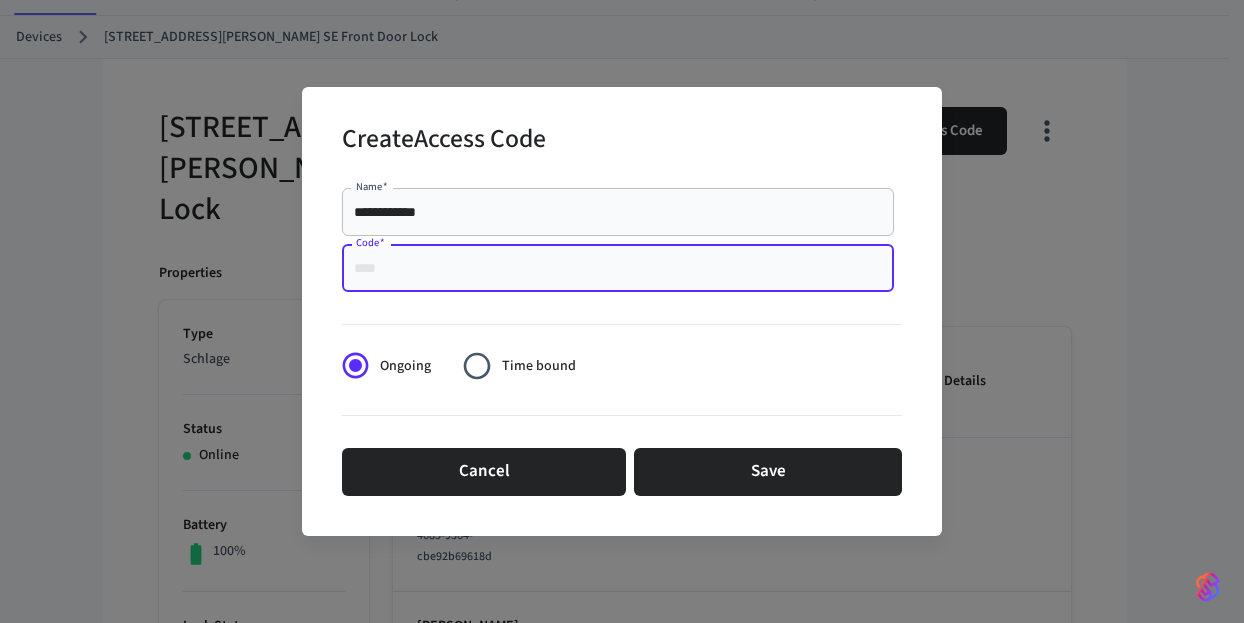 paste on "****" 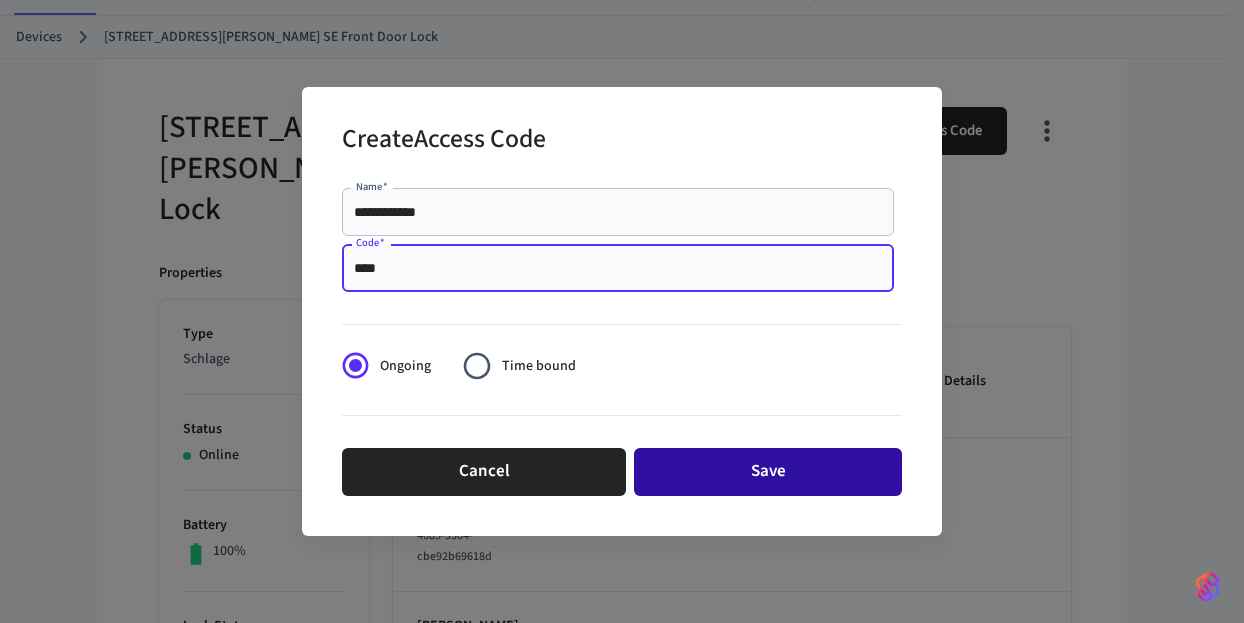 type on "****" 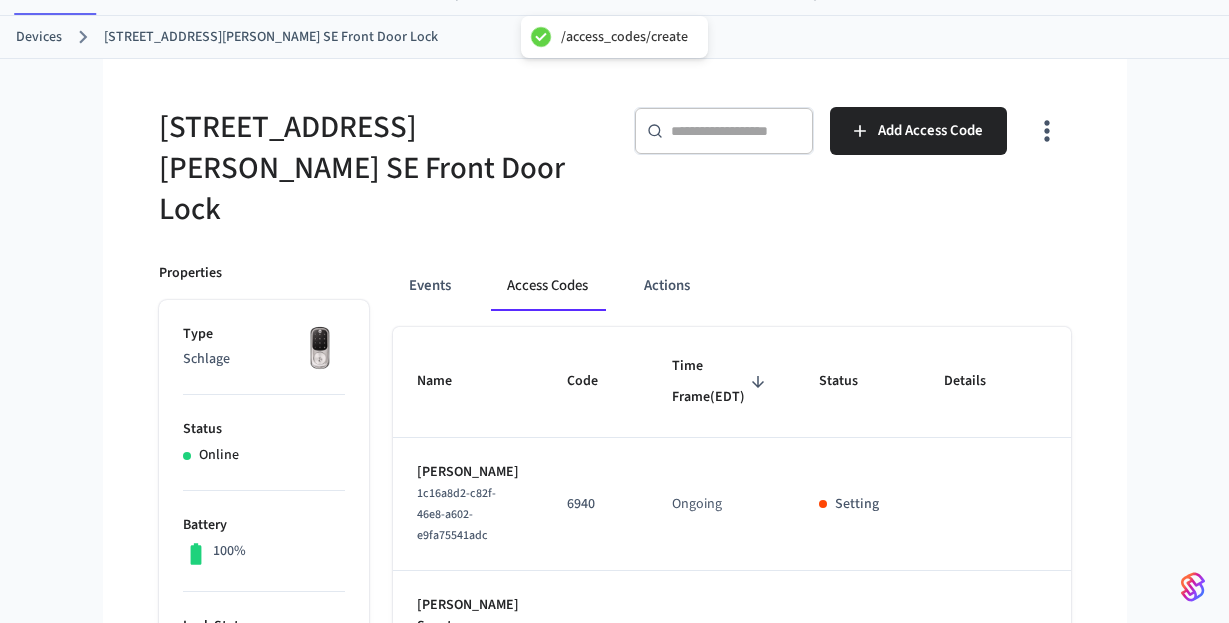 type 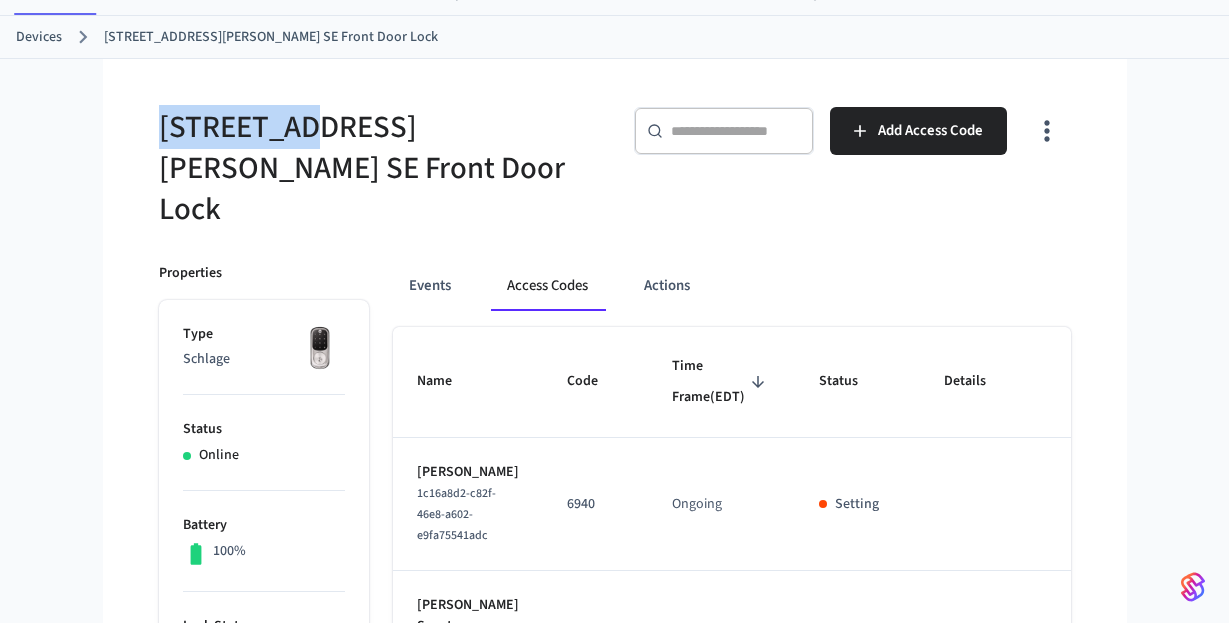 drag, startPoint x: 209, startPoint y: 113, endPoint x: 145, endPoint y: 115, distance: 64.03124 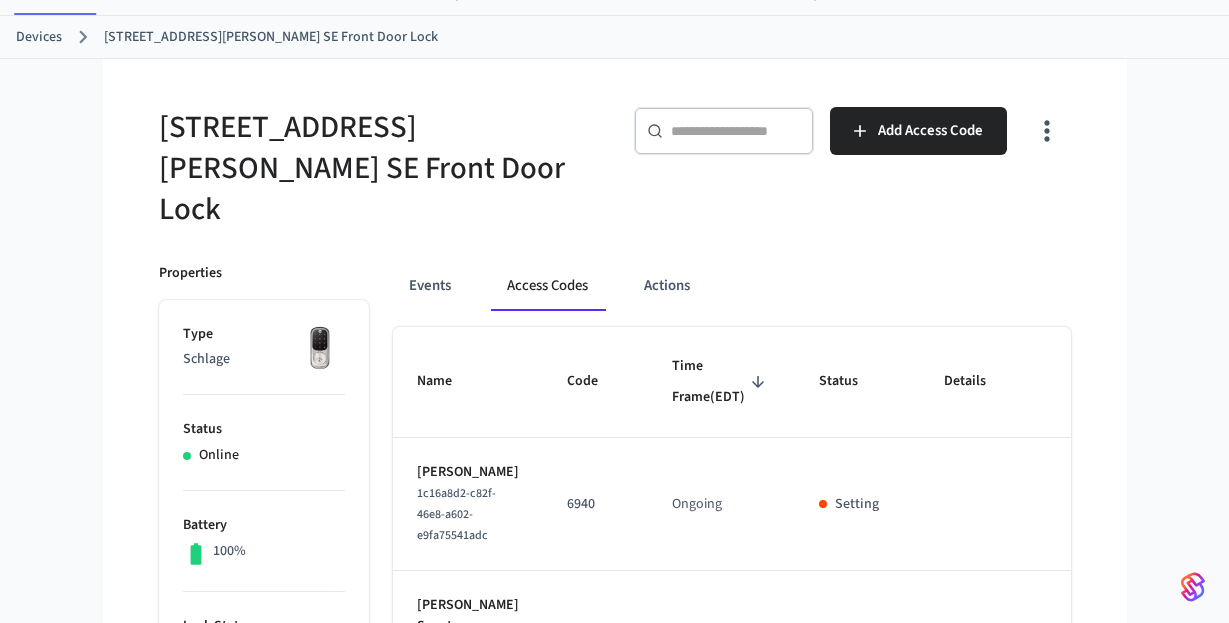drag, startPoint x: 24, startPoint y: 27, endPoint x: 35, endPoint y: 36, distance: 14.21267 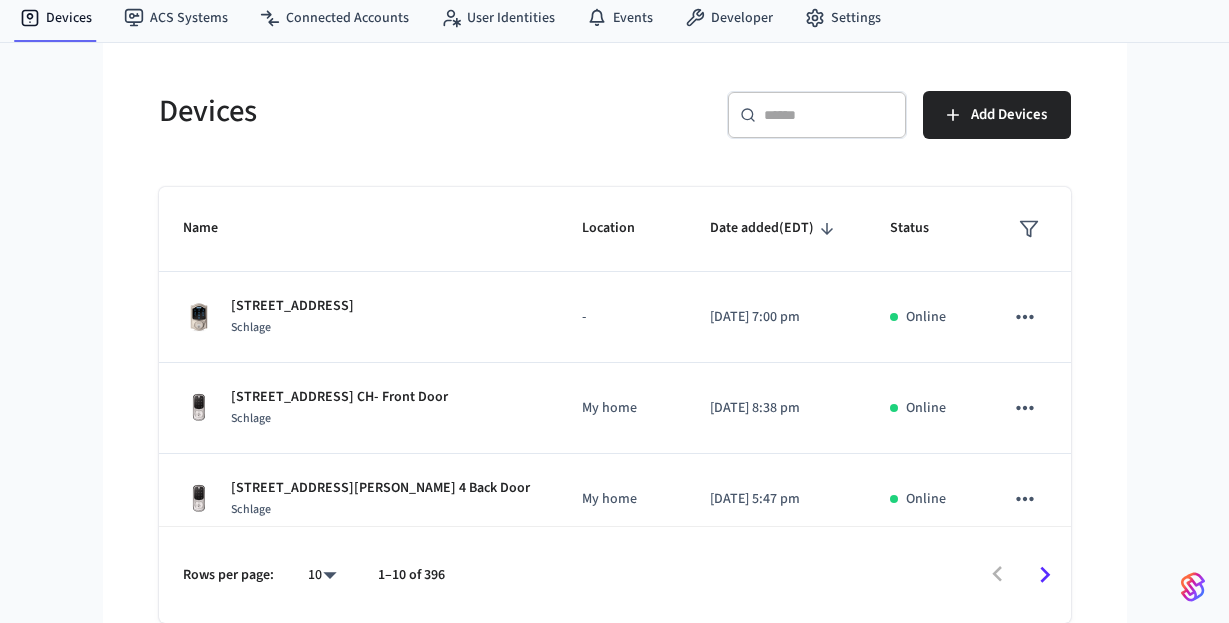 scroll, scrollTop: 0, scrollLeft: 0, axis: both 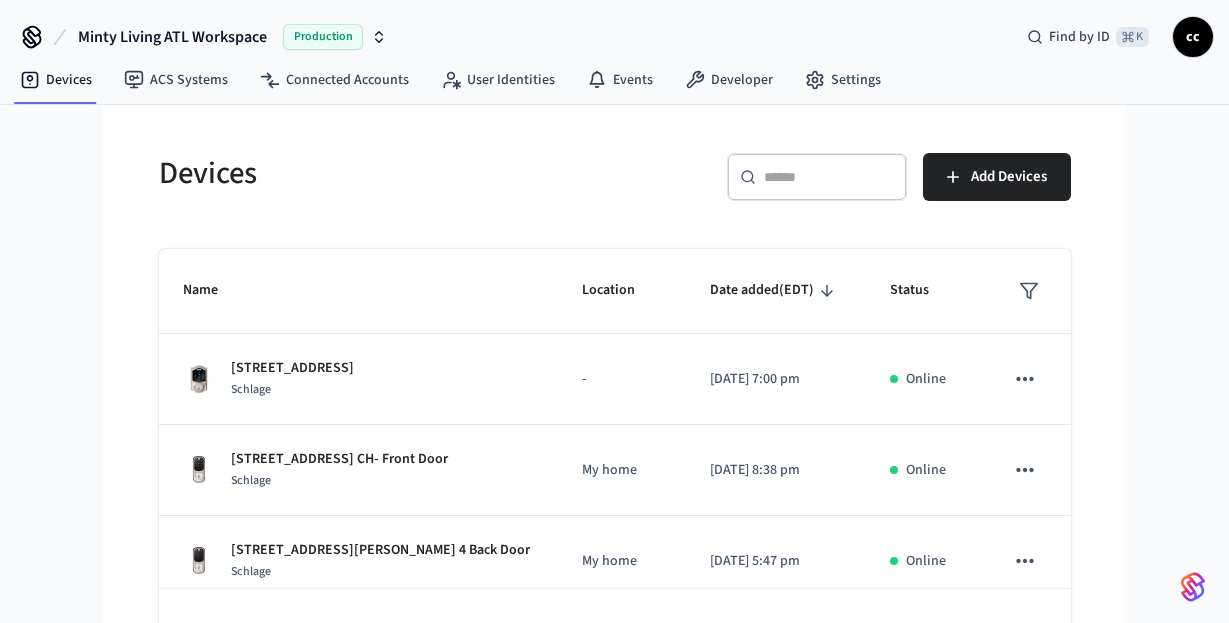 click at bounding box center (829, 177) 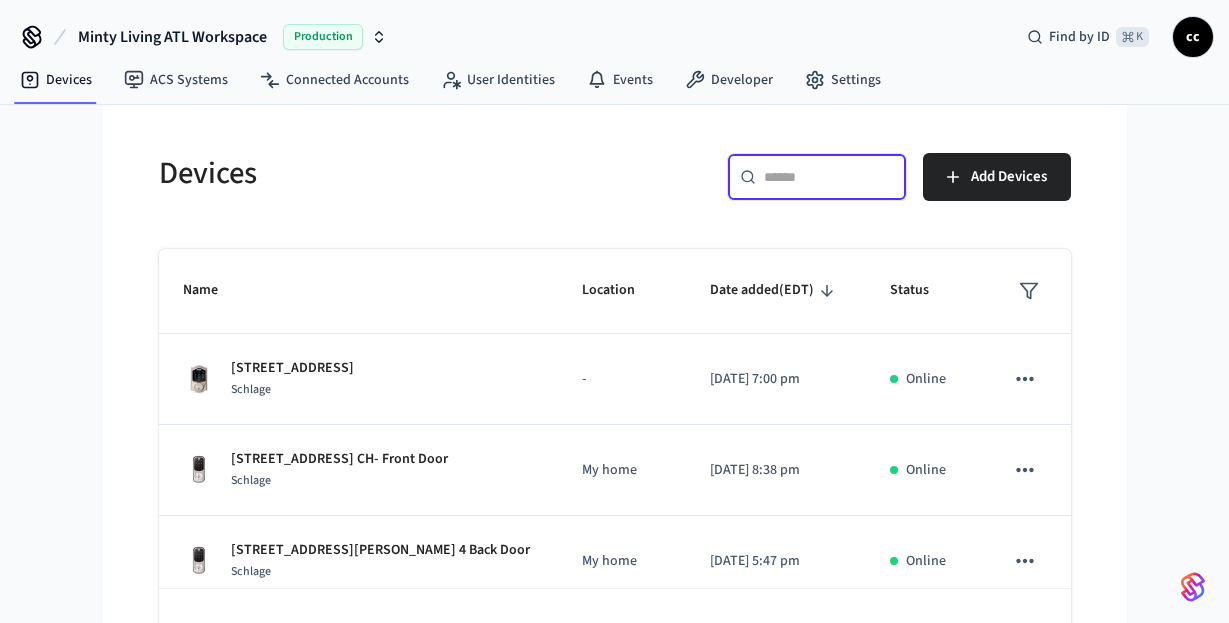 paste on "**********" 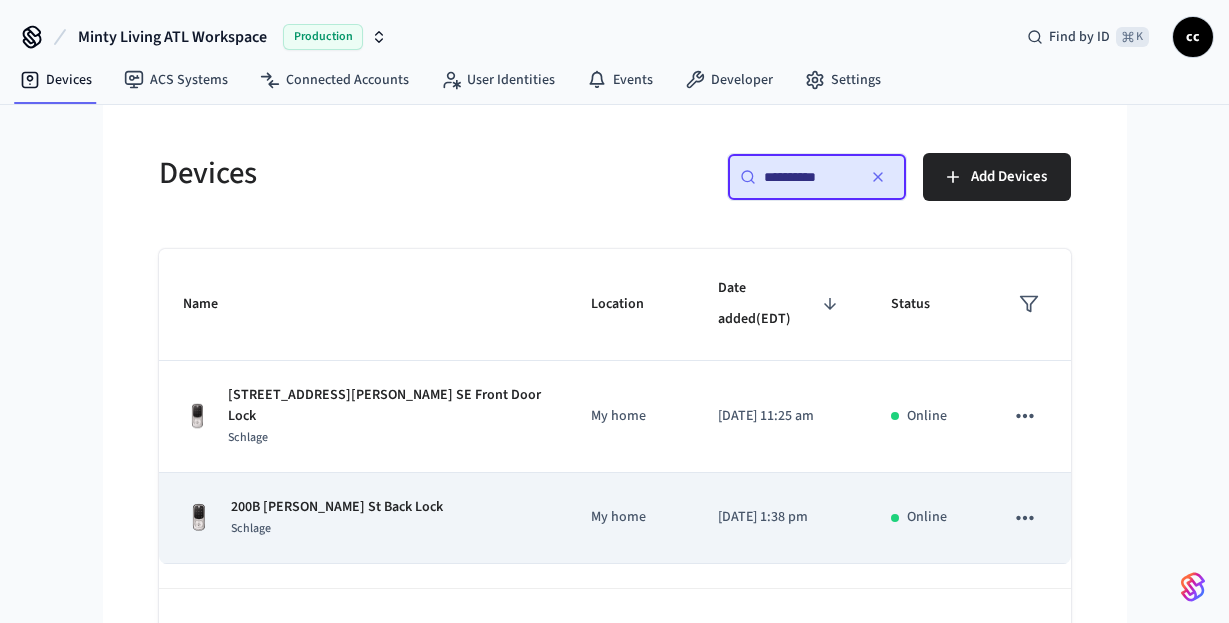 type on "**********" 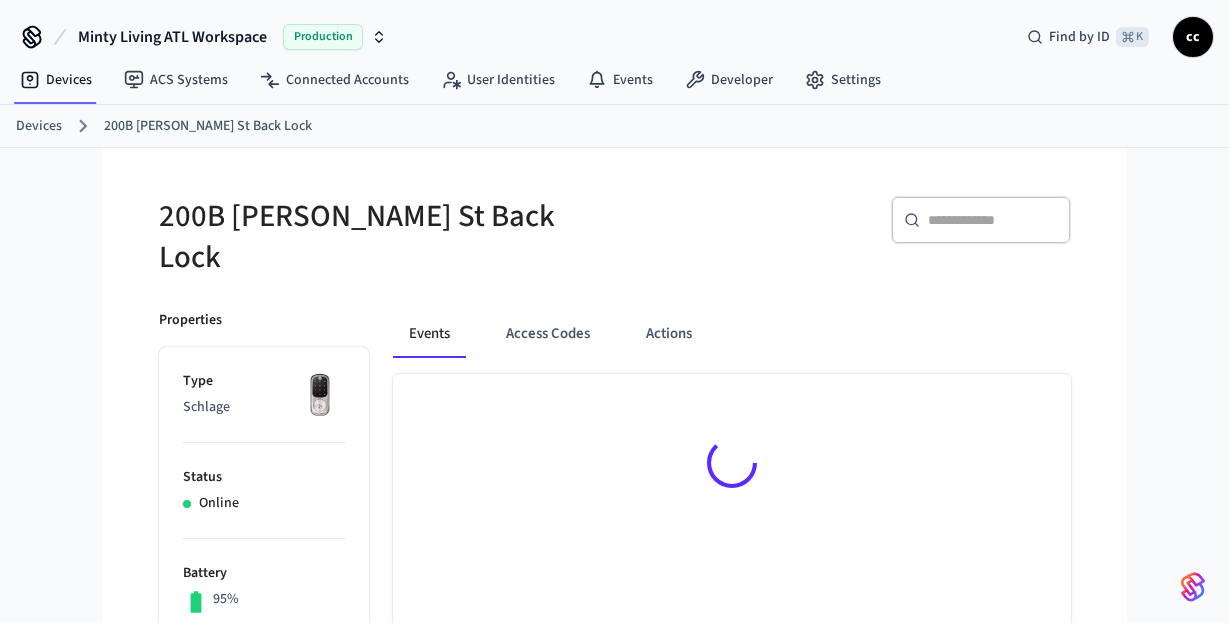 click on "Access Codes" at bounding box center (548, 334) 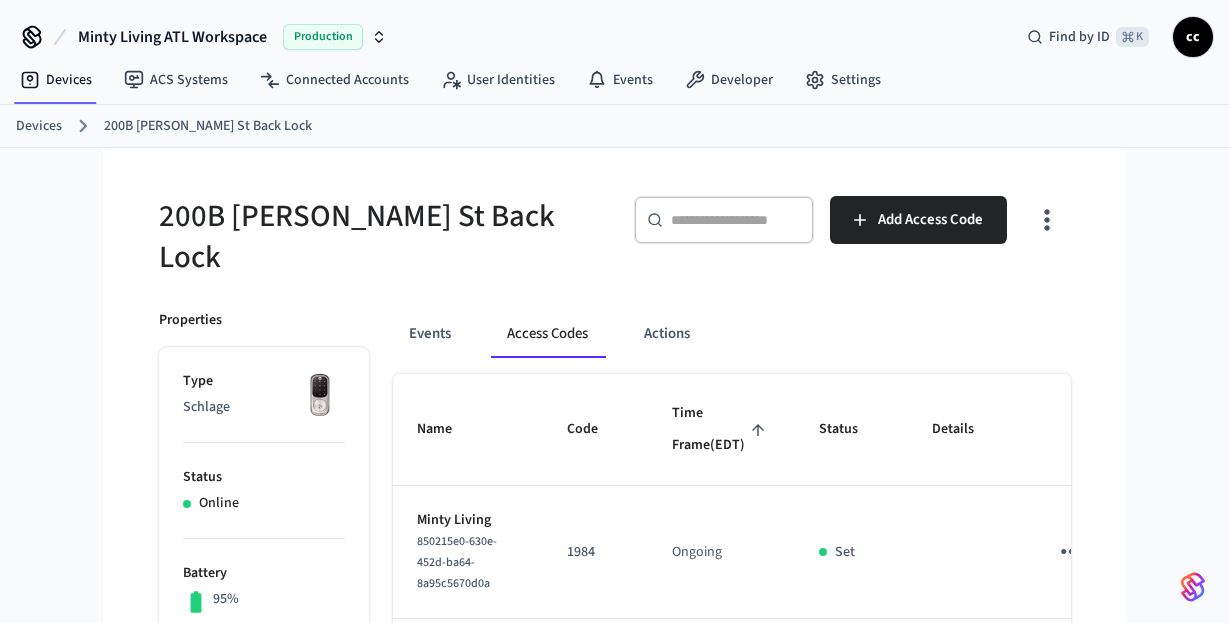 click on "Time Frame  (EDT)" at bounding box center [721, 429] 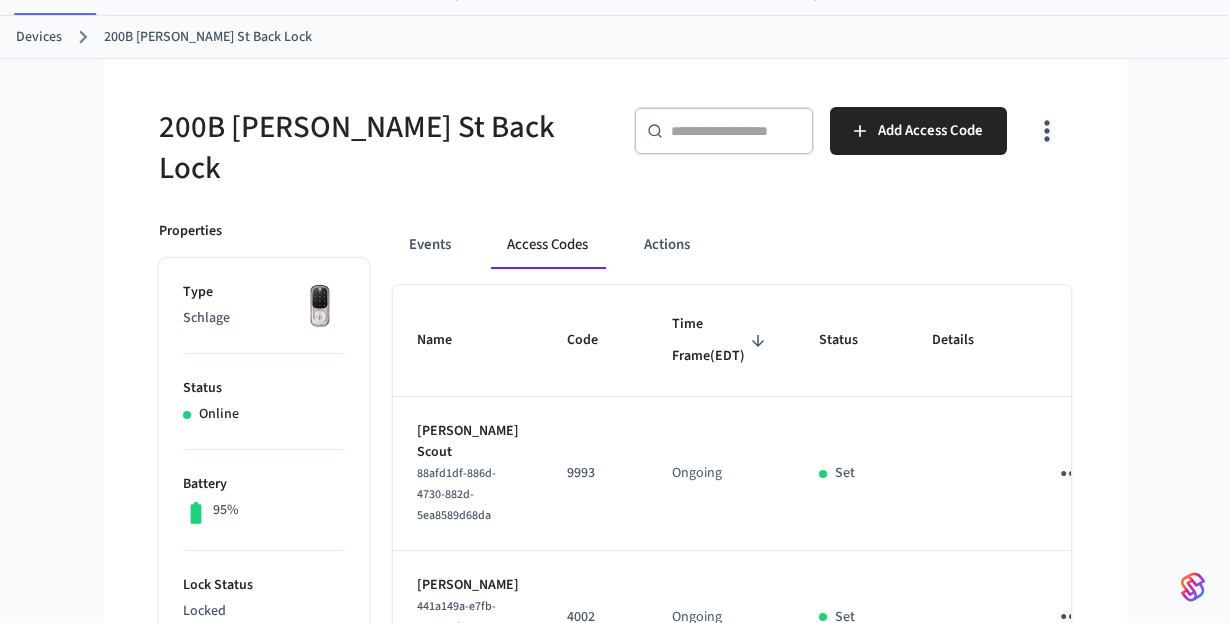 scroll, scrollTop: 140, scrollLeft: 0, axis: vertical 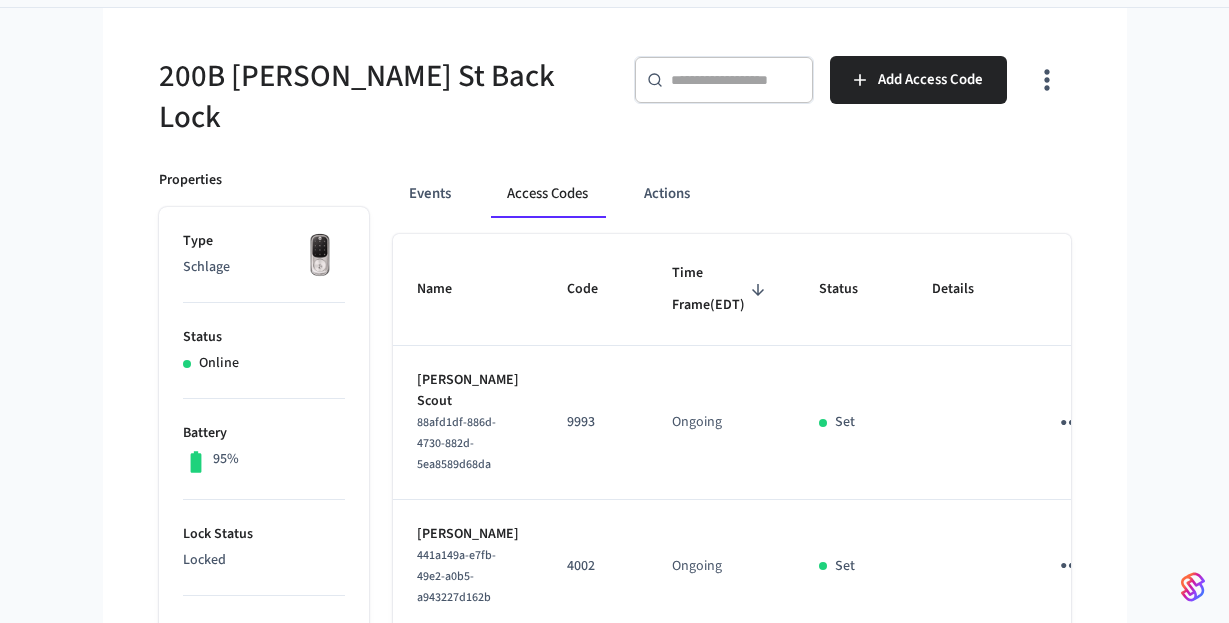 click 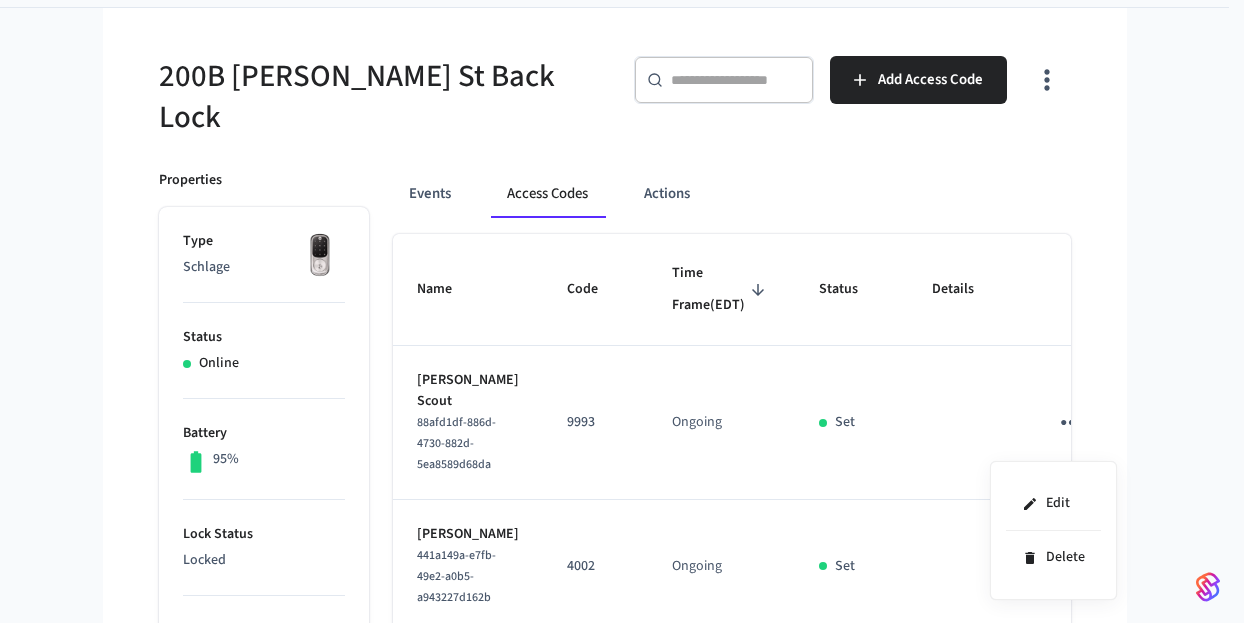 drag, startPoint x: 1058, startPoint y: 551, endPoint x: 989, endPoint y: 519, distance: 76.05919 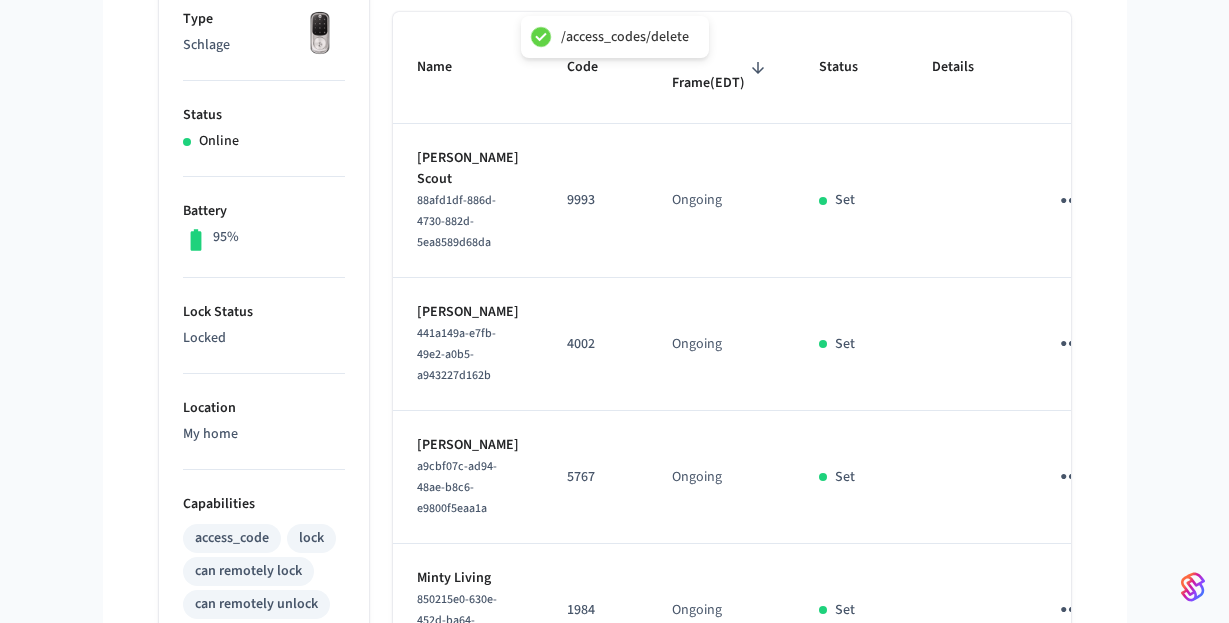 scroll, scrollTop: 511, scrollLeft: 0, axis: vertical 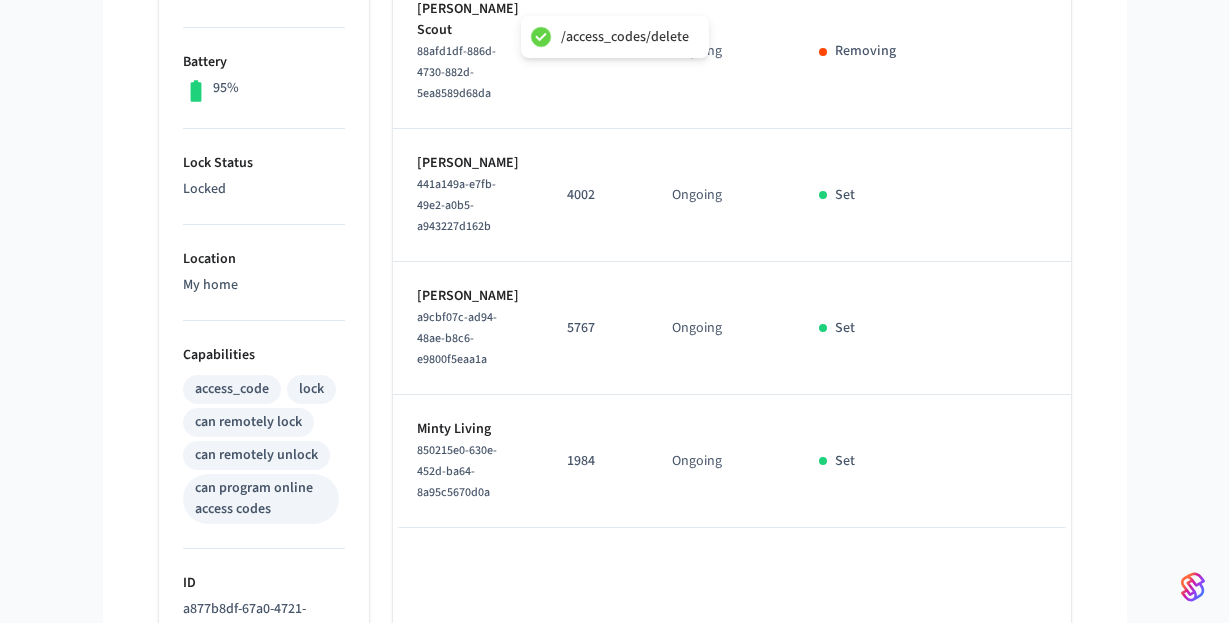 click 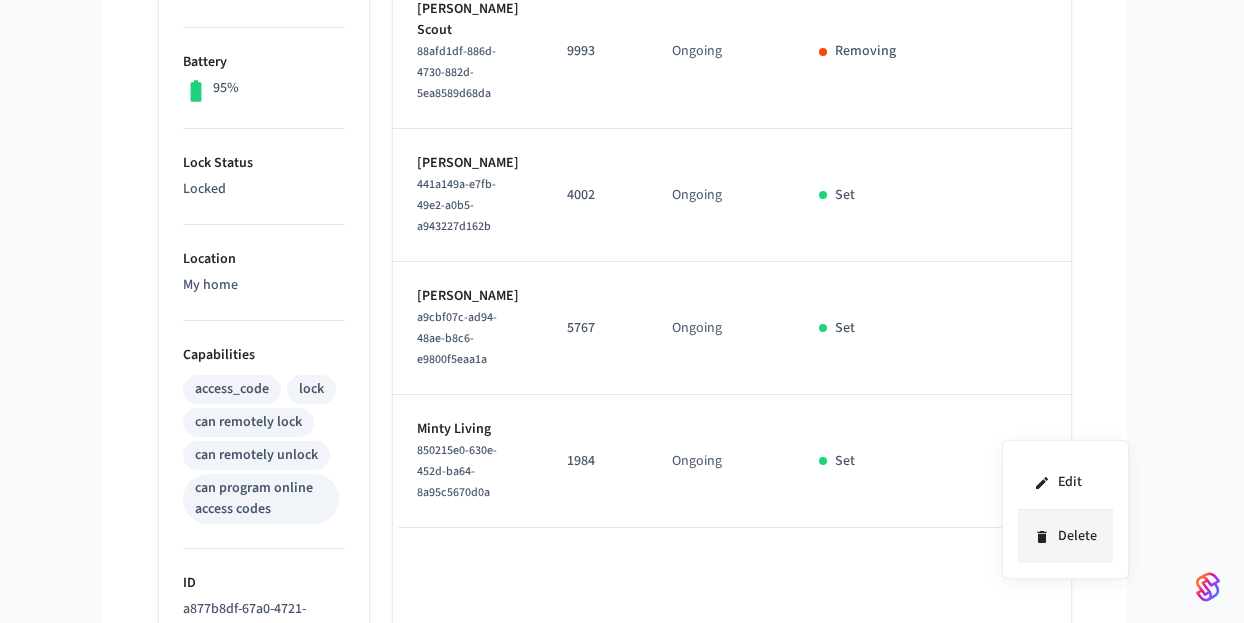 click 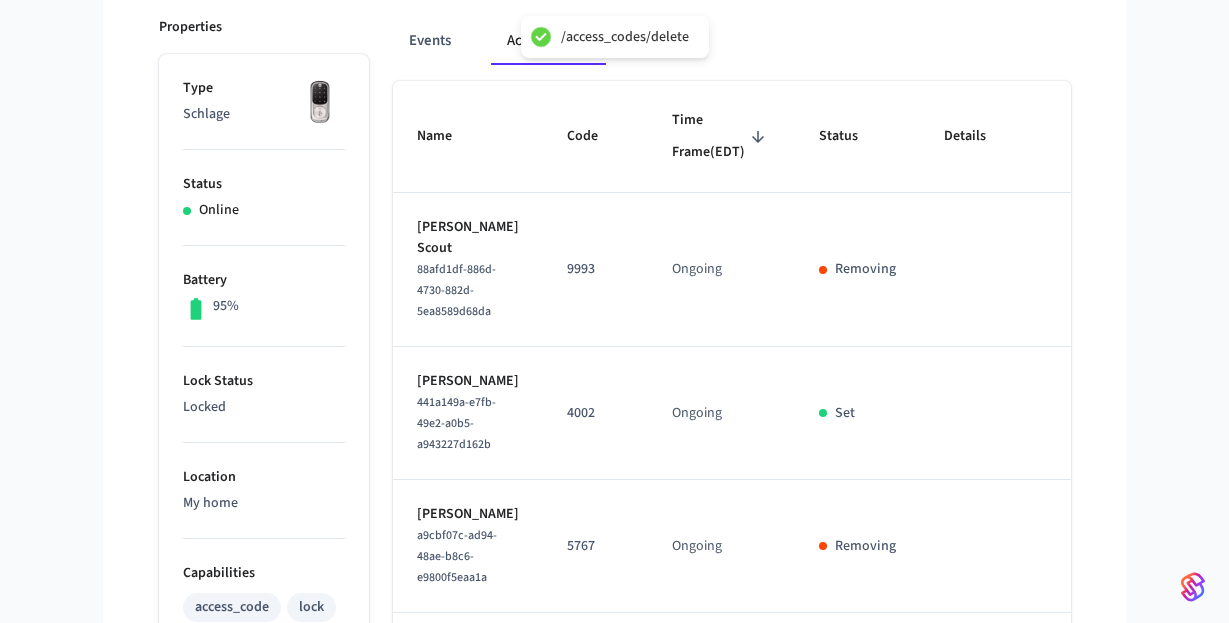 scroll, scrollTop: 48, scrollLeft: 0, axis: vertical 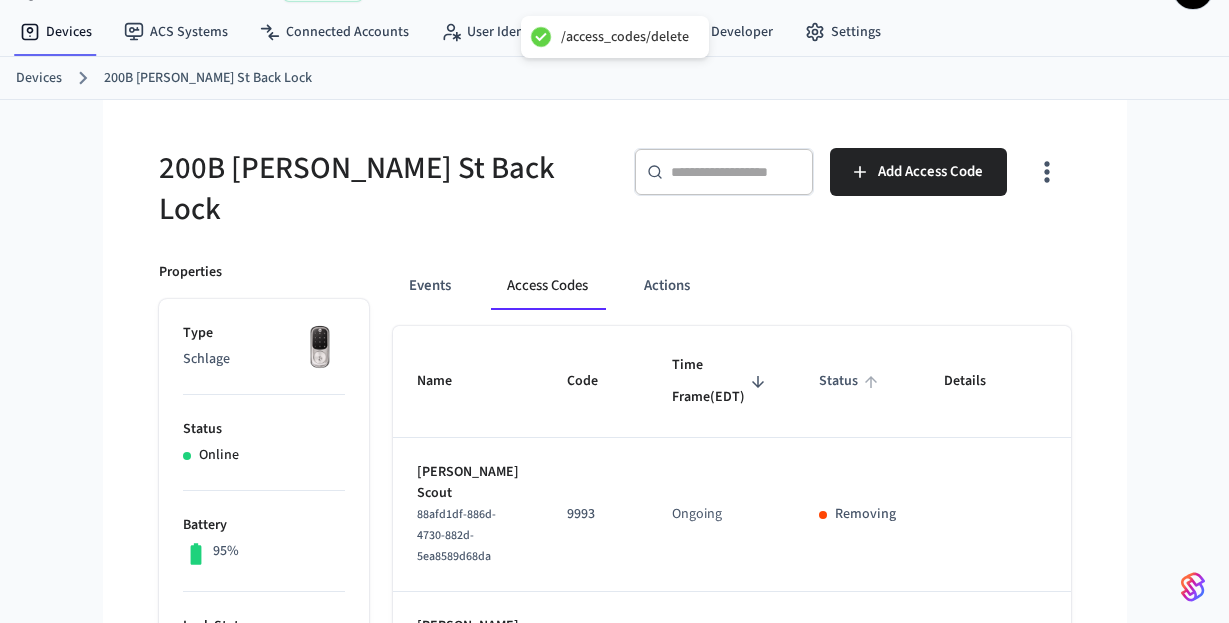 type 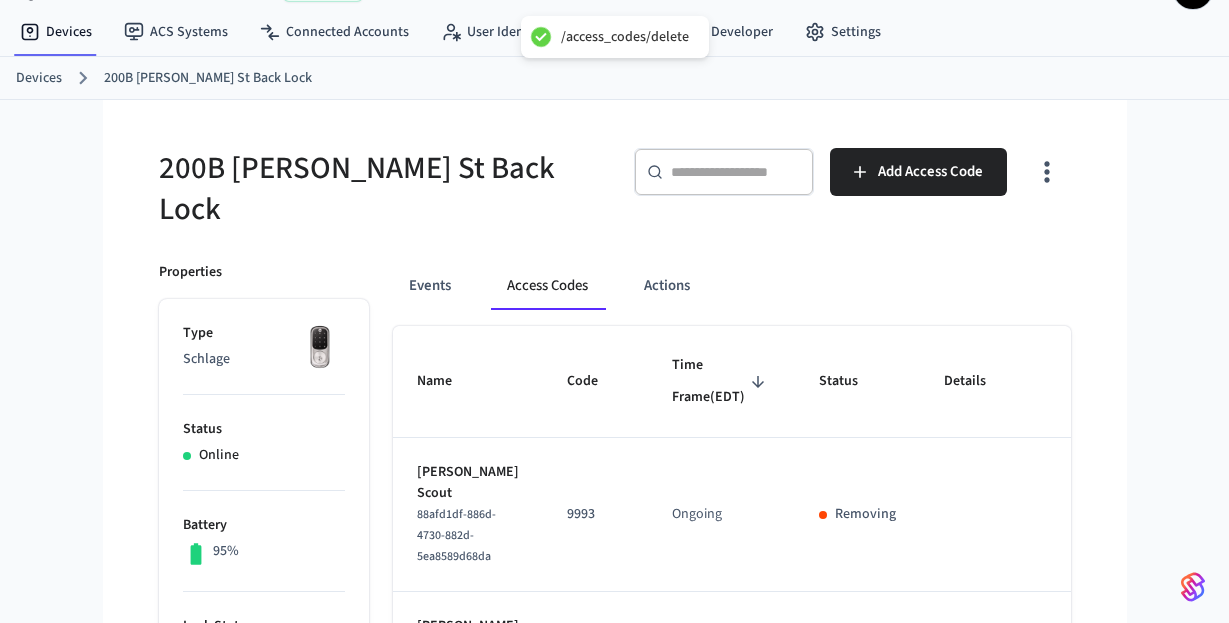 scroll, scrollTop: 0, scrollLeft: 0, axis: both 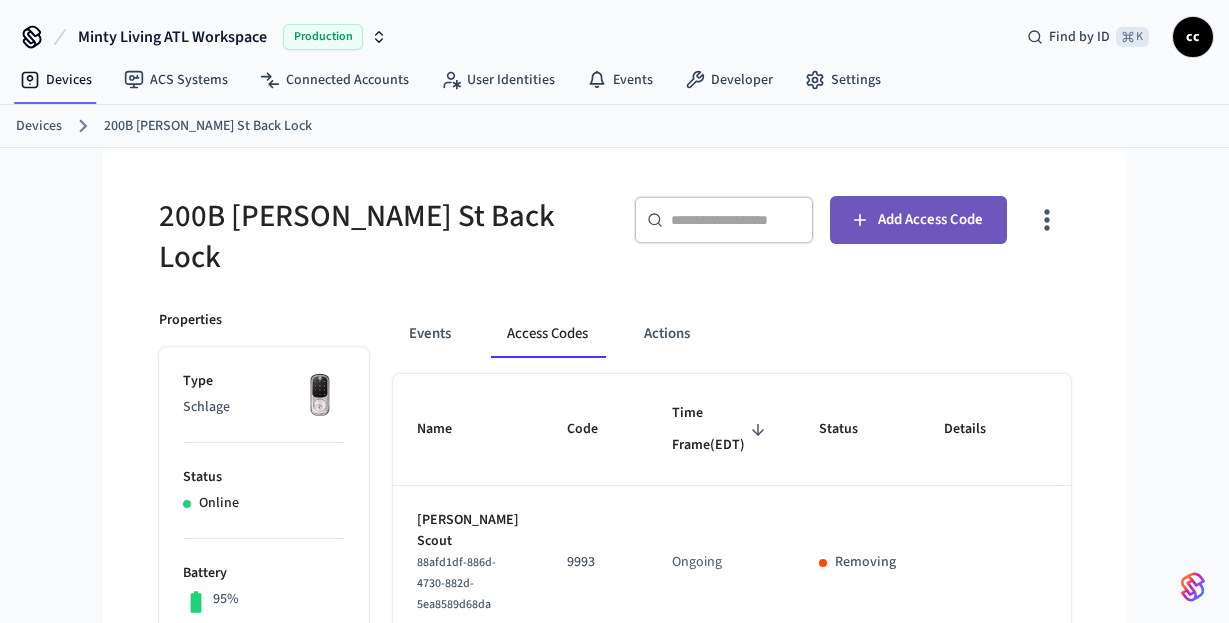 click 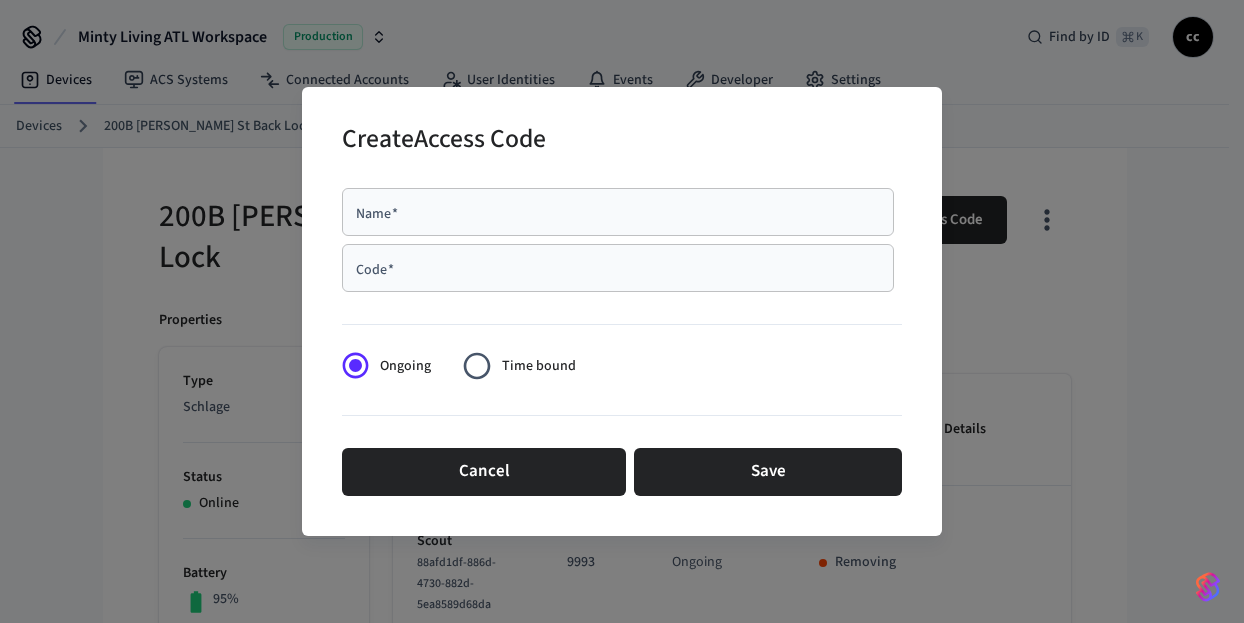 drag, startPoint x: 435, startPoint y: 204, endPoint x: 462, endPoint y: 202, distance: 27.073973 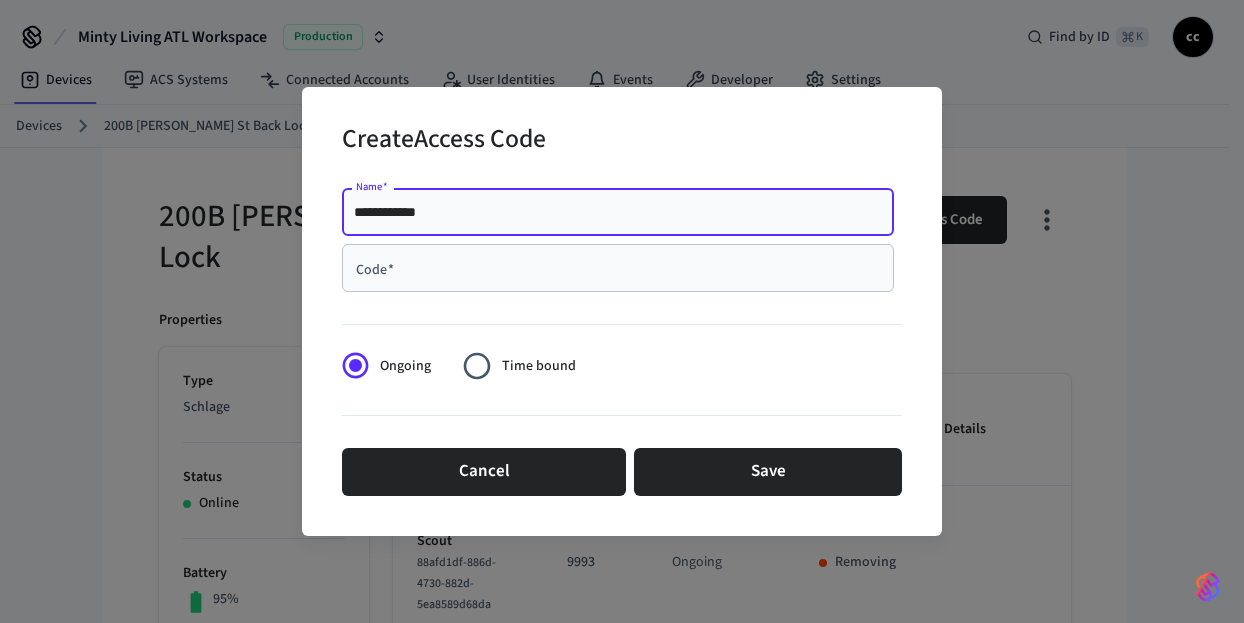 type on "**********" 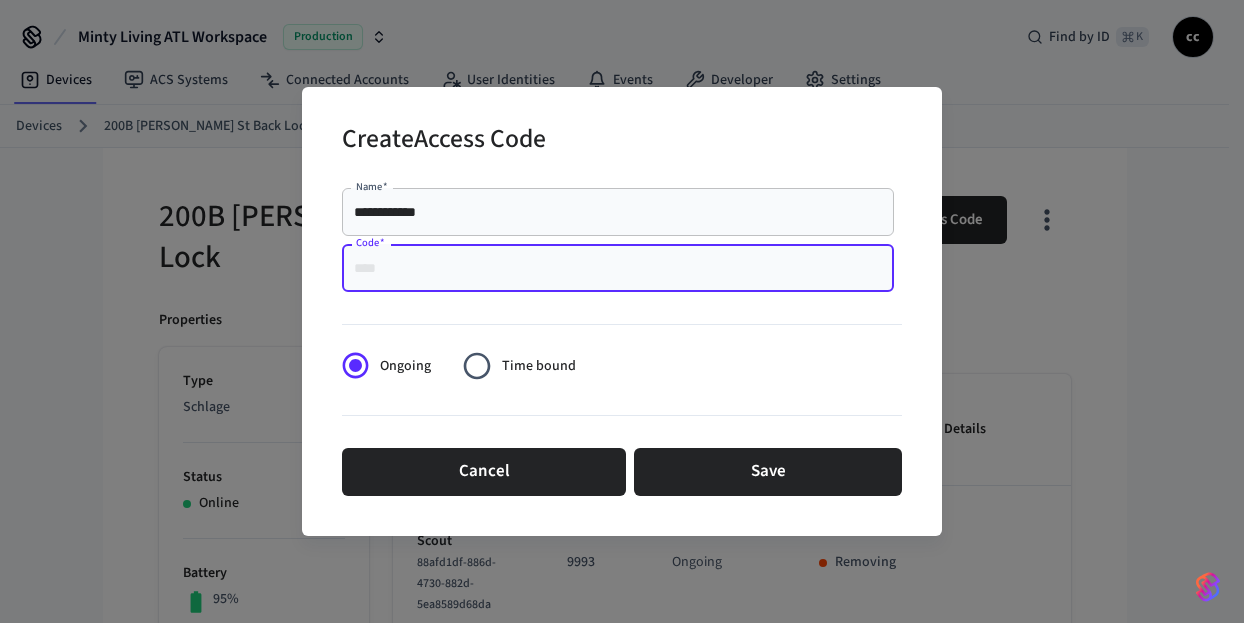 paste on "****" 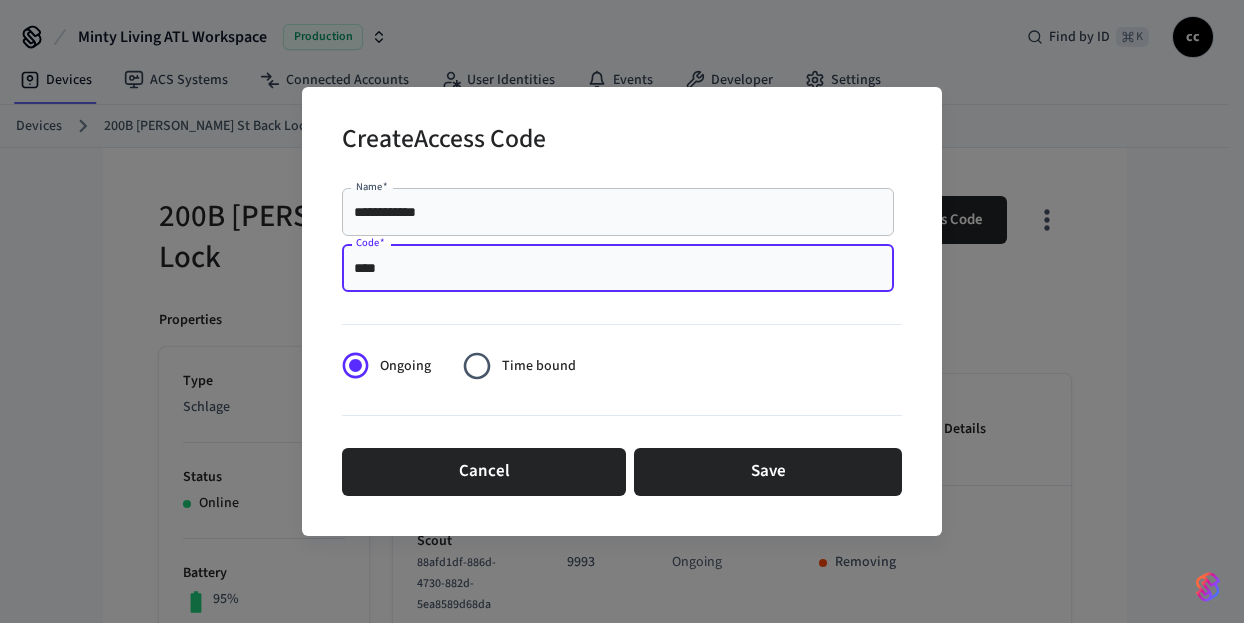type on "****" 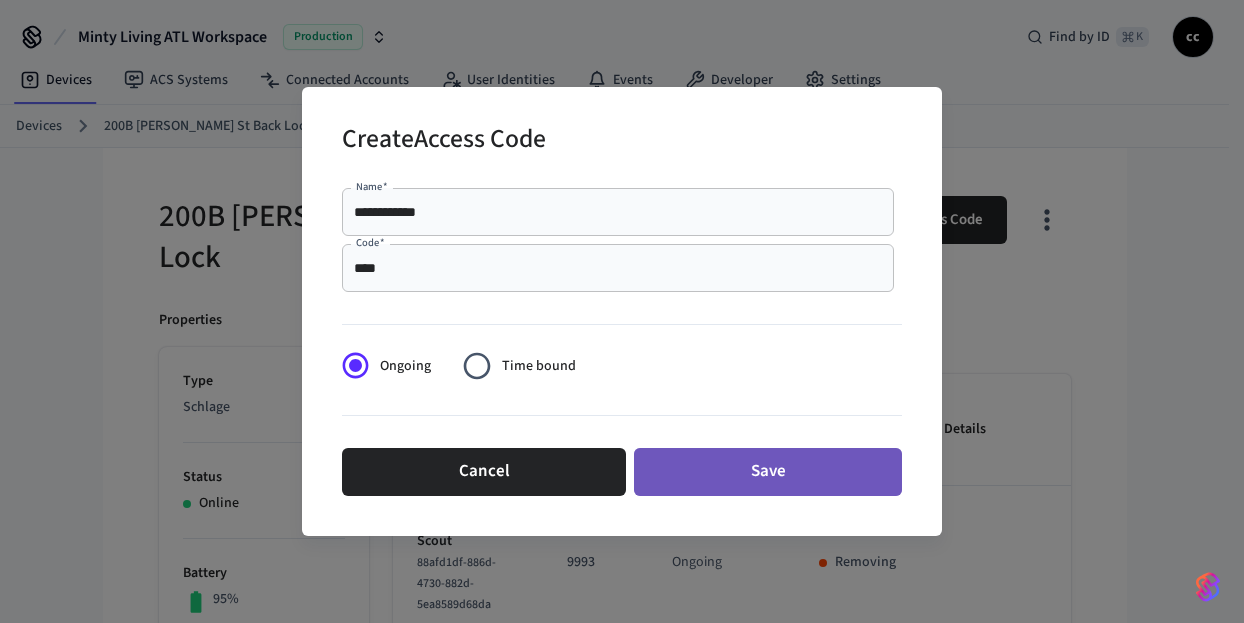 click on "Save" at bounding box center [768, 472] 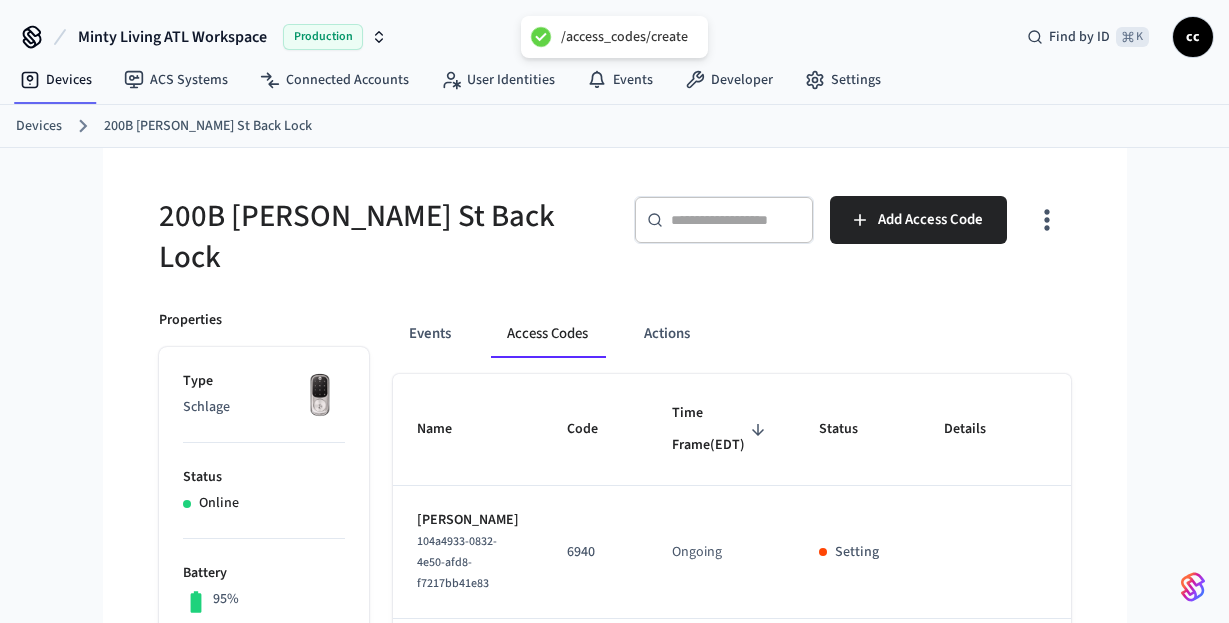 type 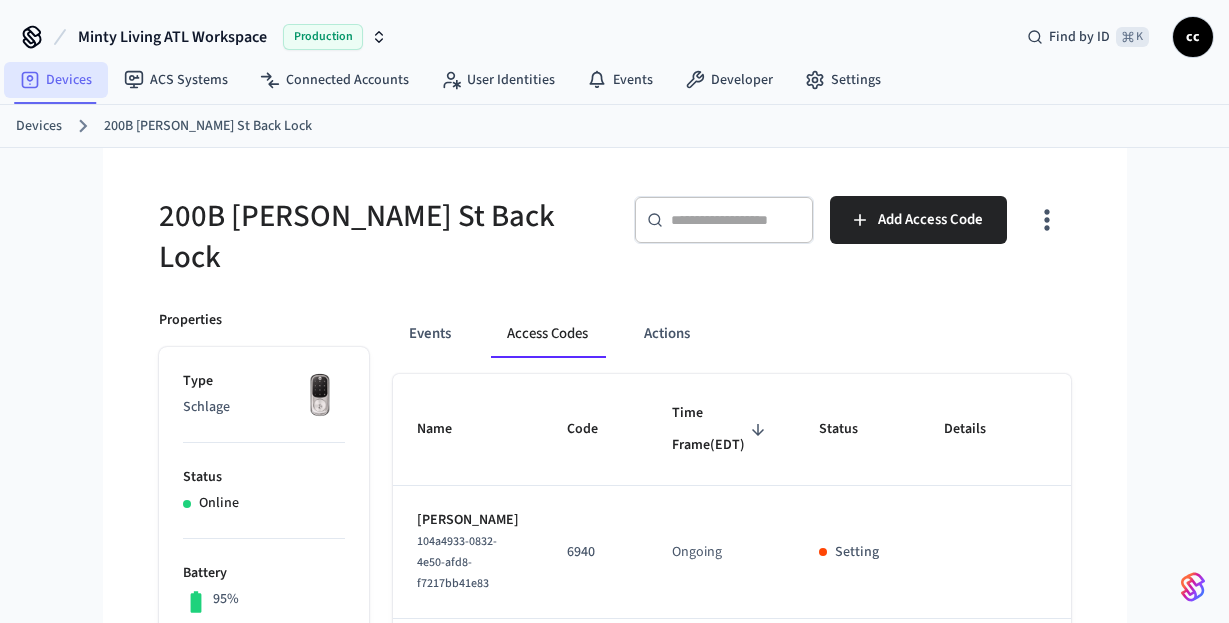 click on "Devices" at bounding box center [56, 80] 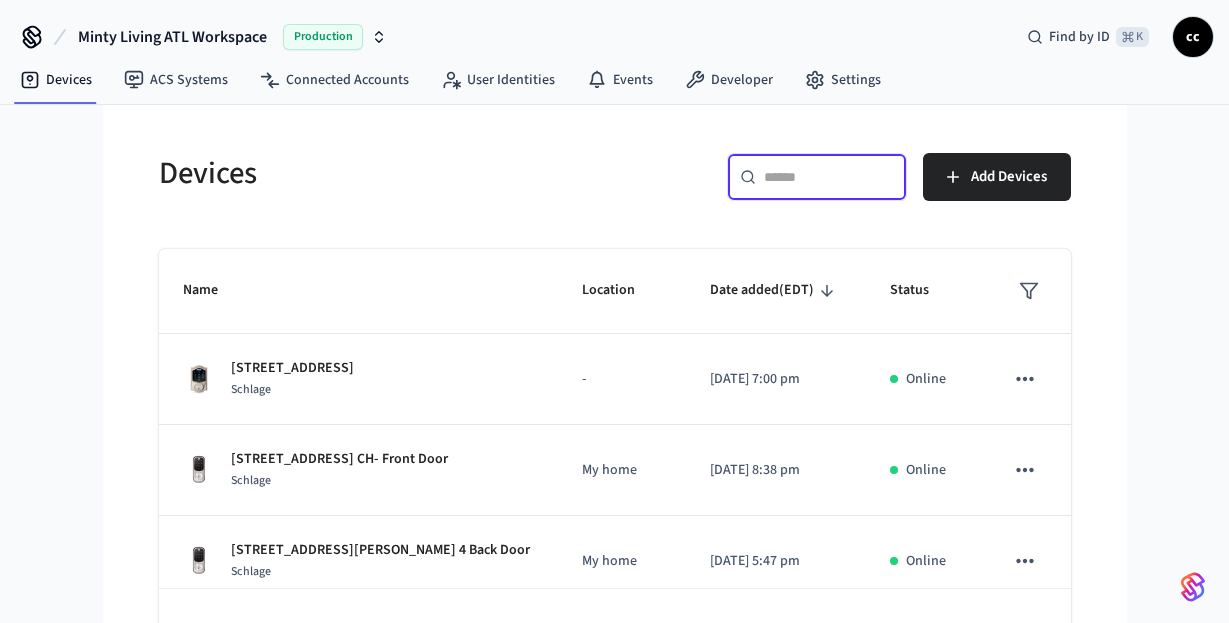 click at bounding box center [829, 177] 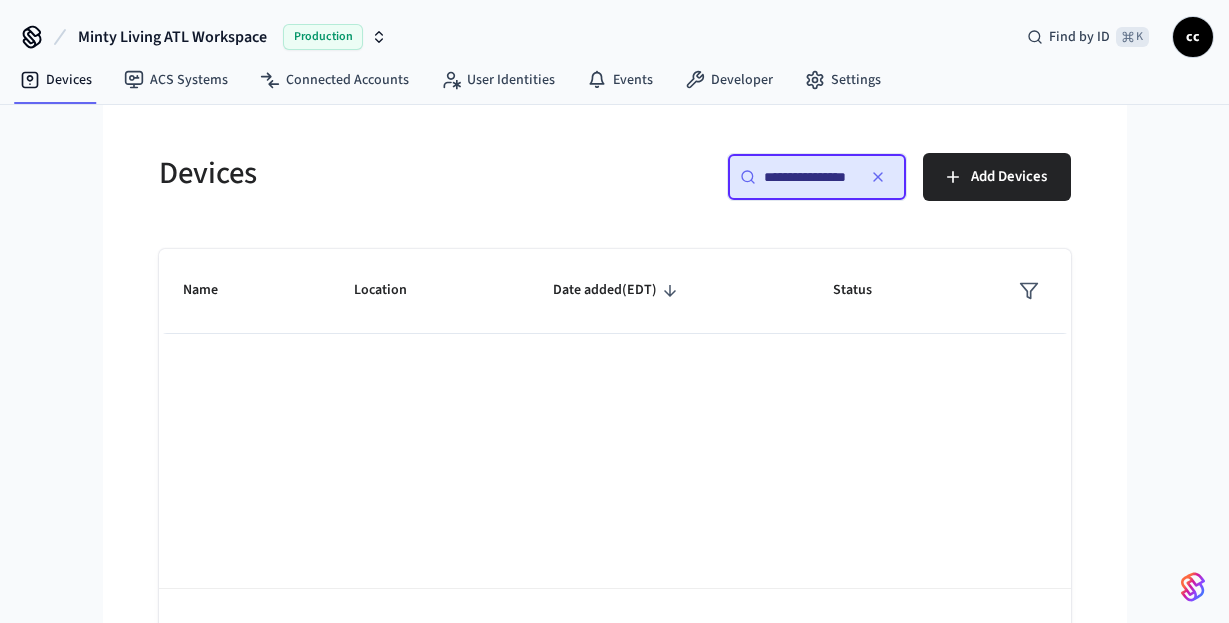 scroll, scrollTop: 0, scrollLeft: 0, axis: both 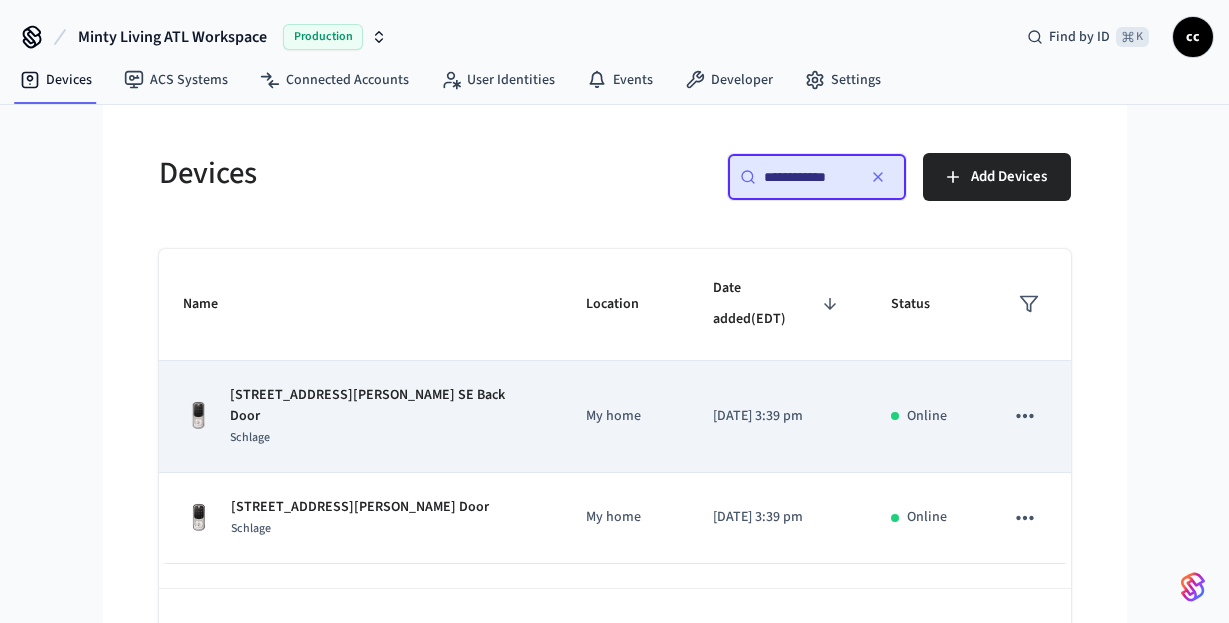 type on "**********" 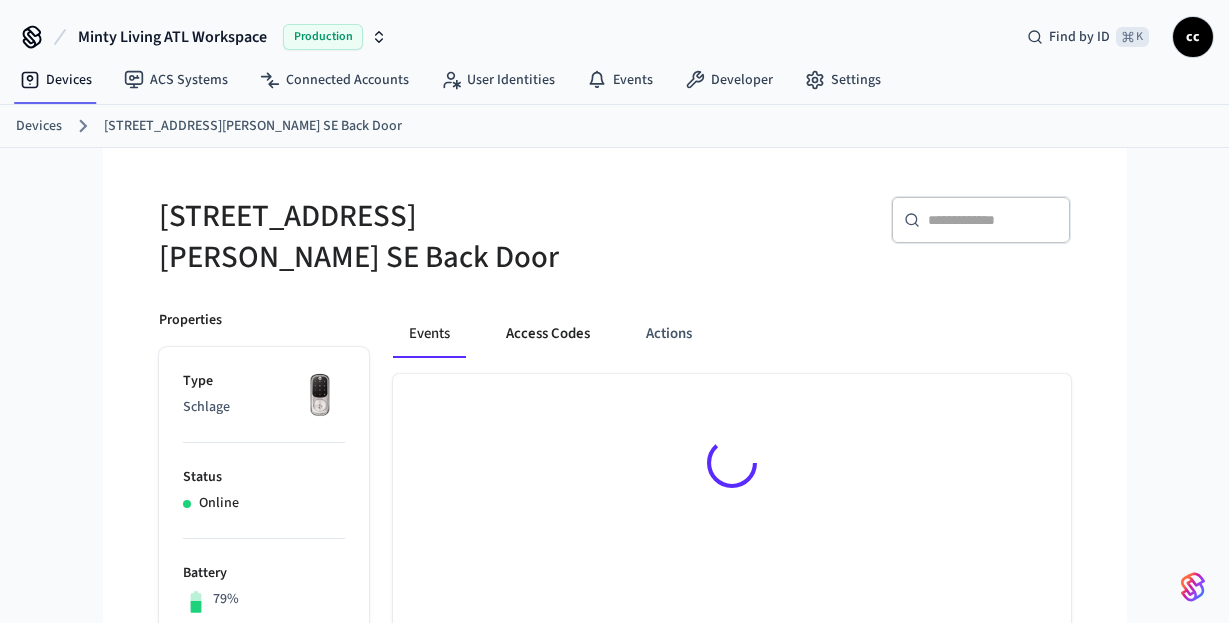 click on "Access Codes" at bounding box center [548, 334] 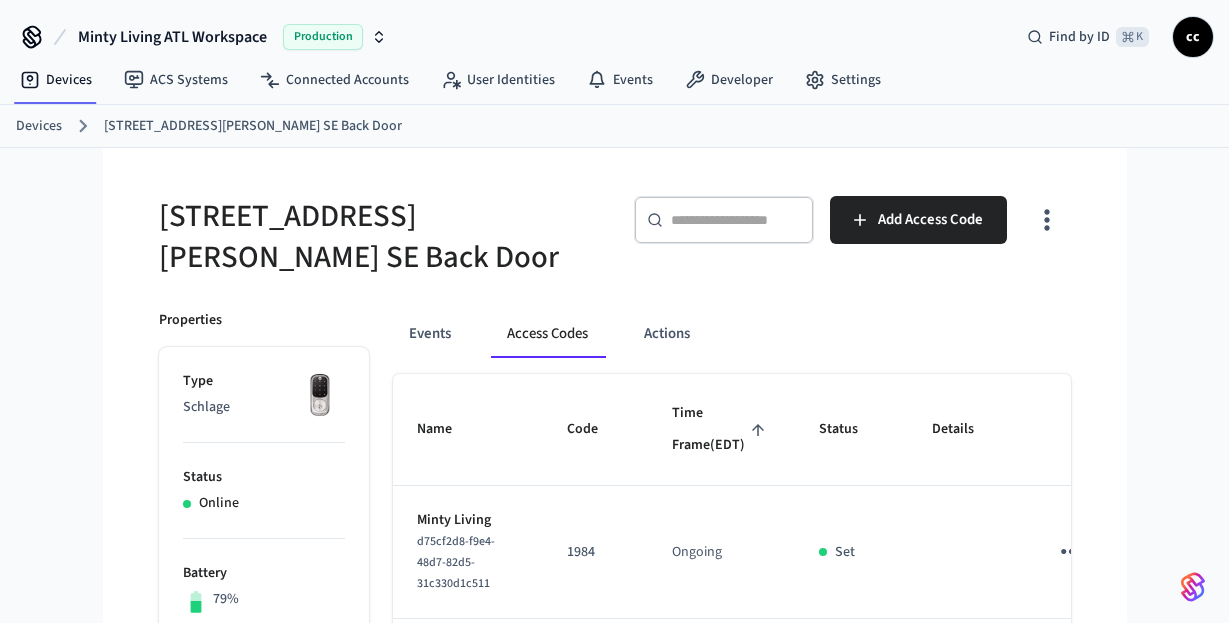 click on "Time Frame  (EDT)" at bounding box center (721, 429) 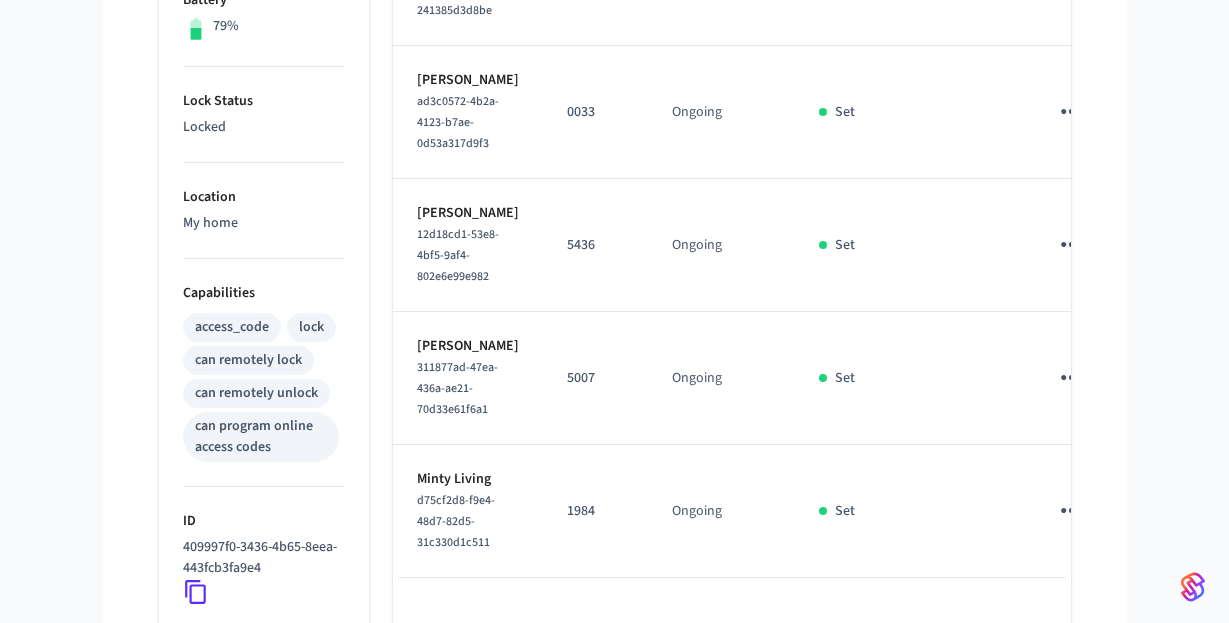 scroll, scrollTop: 403, scrollLeft: 0, axis: vertical 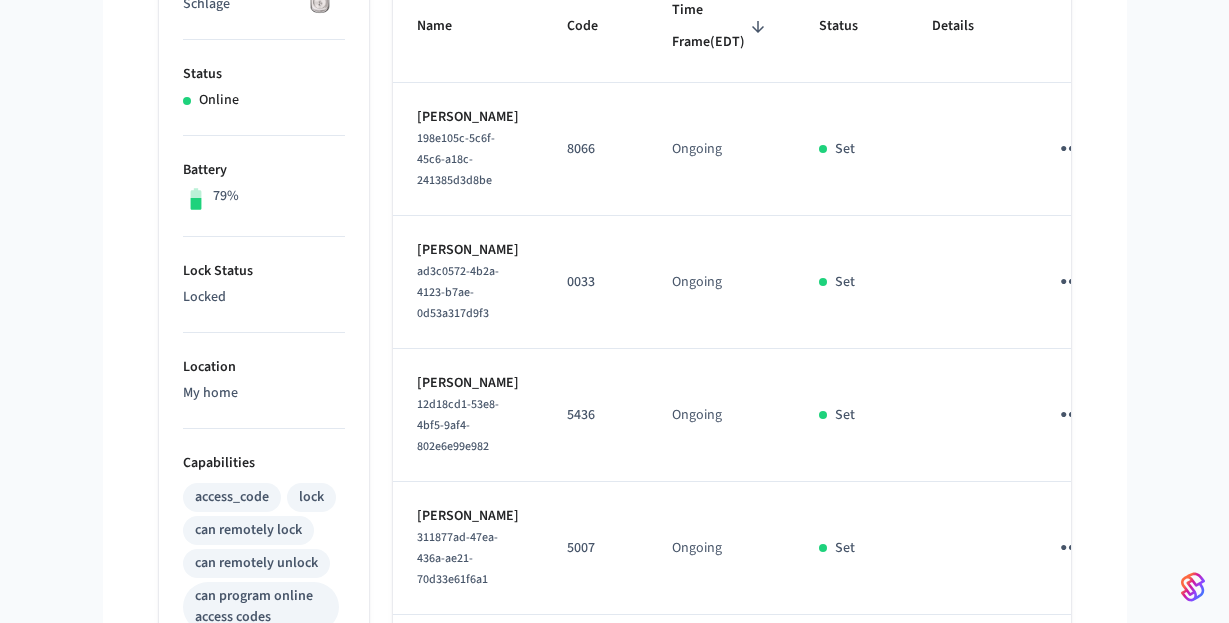 click 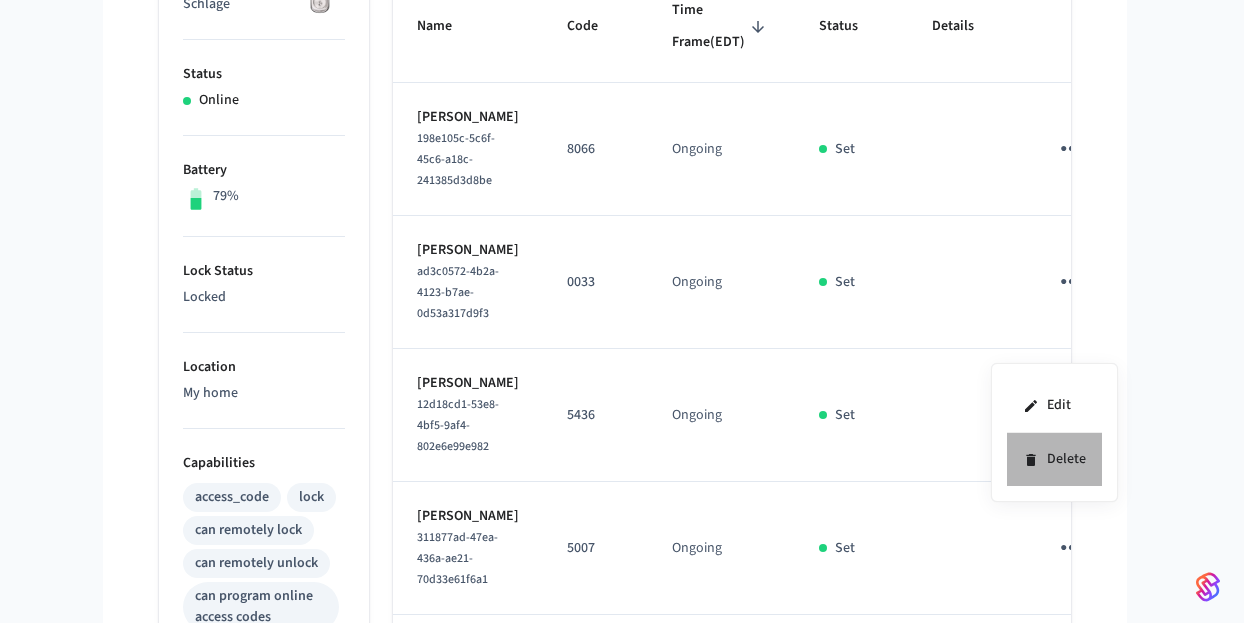 click on "Delete" at bounding box center [1054, 459] 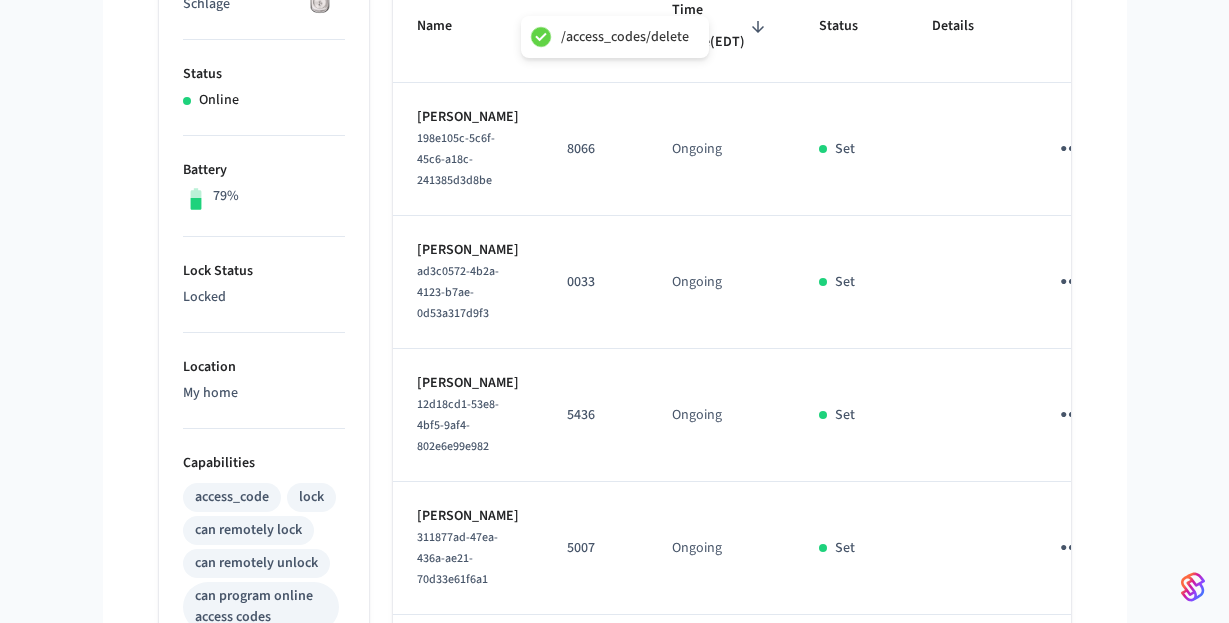 scroll, scrollTop: 535, scrollLeft: 0, axis: vertical 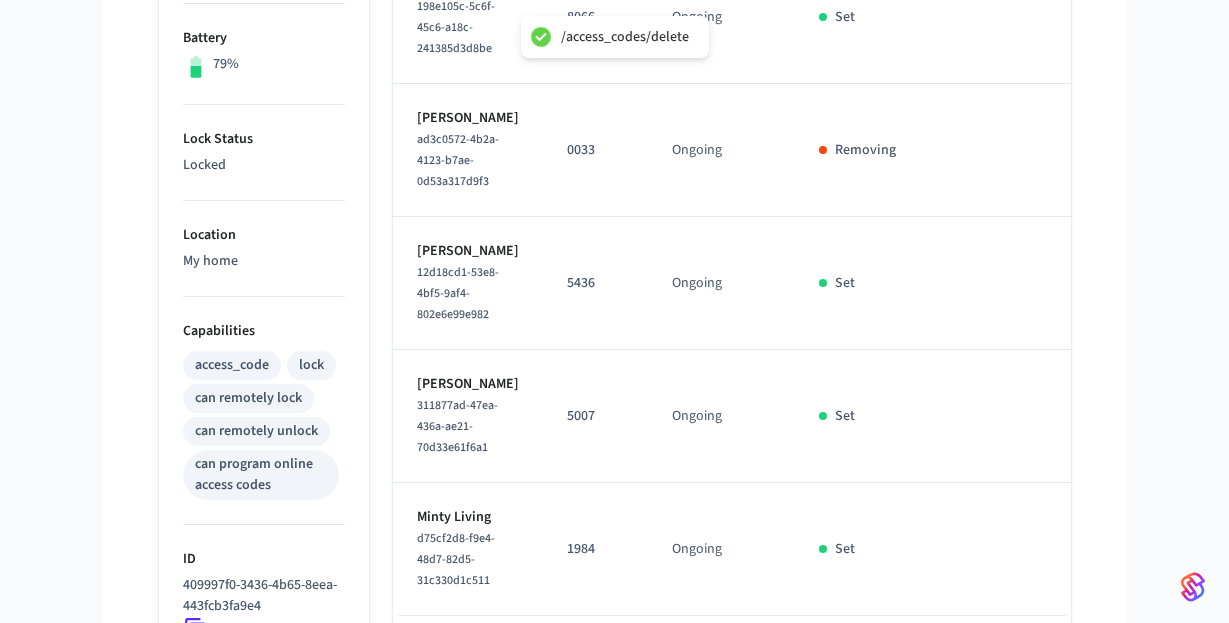click 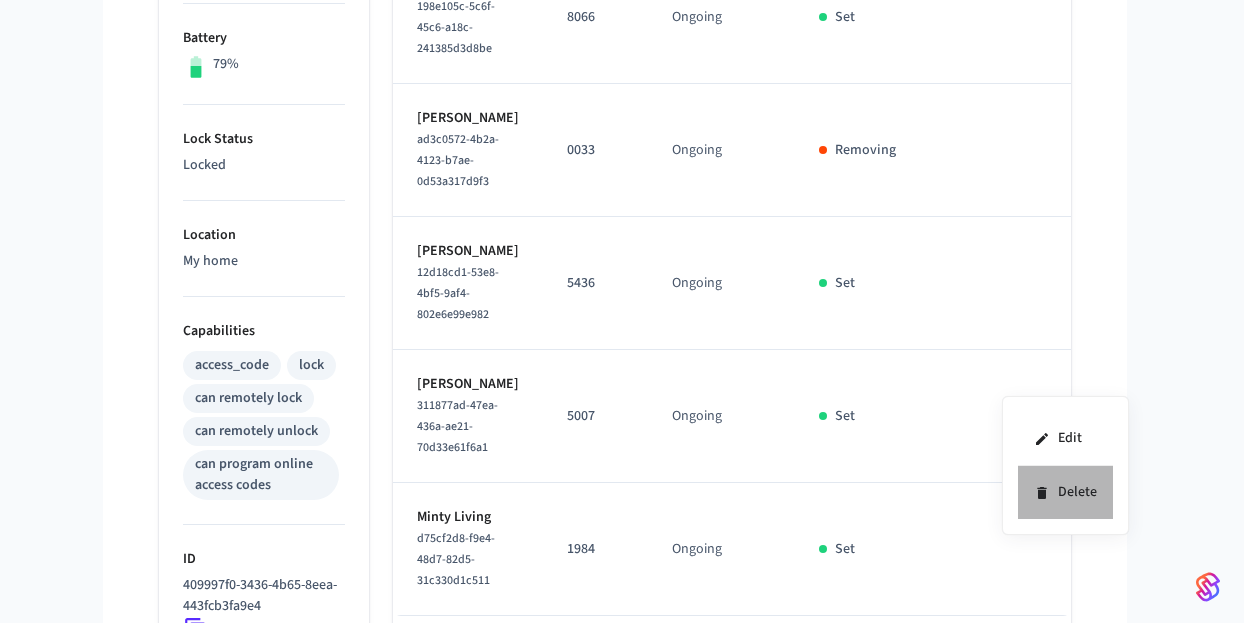 click on "Delete" at bounding box center [1065, 492] 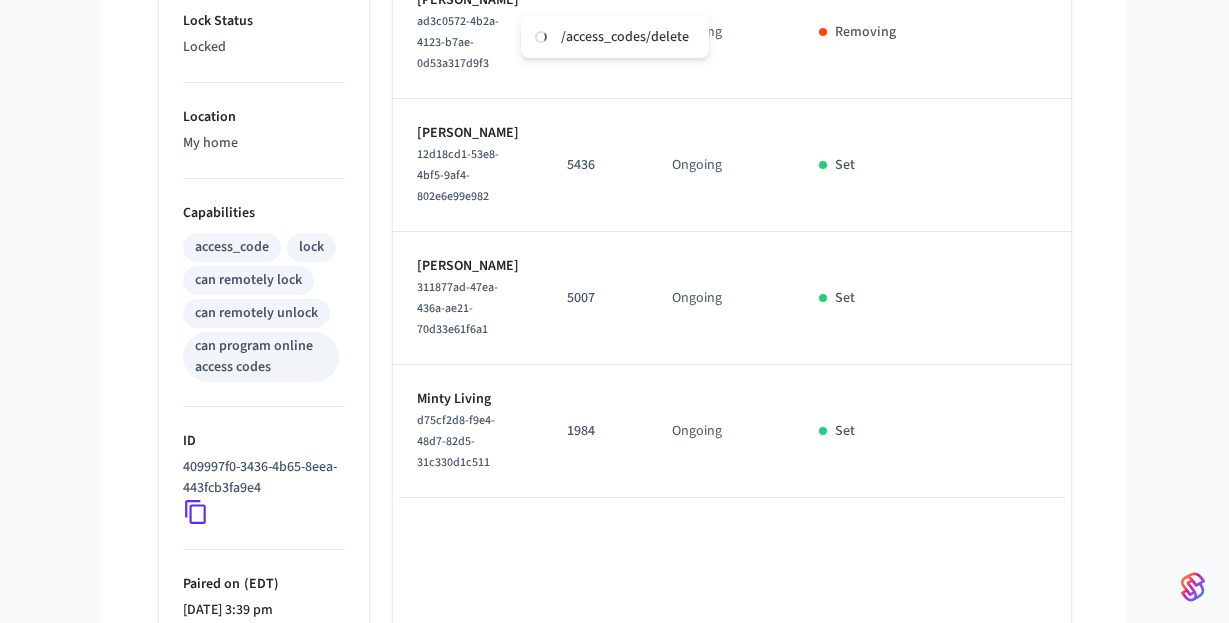 scroll, scrollTop: 707, scrollLeft: 0, axis: vertical 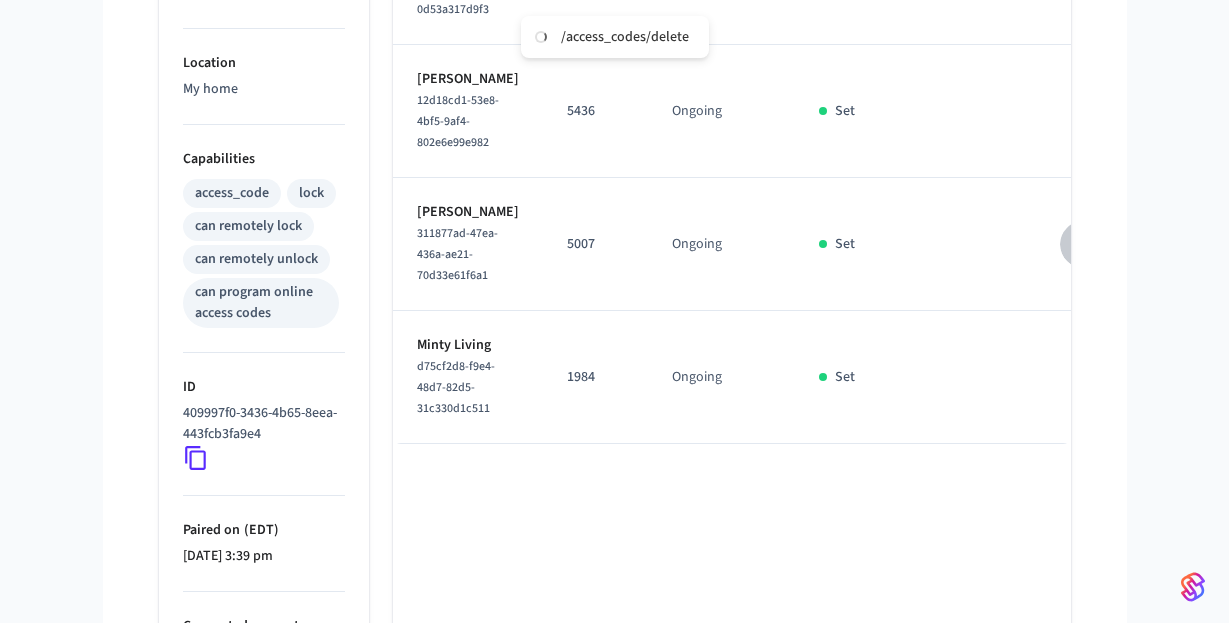 click 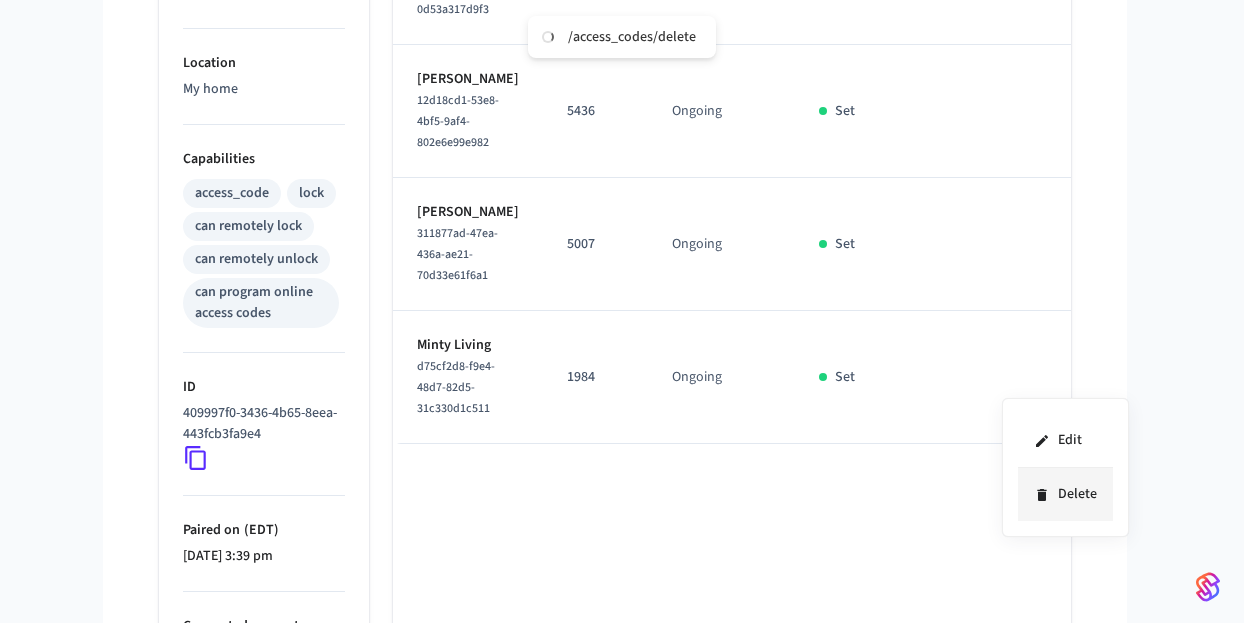 click on "Delete" at bounding box center (1065, 494) 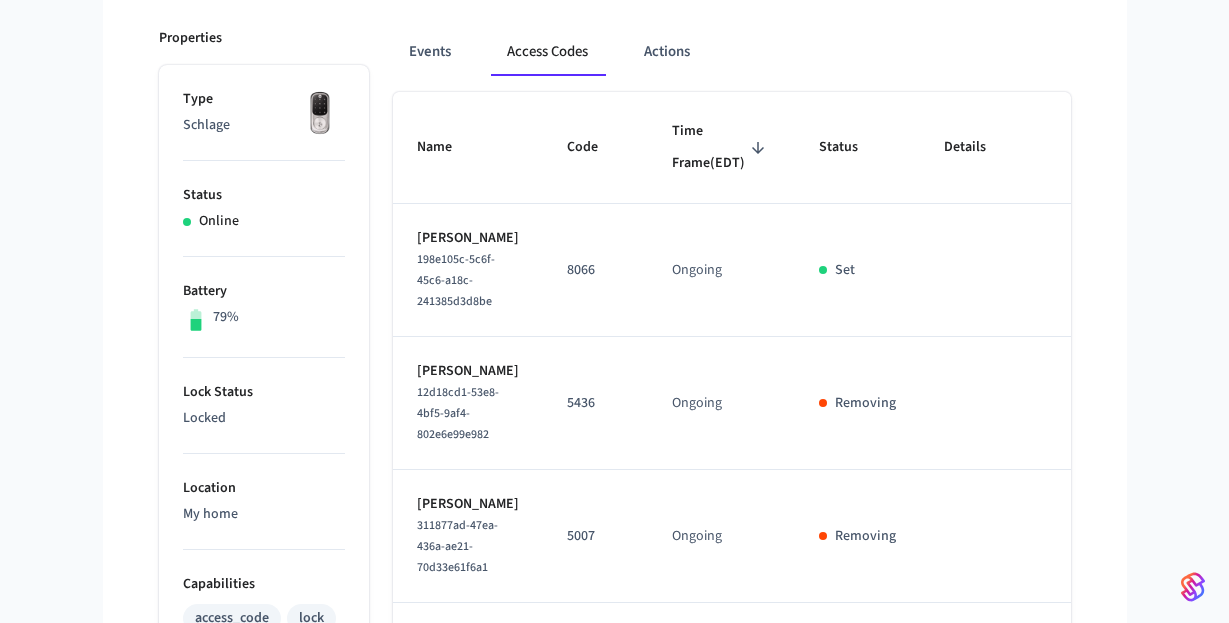 scroll, scrollTop: 109, scrollLeft: 0, axis: vertical 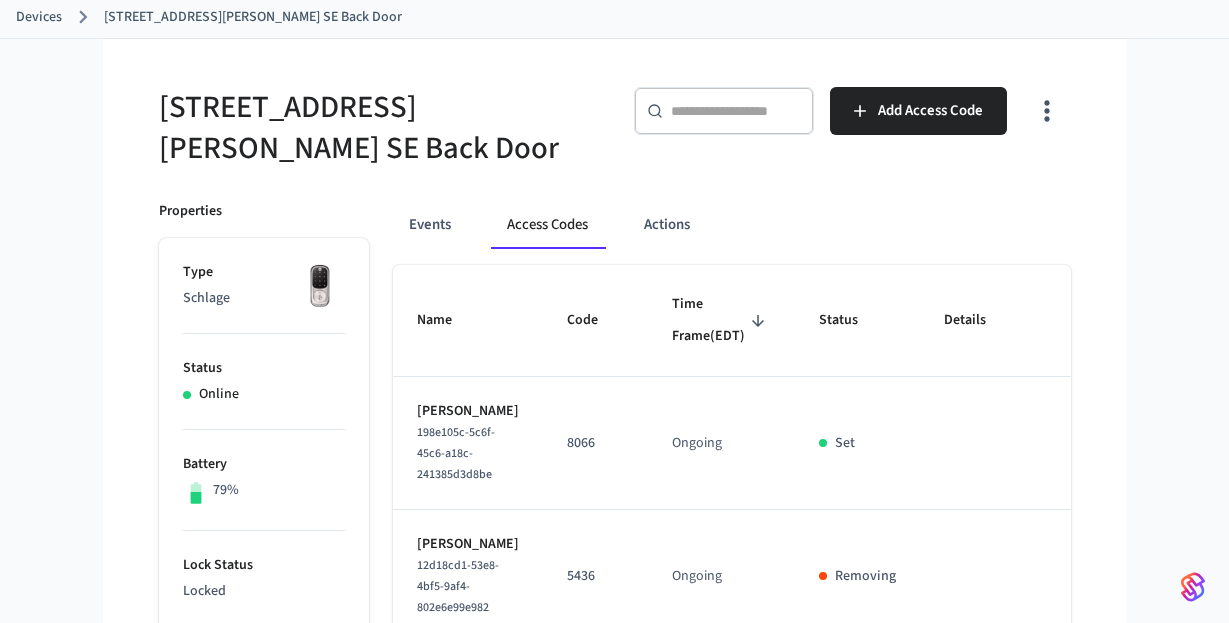 type 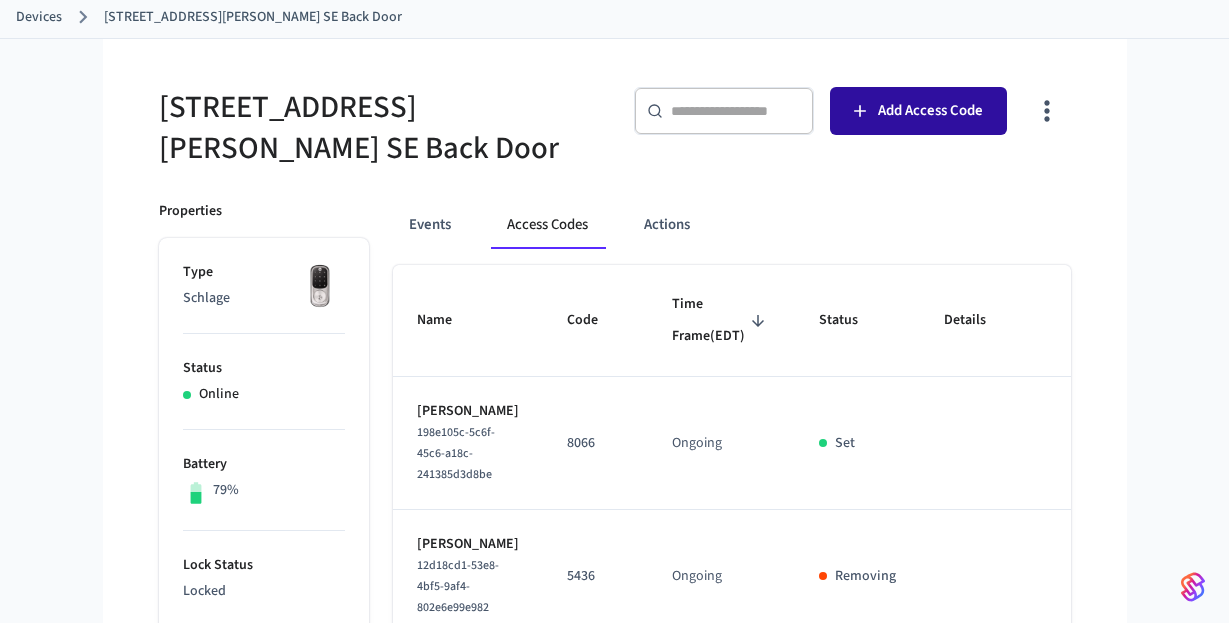 click on "Add Access Code" at bounding box center [930, 111] 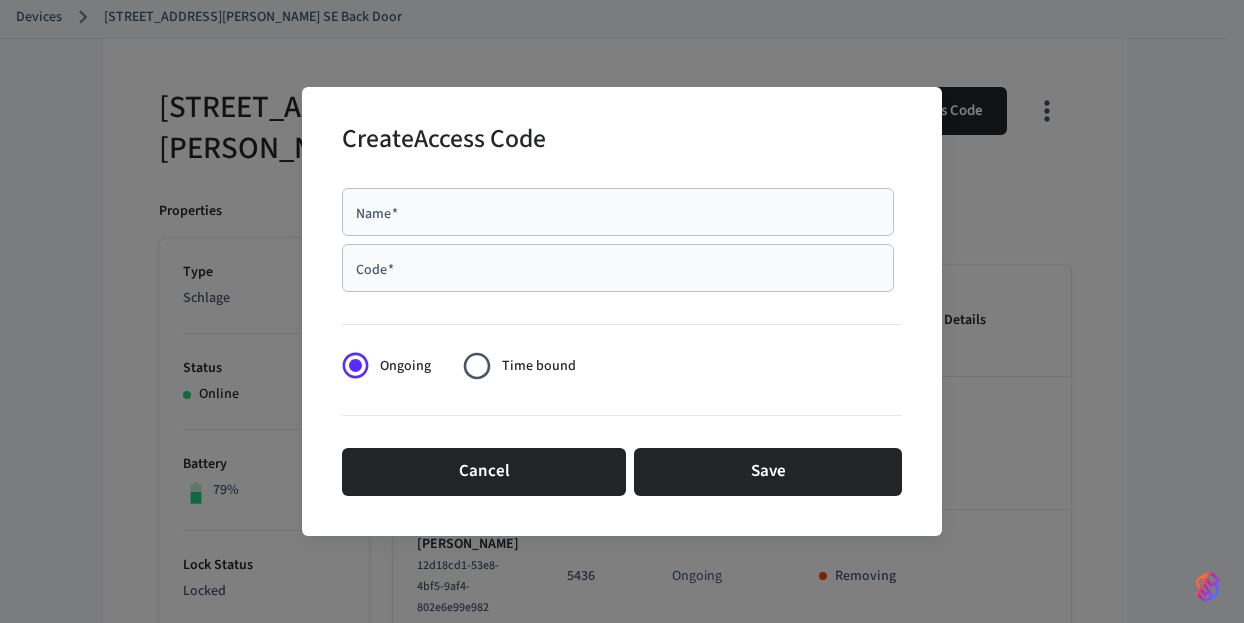 click on "Name   *" at bounding box center (618, 212) 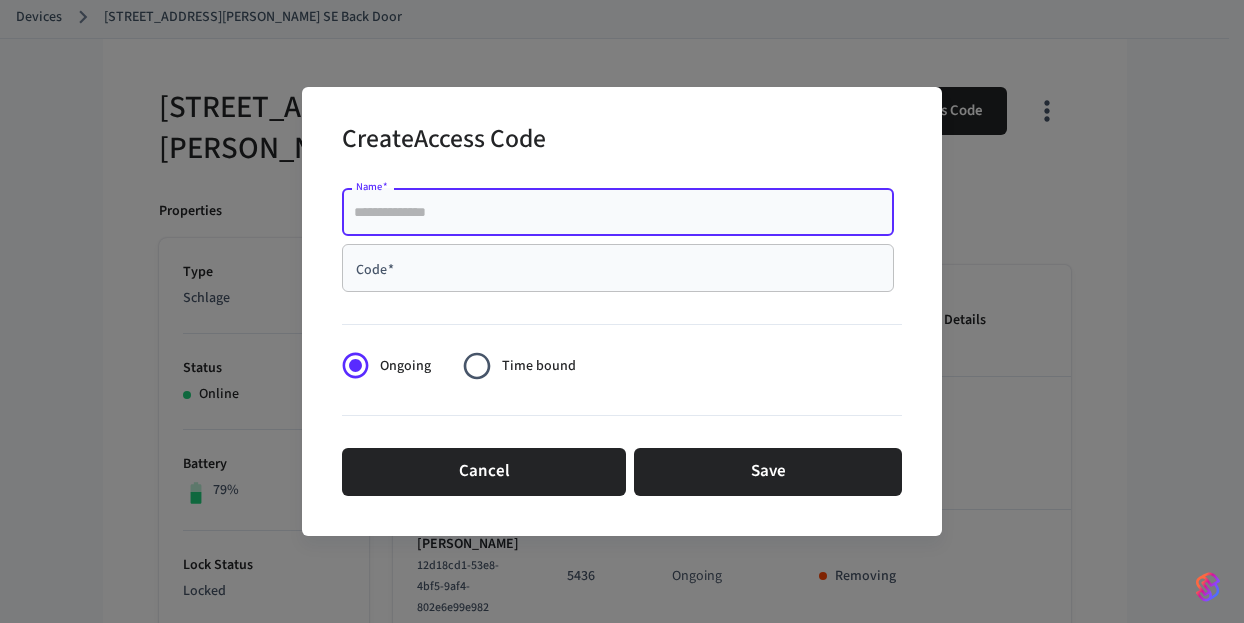 paste on "**********" 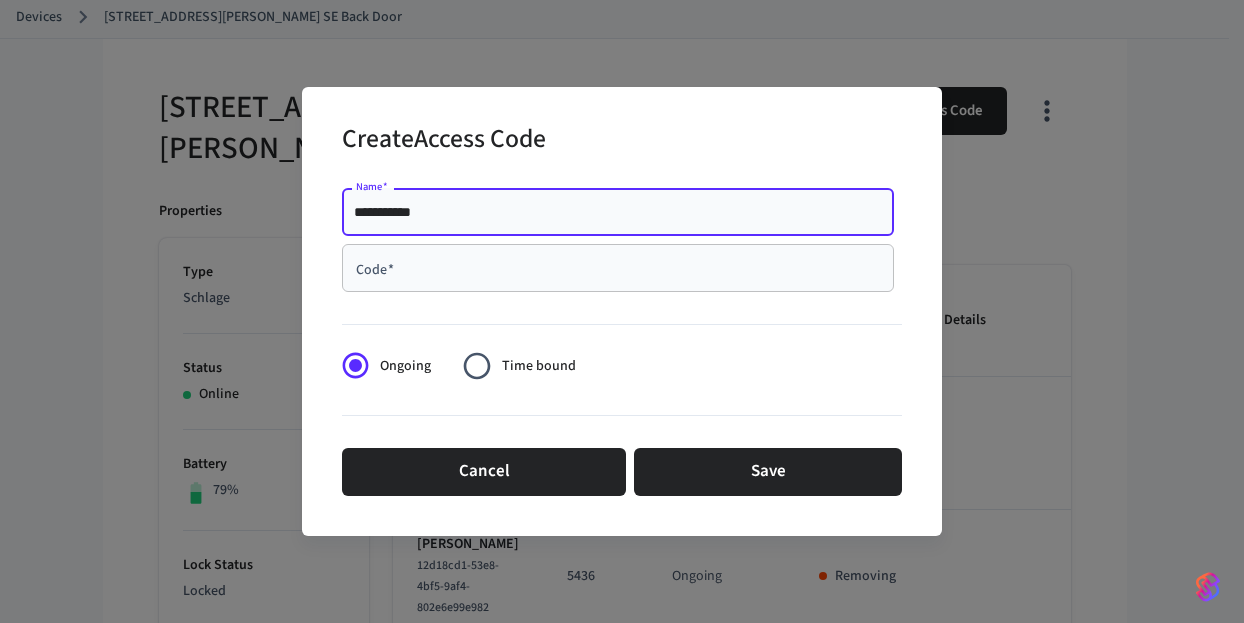 type on "**********" 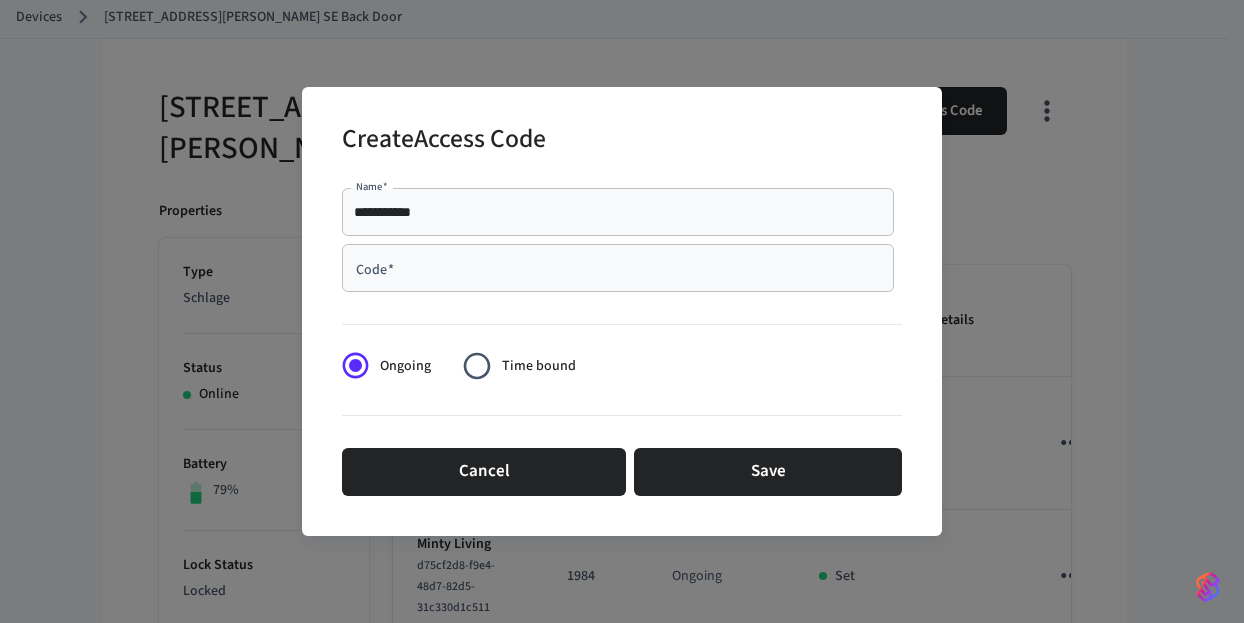 click on "Code   *" at bounding box center [618, 268] 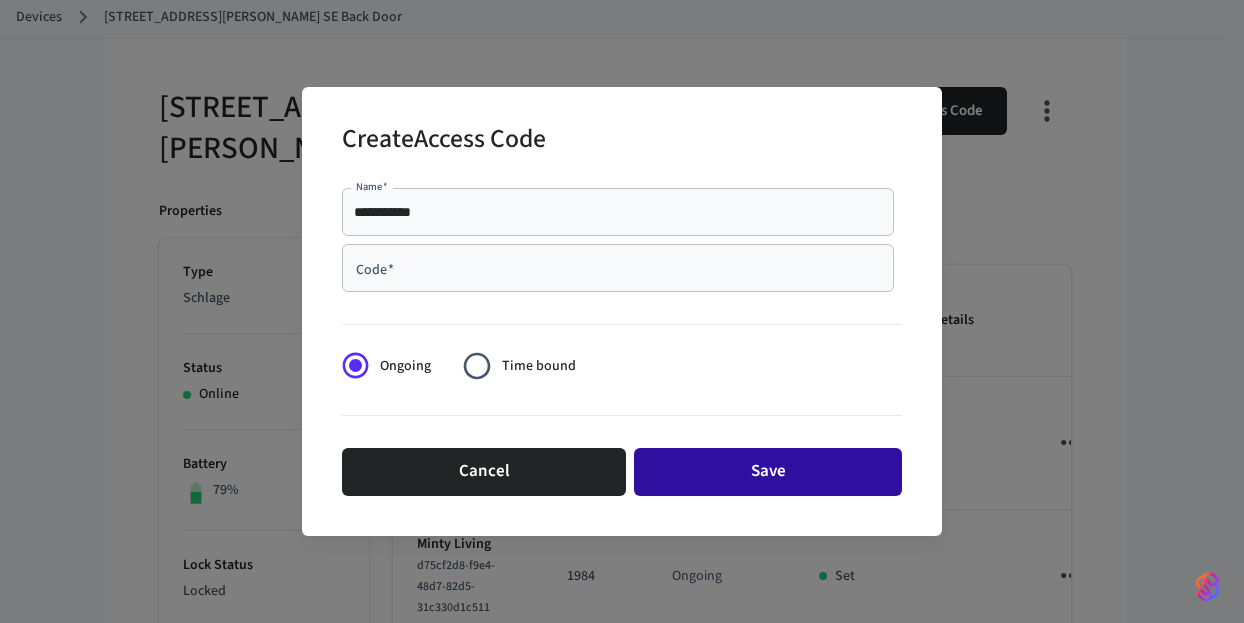 paste on "****" 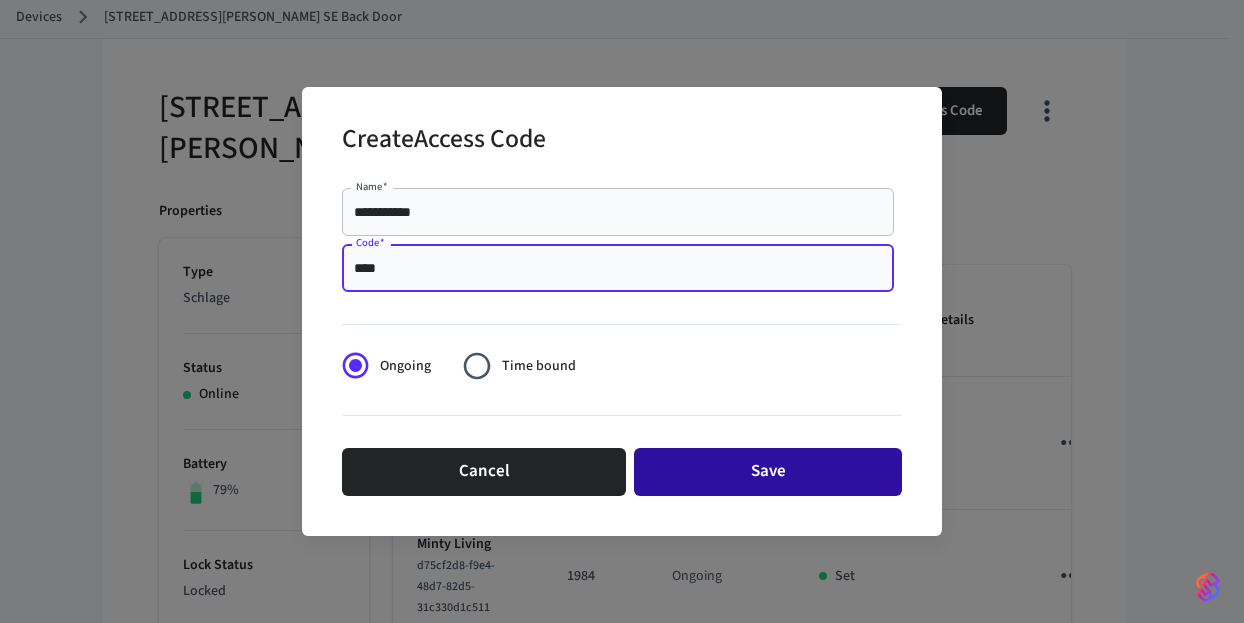 type on "****" 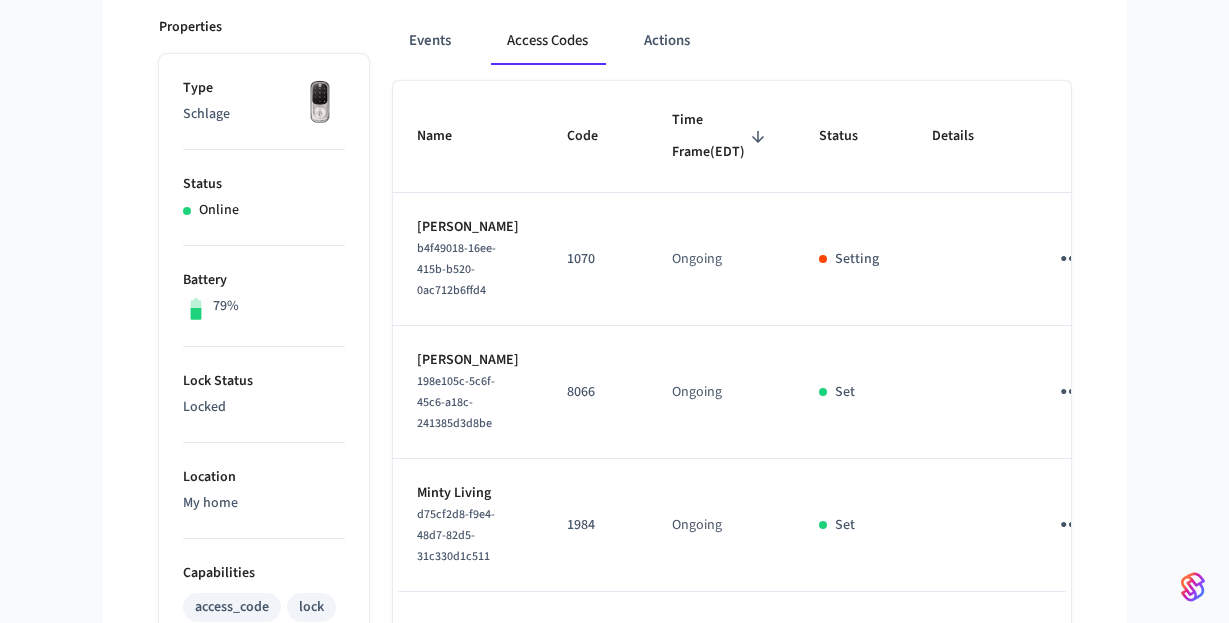 scroll, scrollTop: 95, scrollLeft: 0, axis: vertical 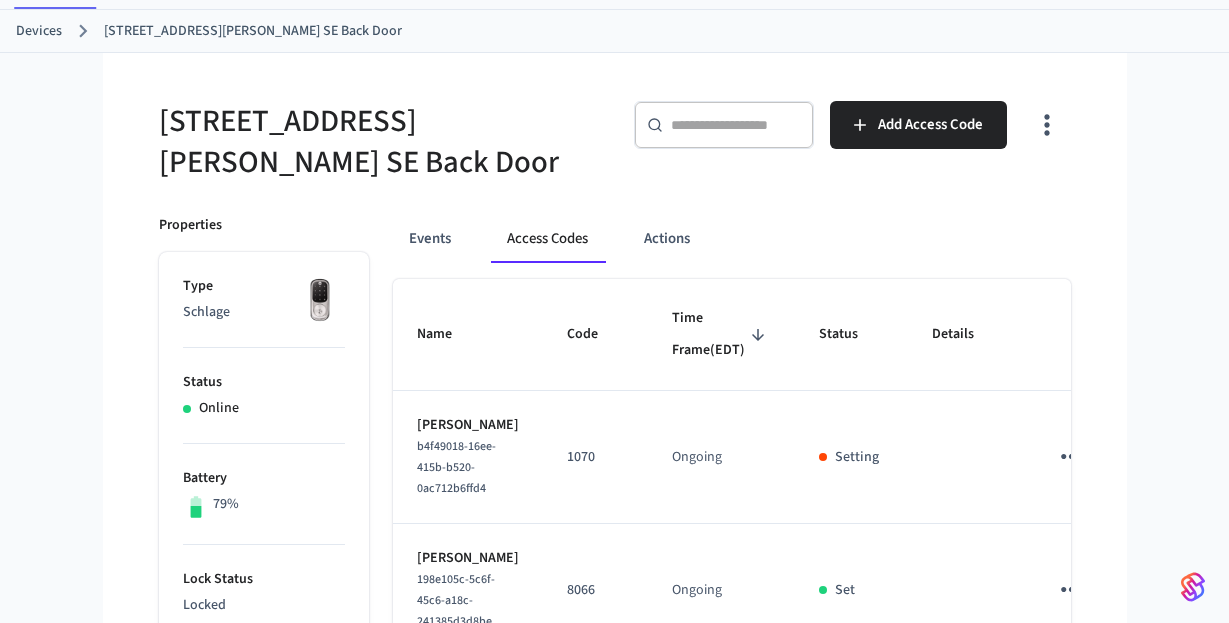 type 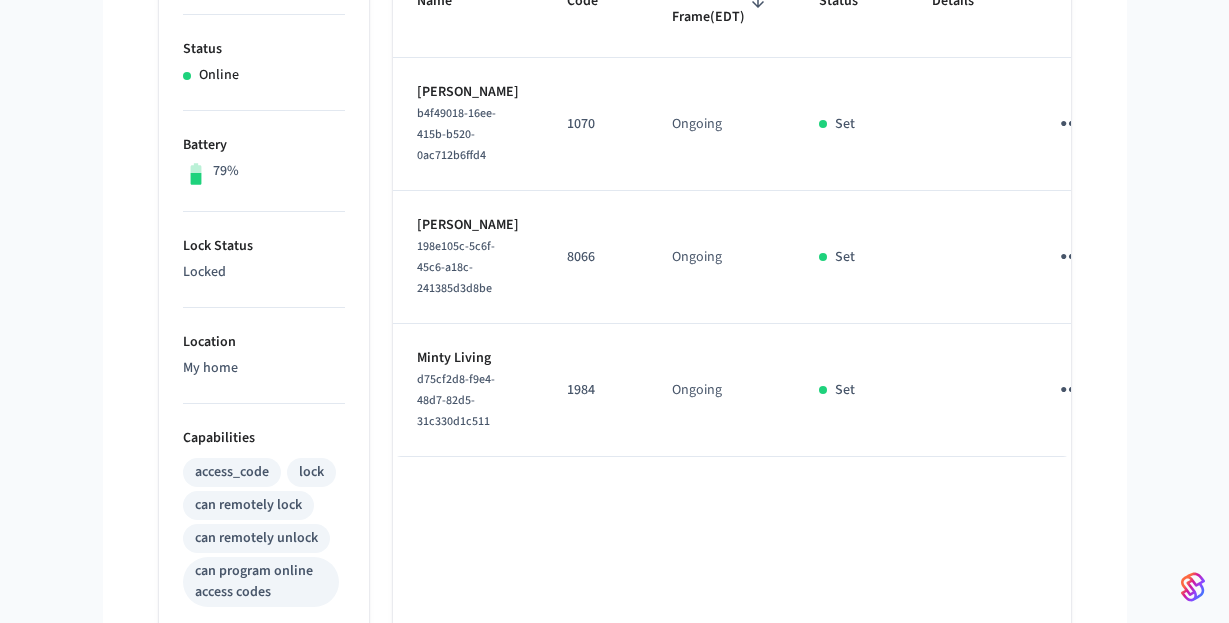 scroll, scrollTop: 441, scrollLeft: 0, axis: vertical 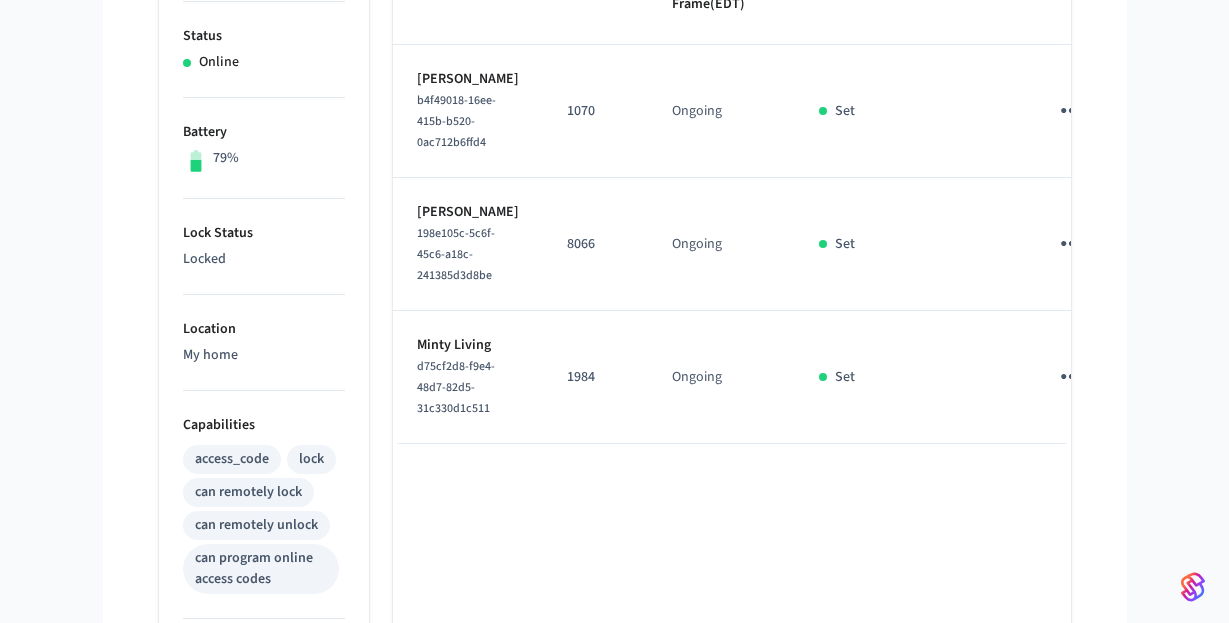 click 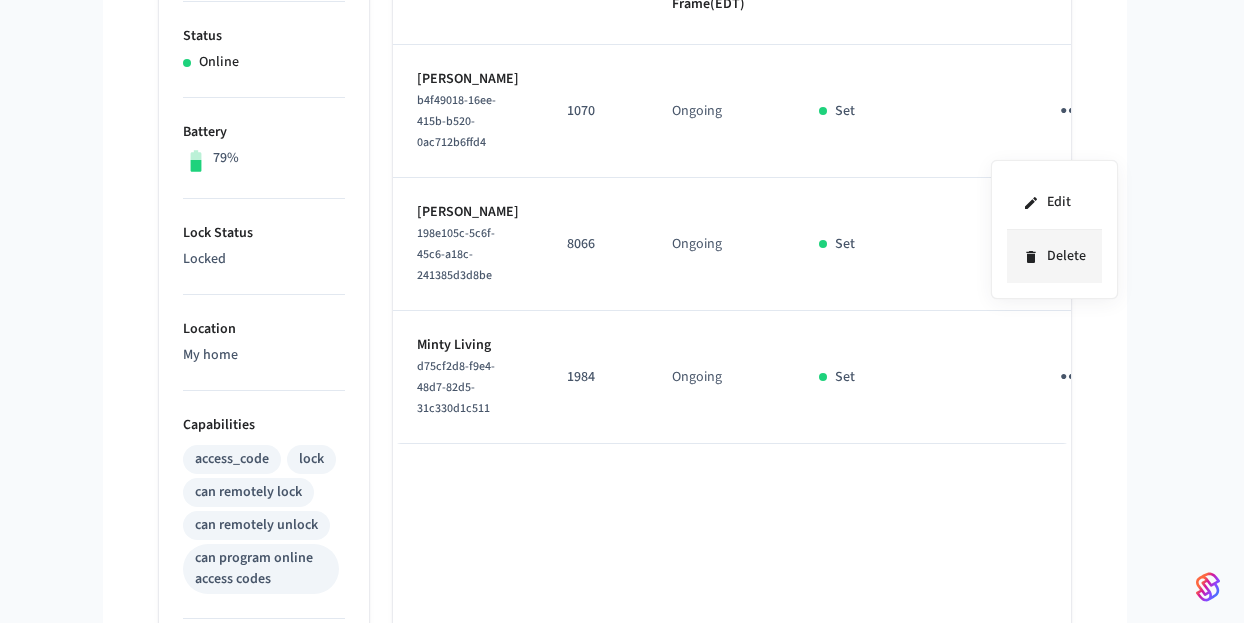 click on "Delete" at bounding box center [1054, 256] 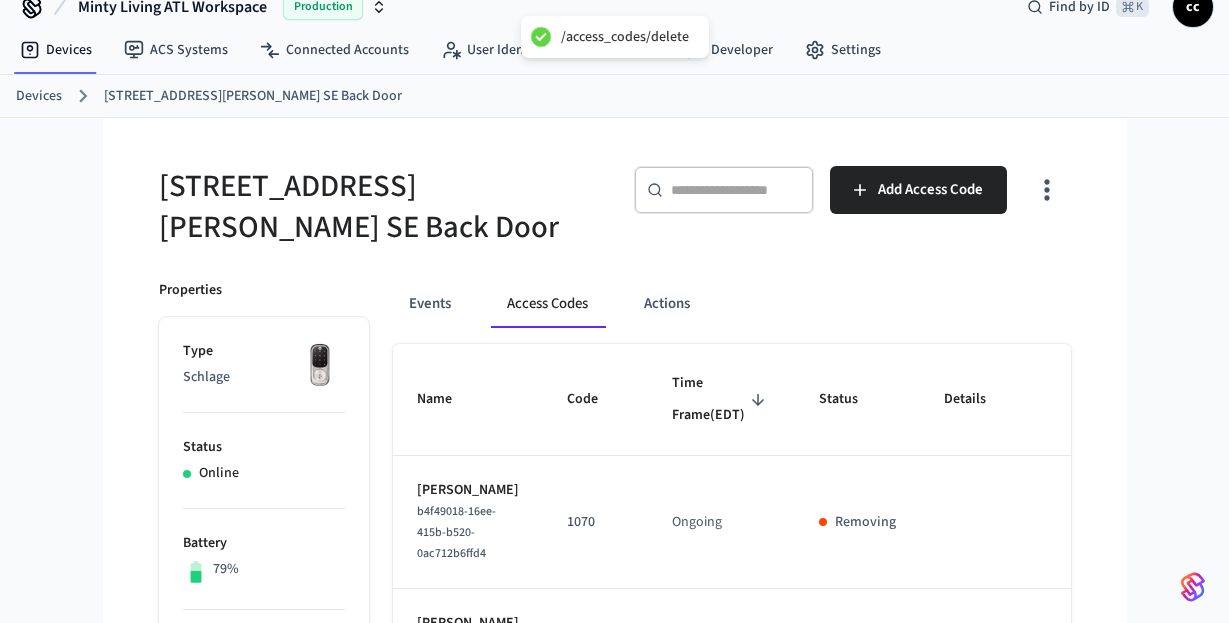 scroll, scrollTop: 0, scrollLeft: 0, axis: both 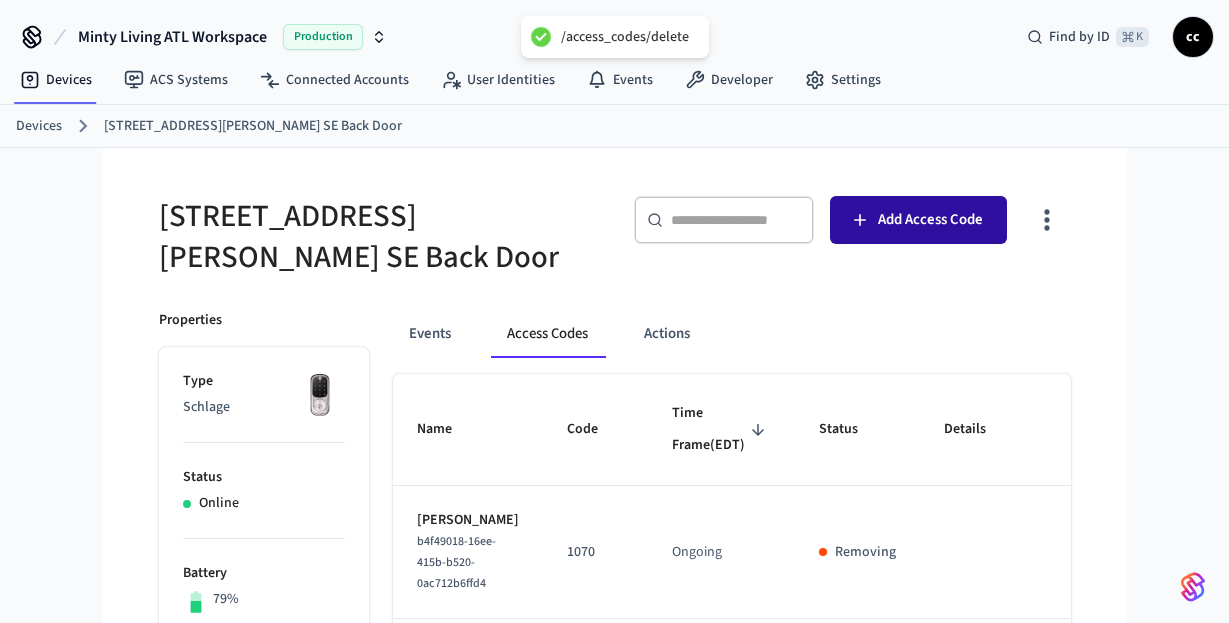 click on "Add Access Code" at bounding box center [918, 220] 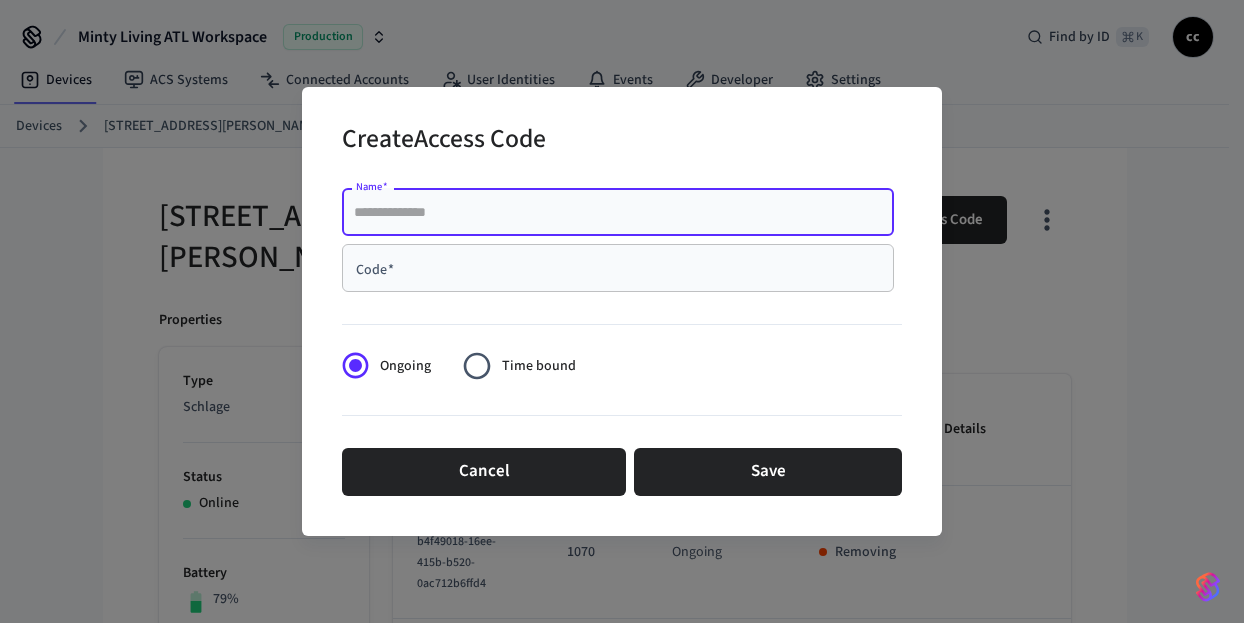 click on "Name   *" at bounding box center (618, 212) 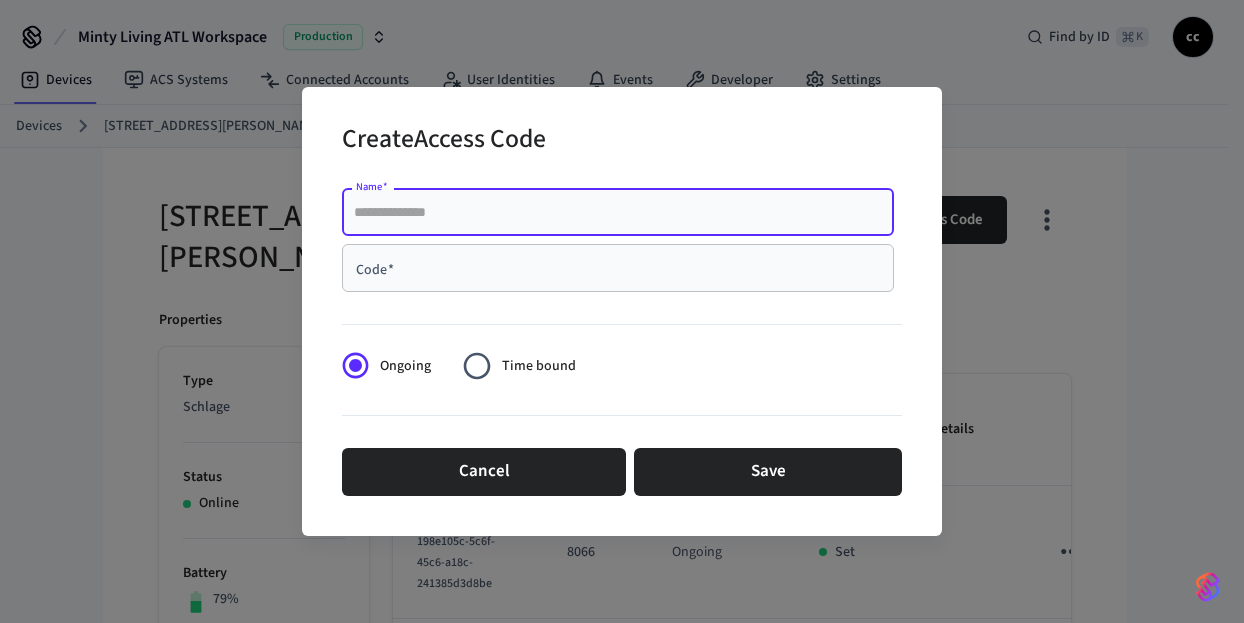 paste on "**********" 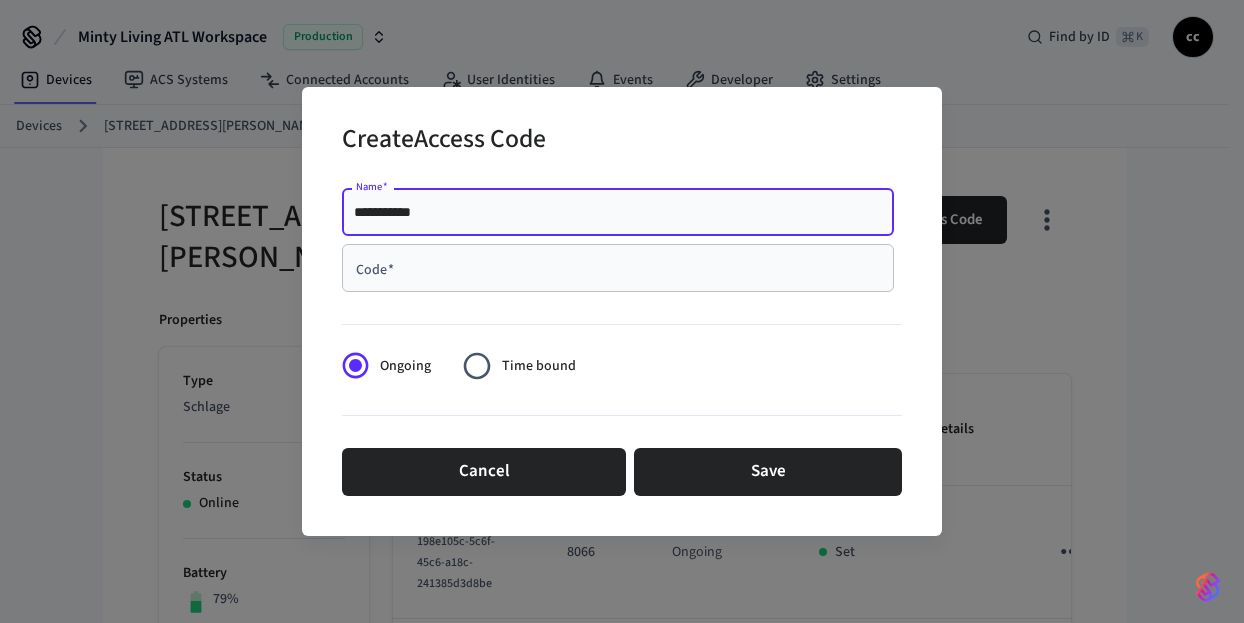 type on "**********" 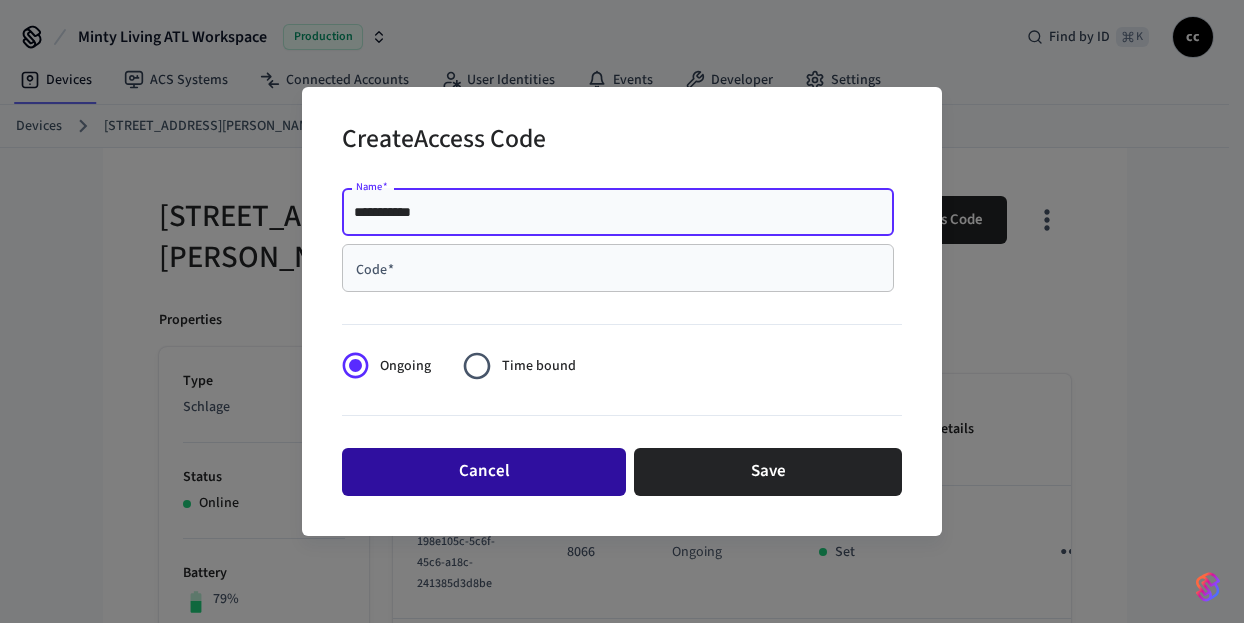 click on "Cancel" at bounding box center [484, 472] 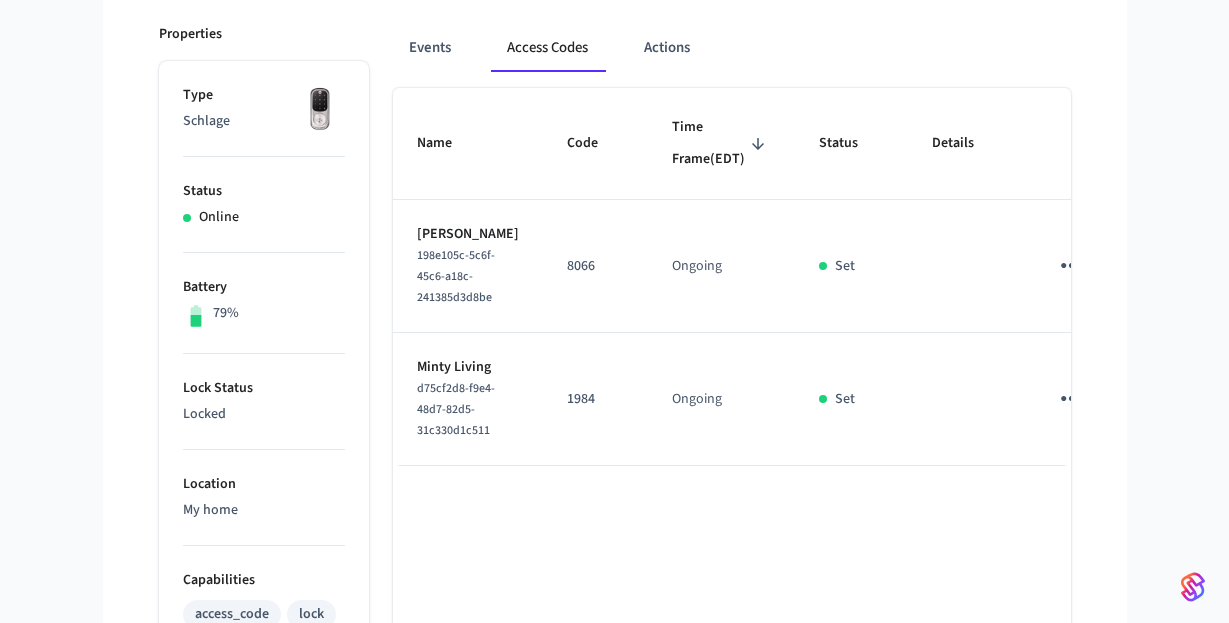 scroll, scrollTop: 0, scrollLeft: 0, axis: both 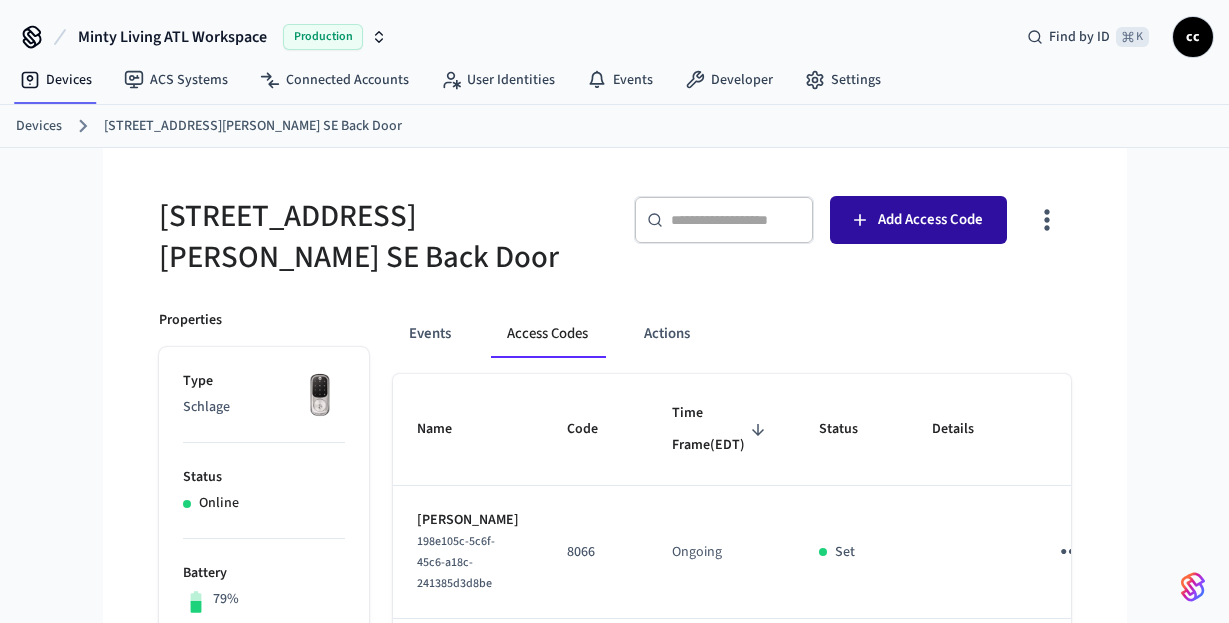 click on "Add Access Code" at bounding box center (930, 220) 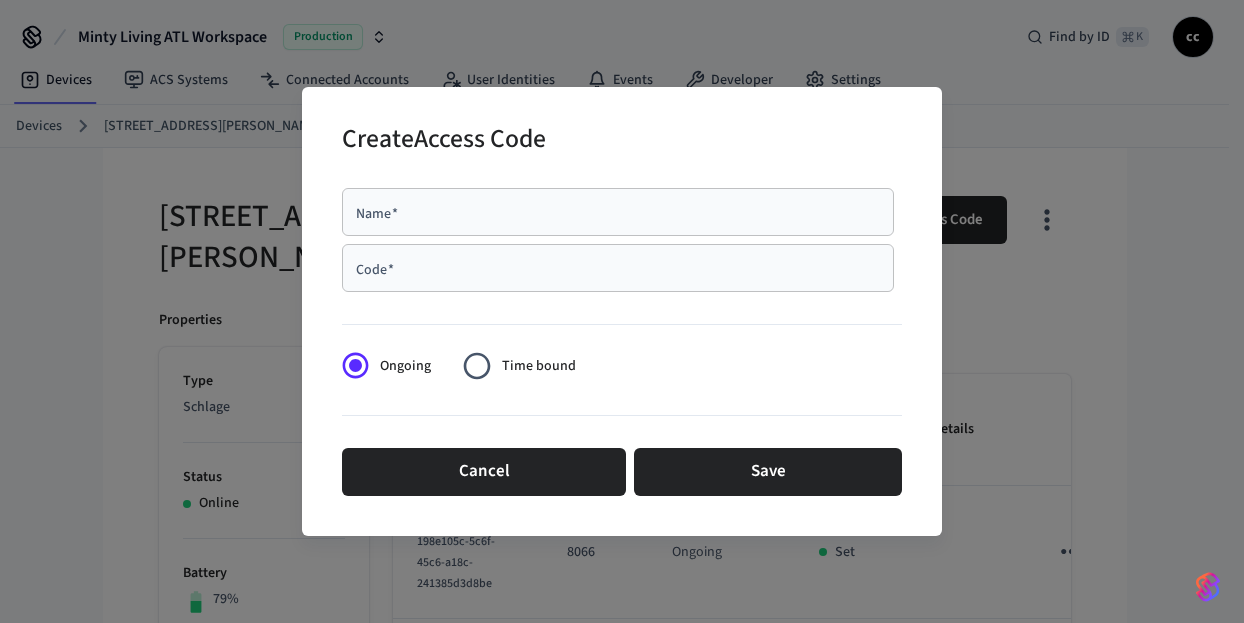 click on "Name   *" at bounding box center (618, 212) 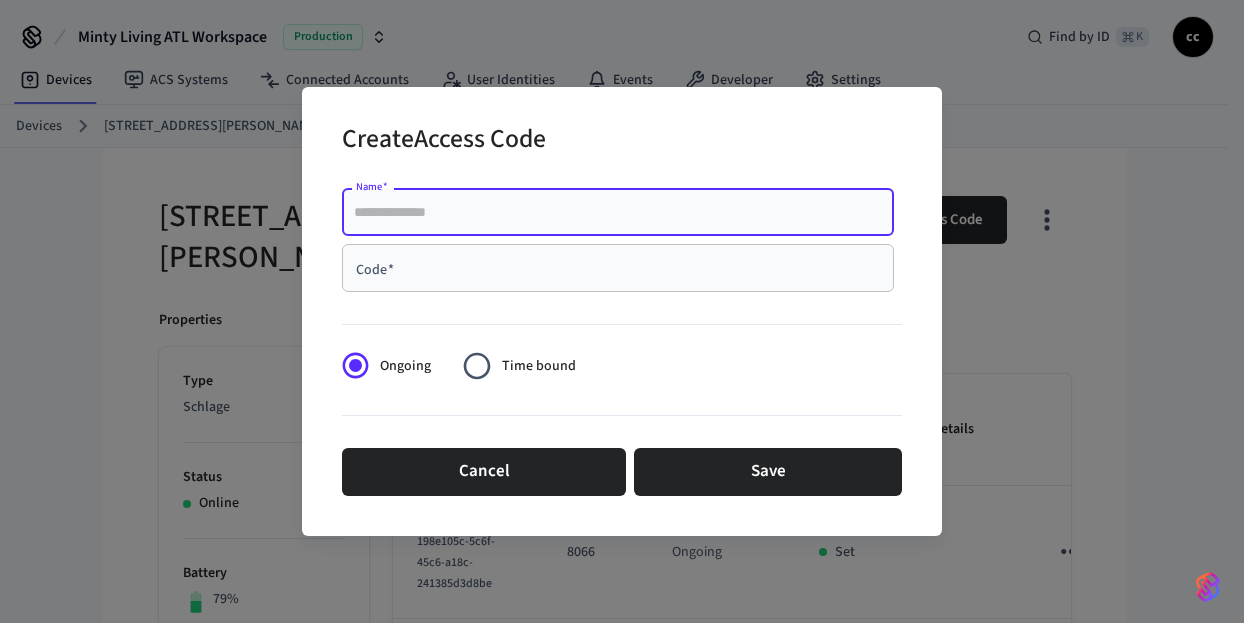paste on "**********" 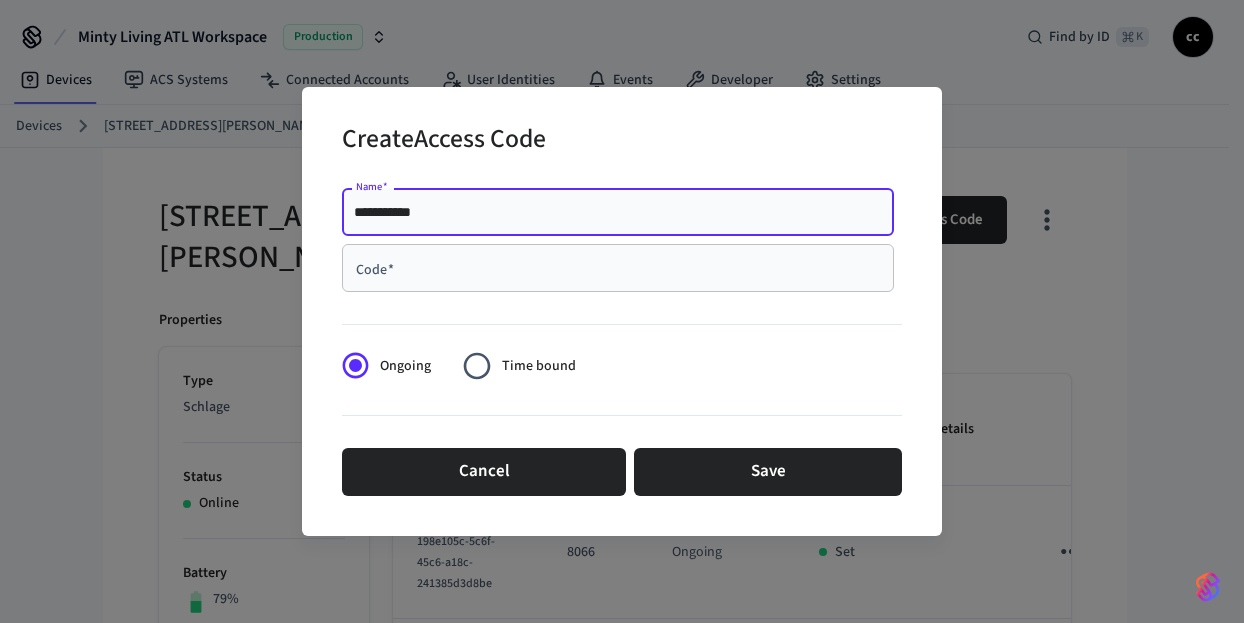 type on "**********" 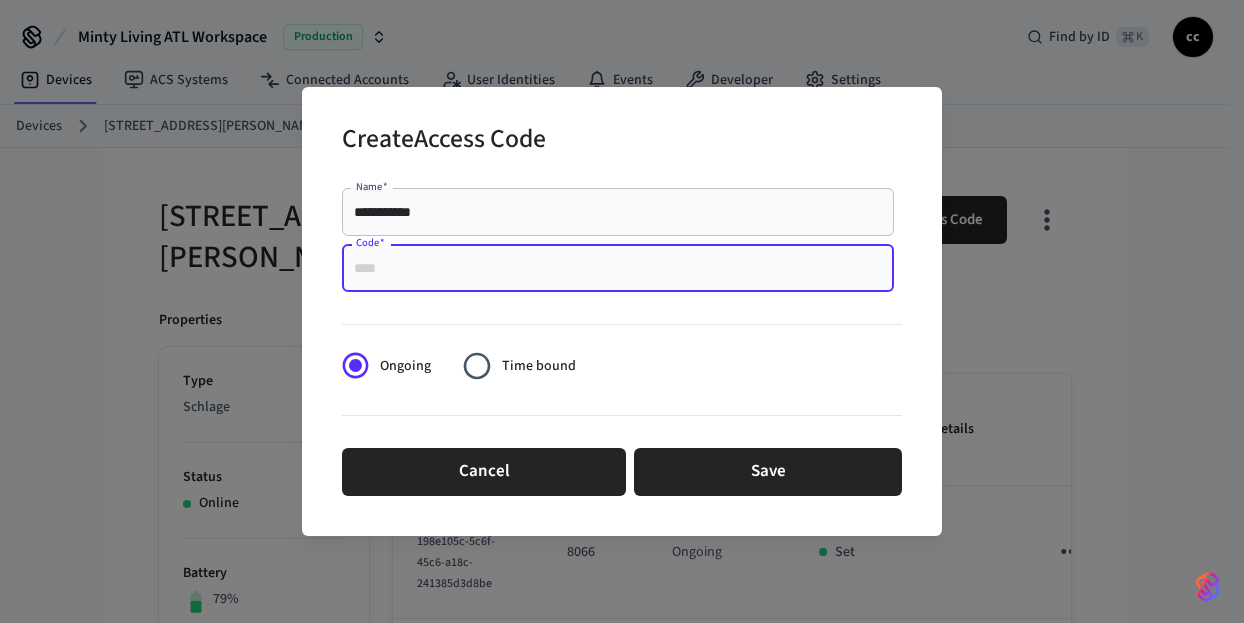 paste on "****" 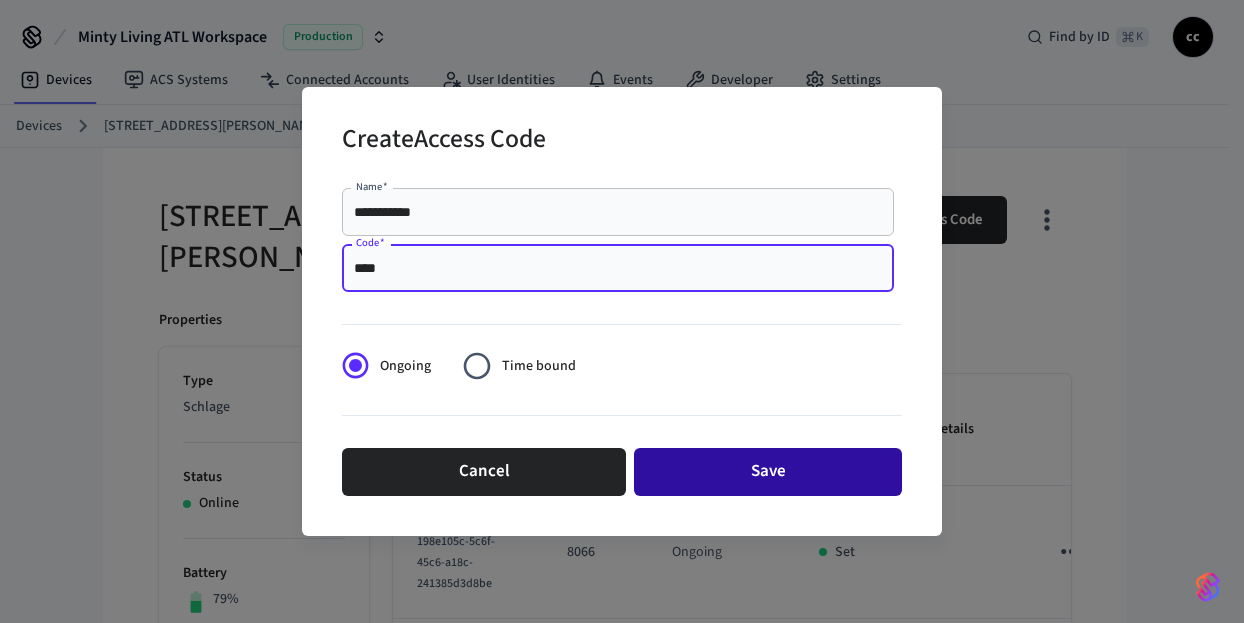type on "****" 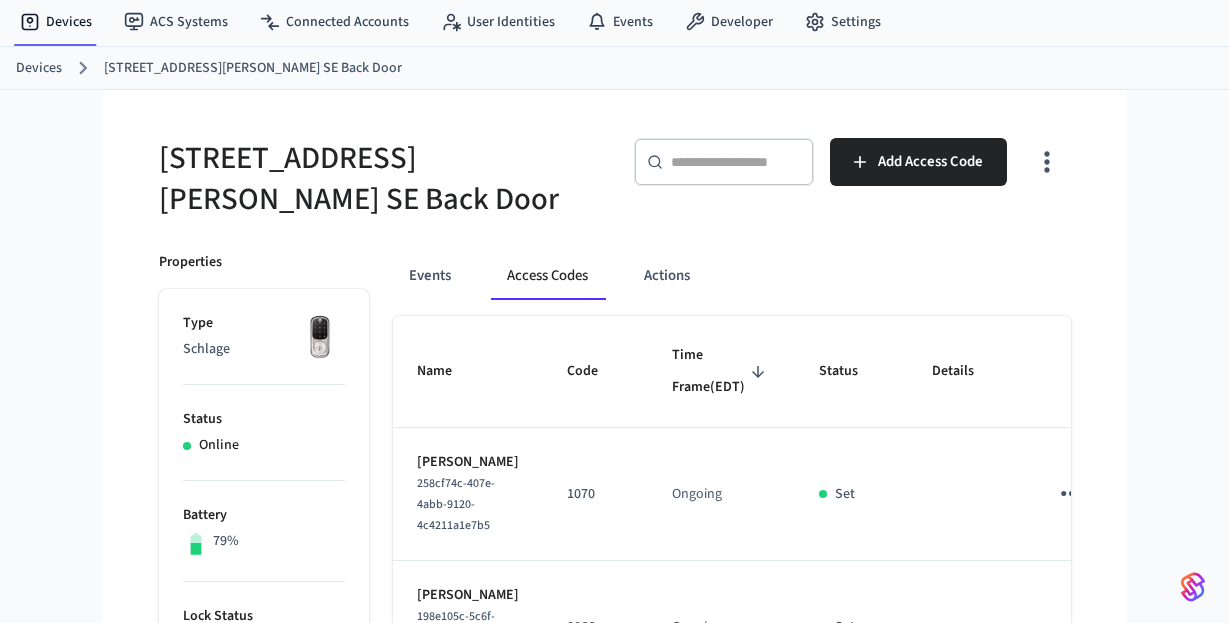 scroll, scrollTop: 43, scrollLeft: 0, axis: vertical 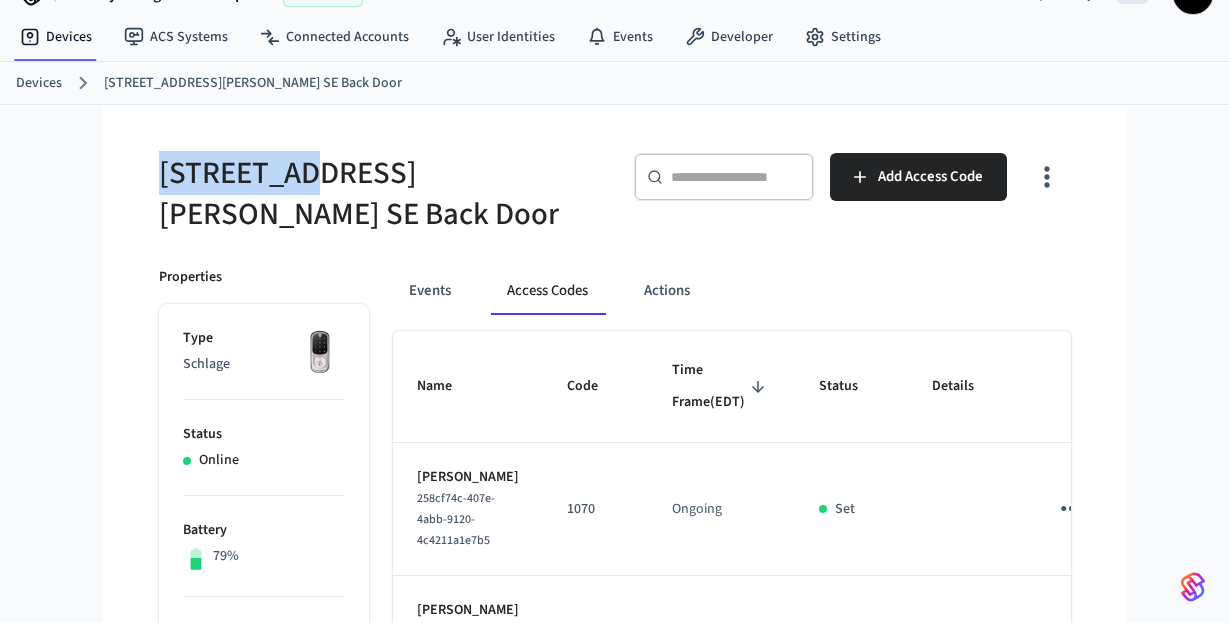 drag, startPoint x: 291, startPoint y: 172, endPoint x: 139, endPoint y: 156, distance: 152.83978 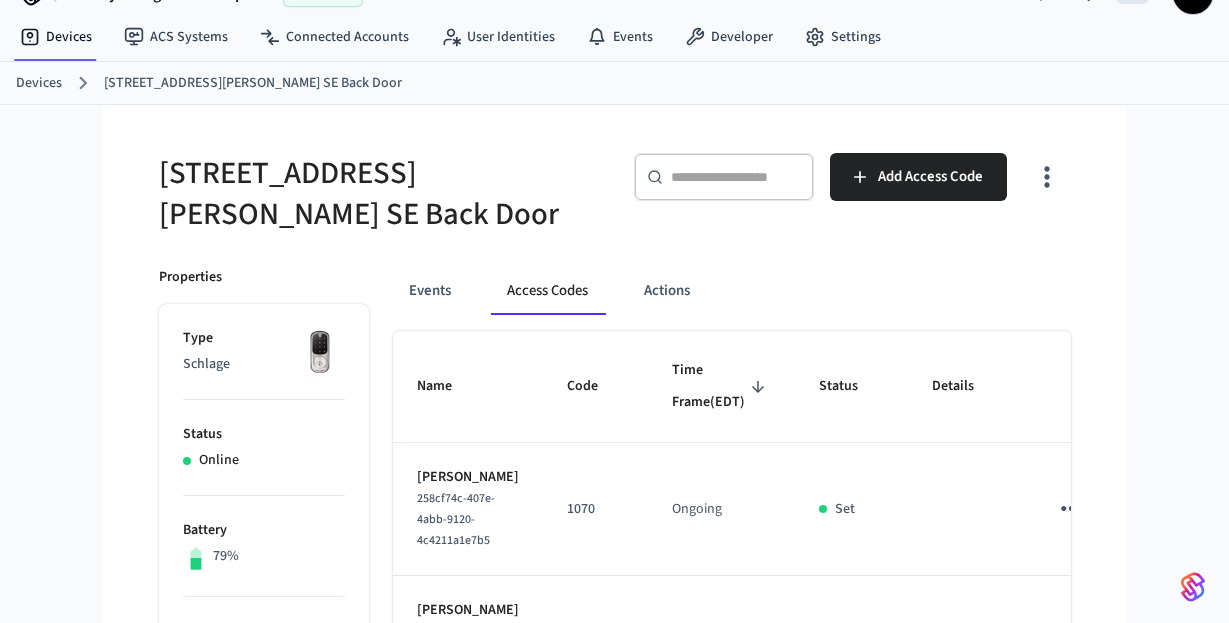 click on "Devices" at bounding box center (39, 83) 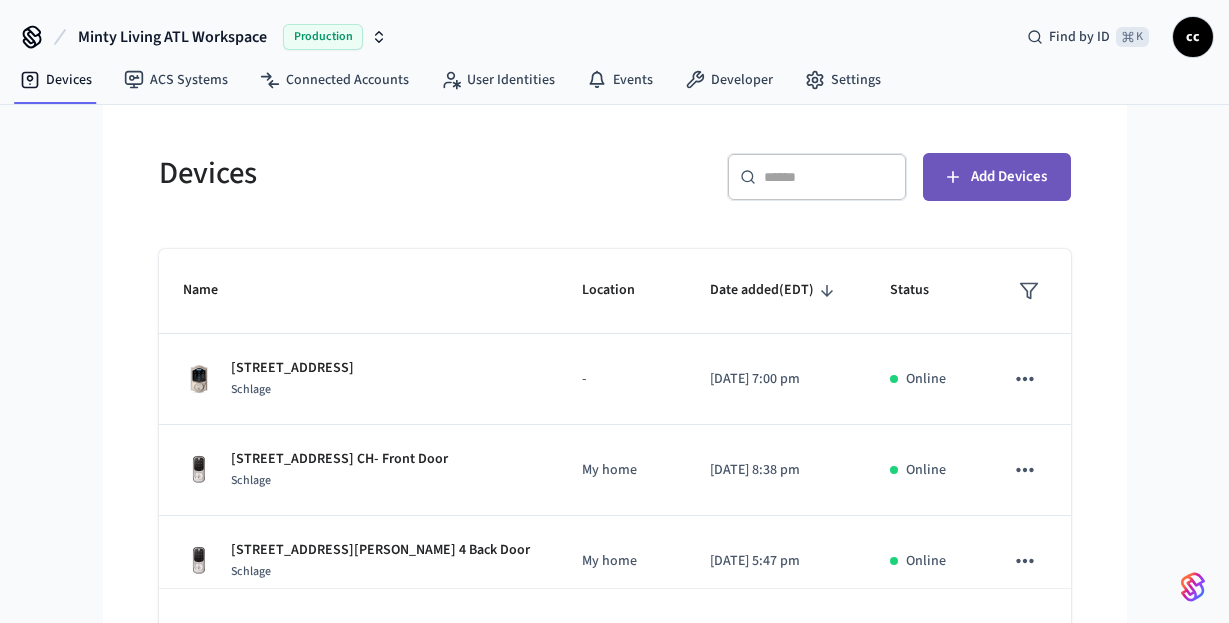 type 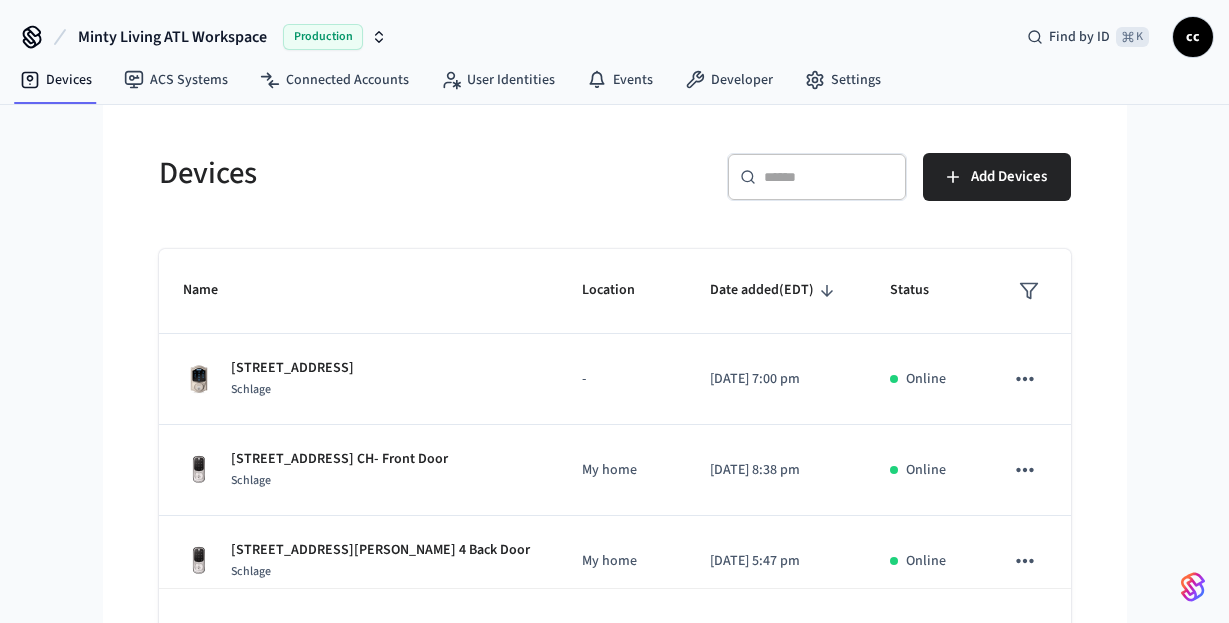 click at bounding box center (829, 177) 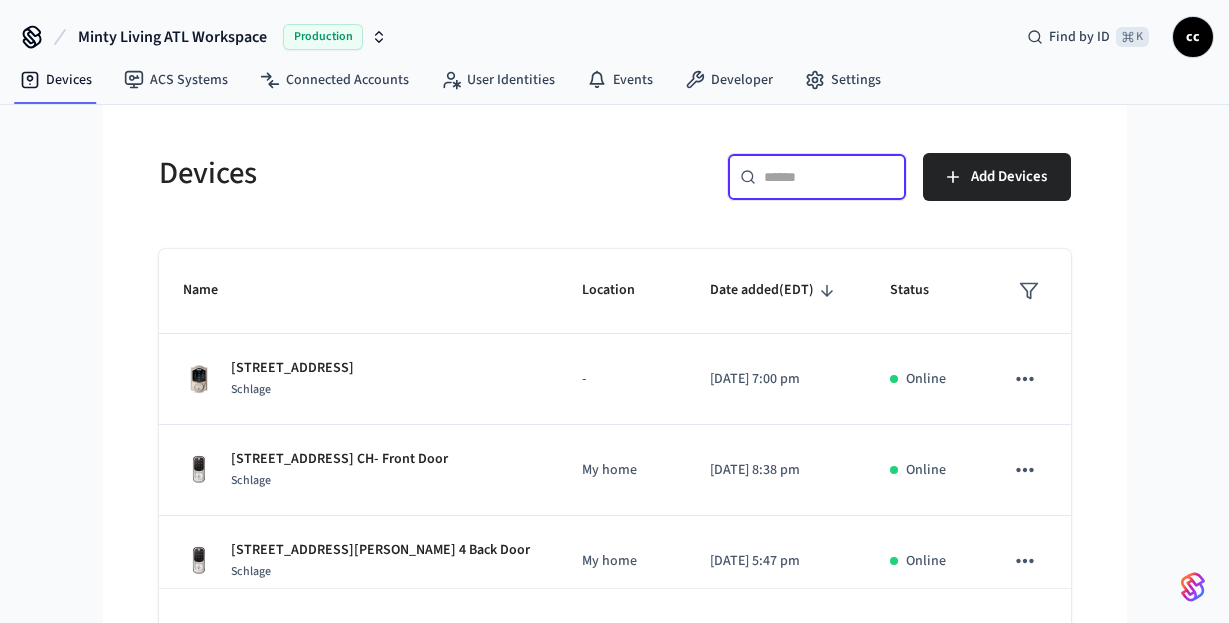 paste on "**********" 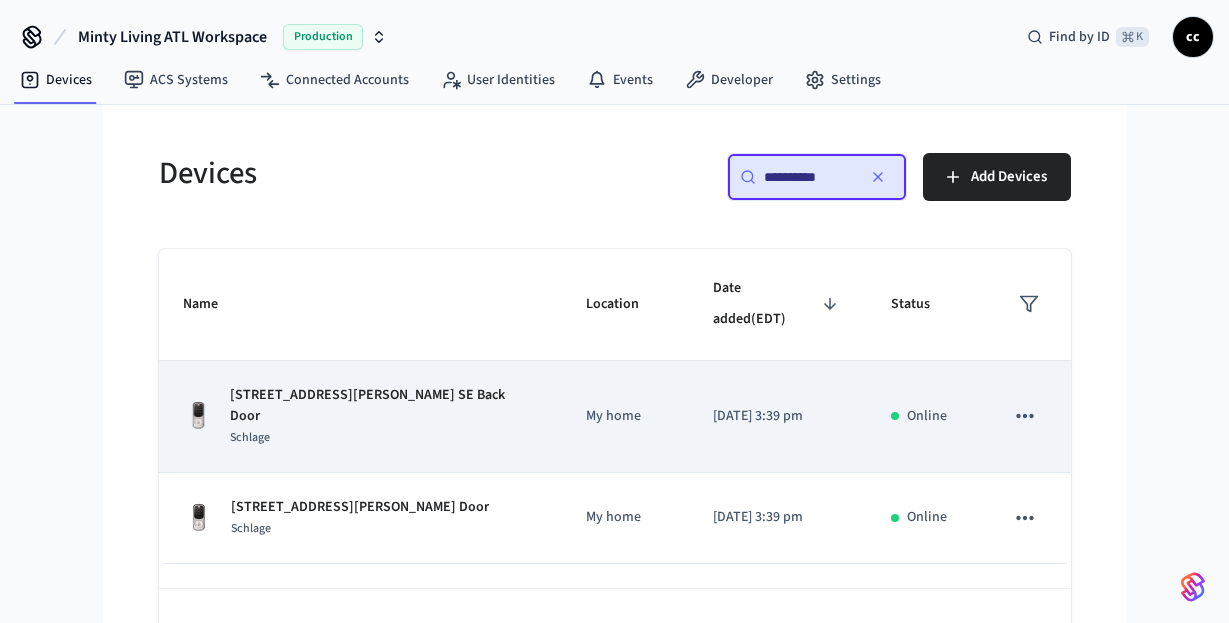 type on "**********" 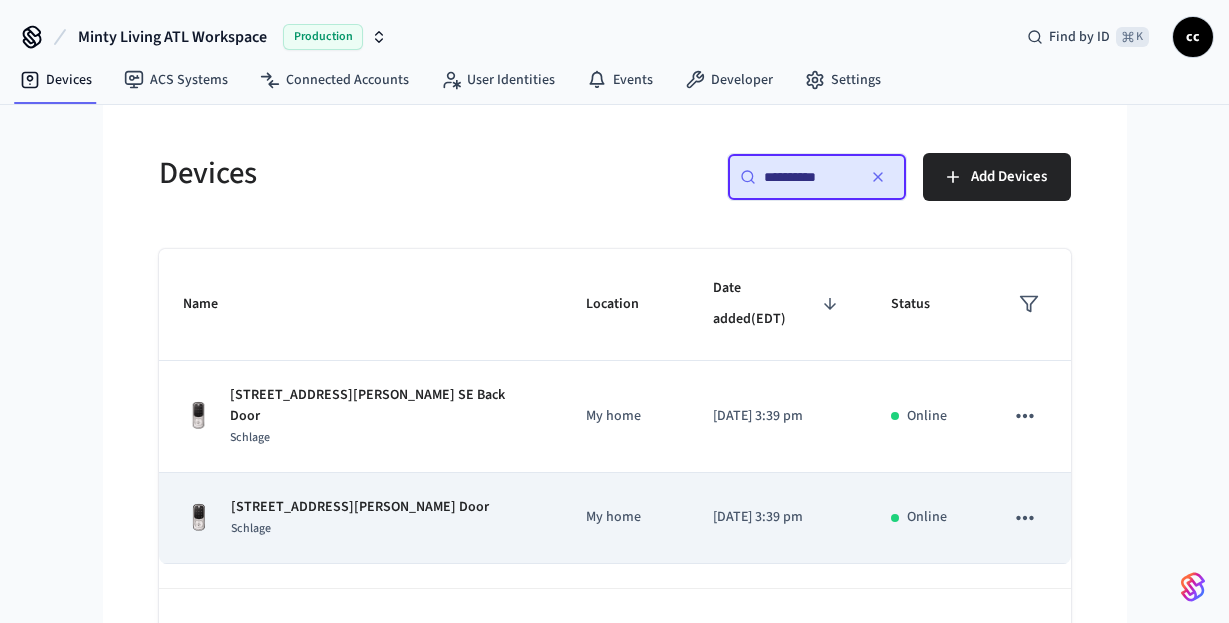 click on "My home" at bounding box center [625, 517] 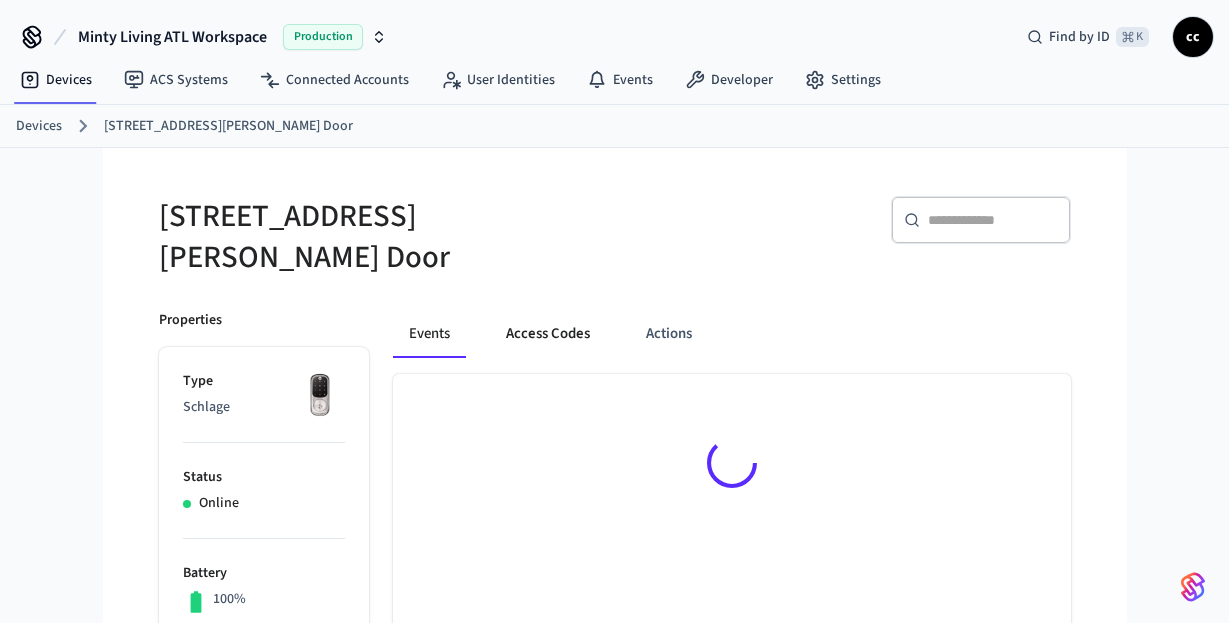 click on "Access Codes" at bounding box center (548, 334) 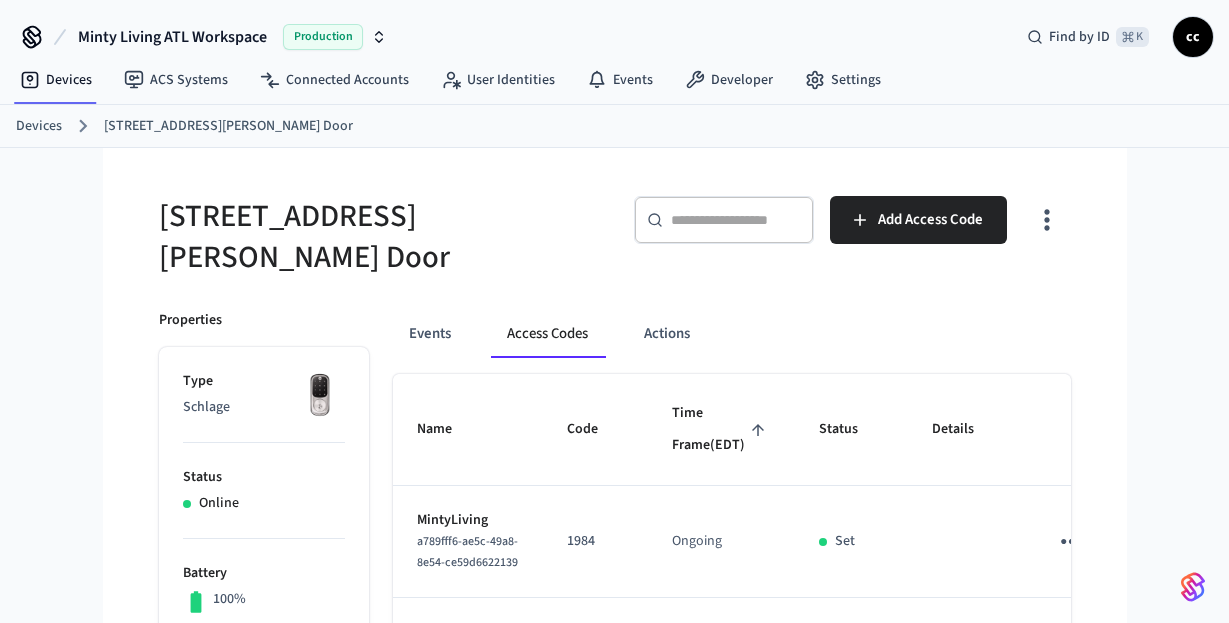 click 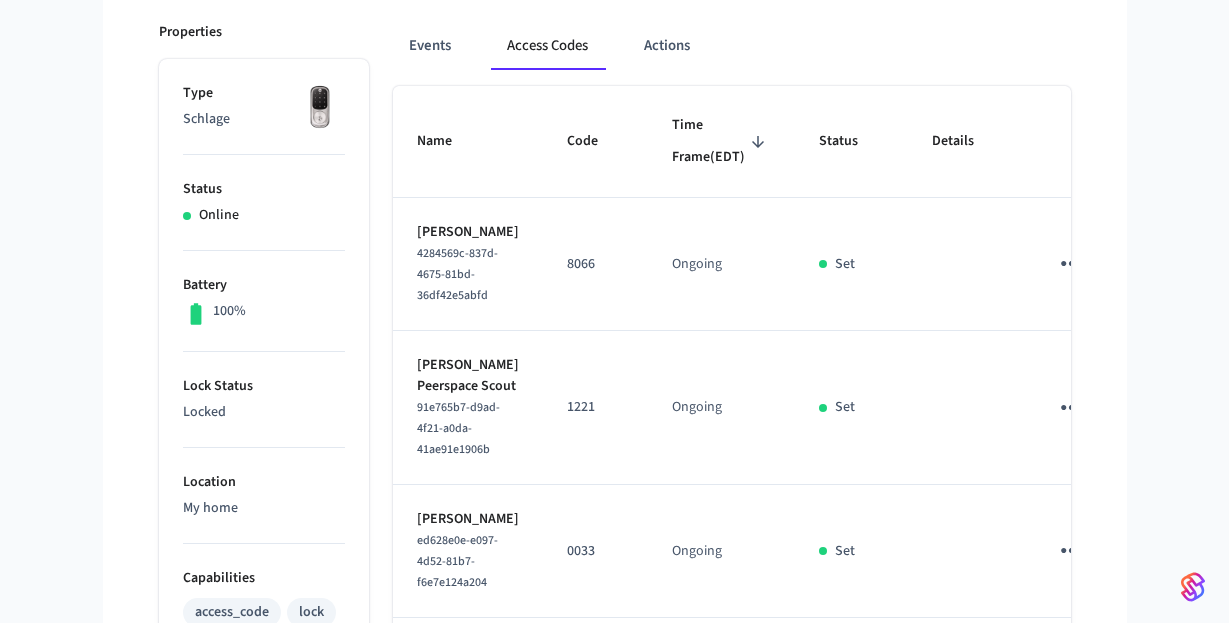 scroll, scrollTop: 420, scrollLeft: 0, axis: vertical 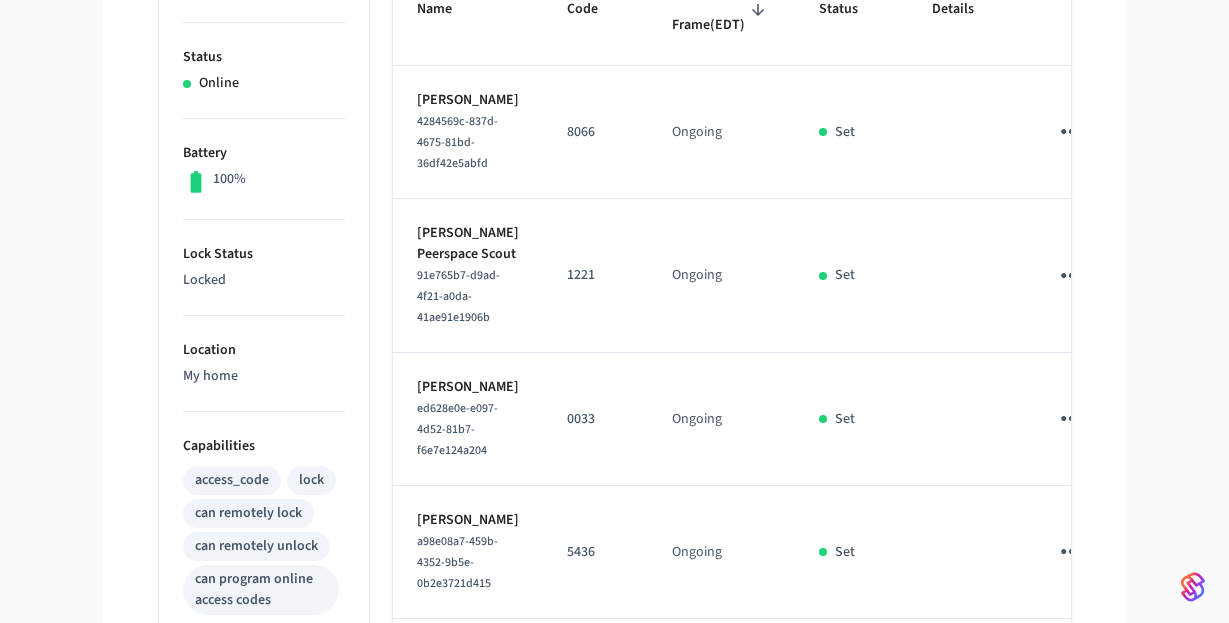 click 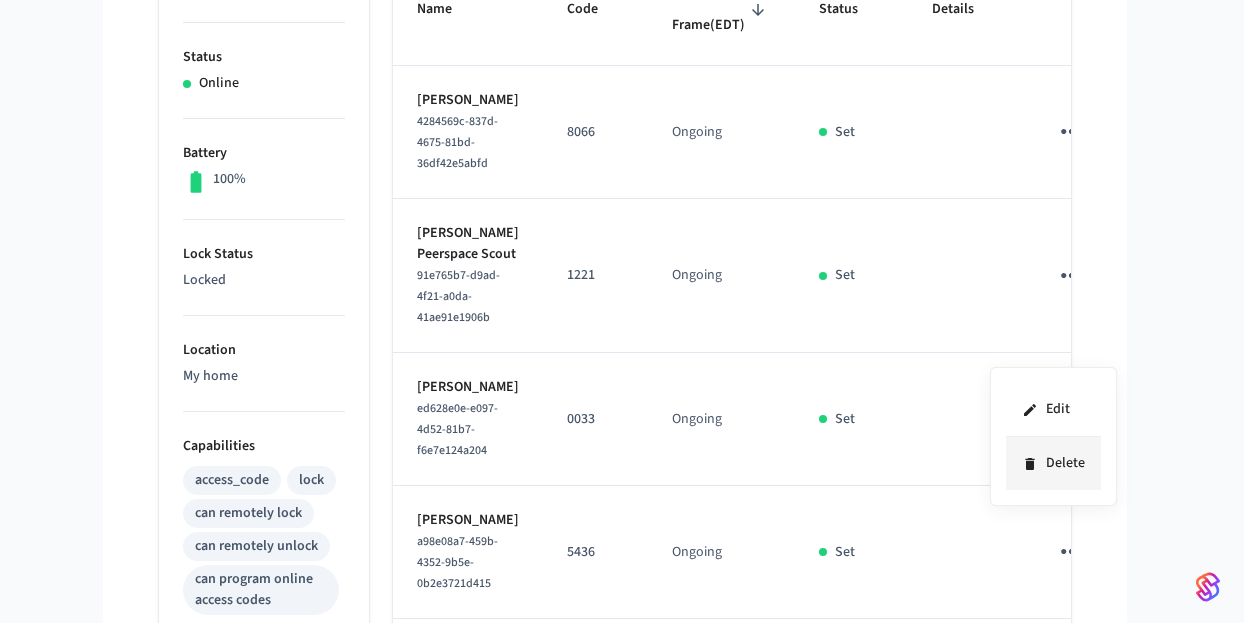 click 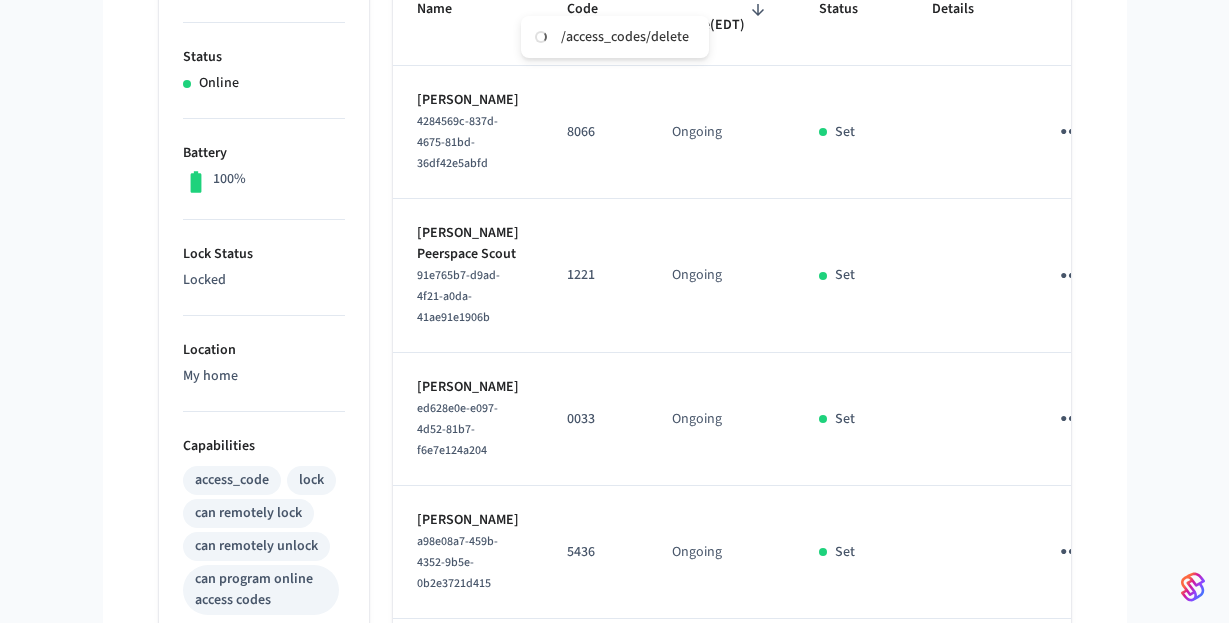 click 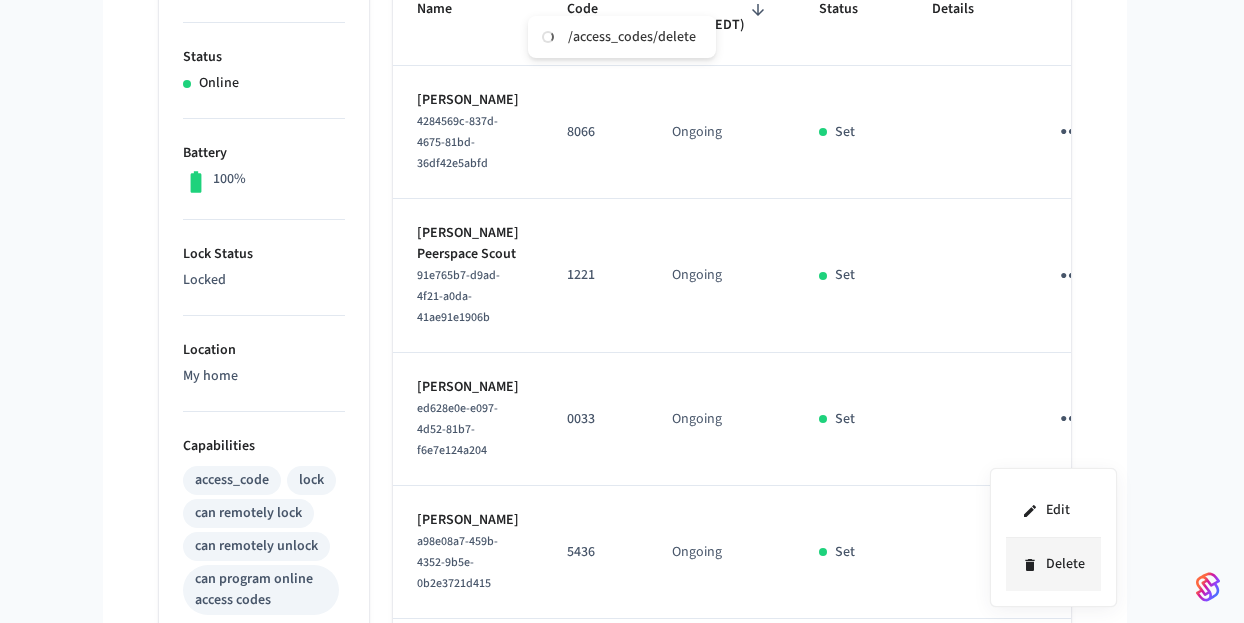 click on "Delete" at bounding box center [1053, 564] 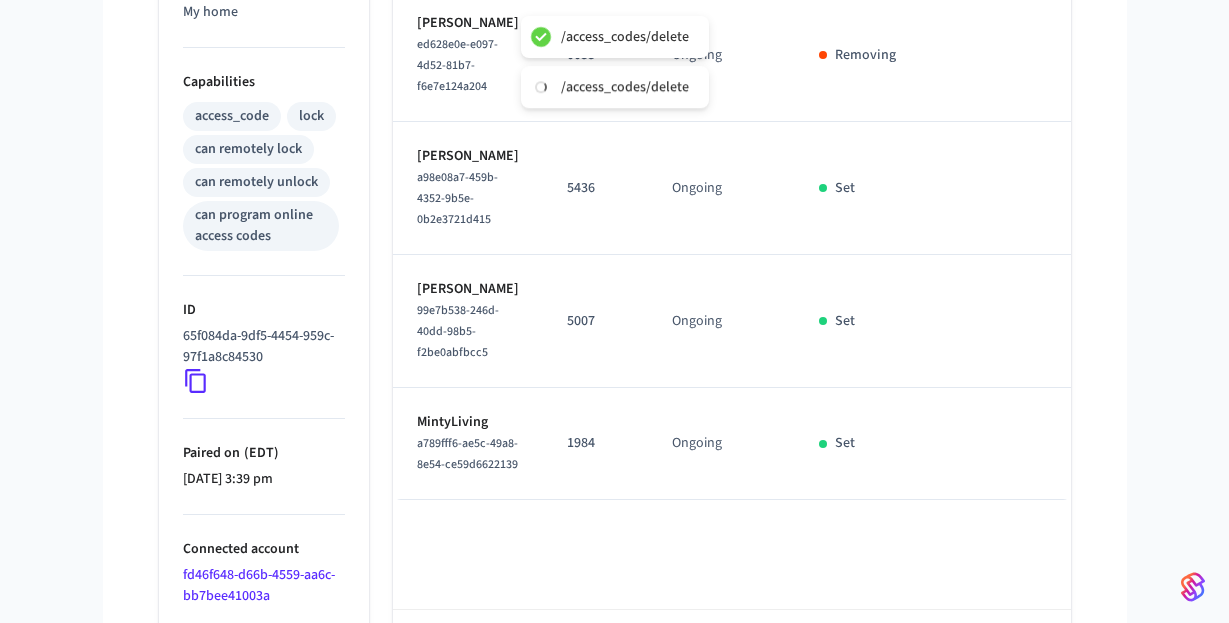 scroll, scrollTop: 808, scrollLeft: 0, axis: vertical 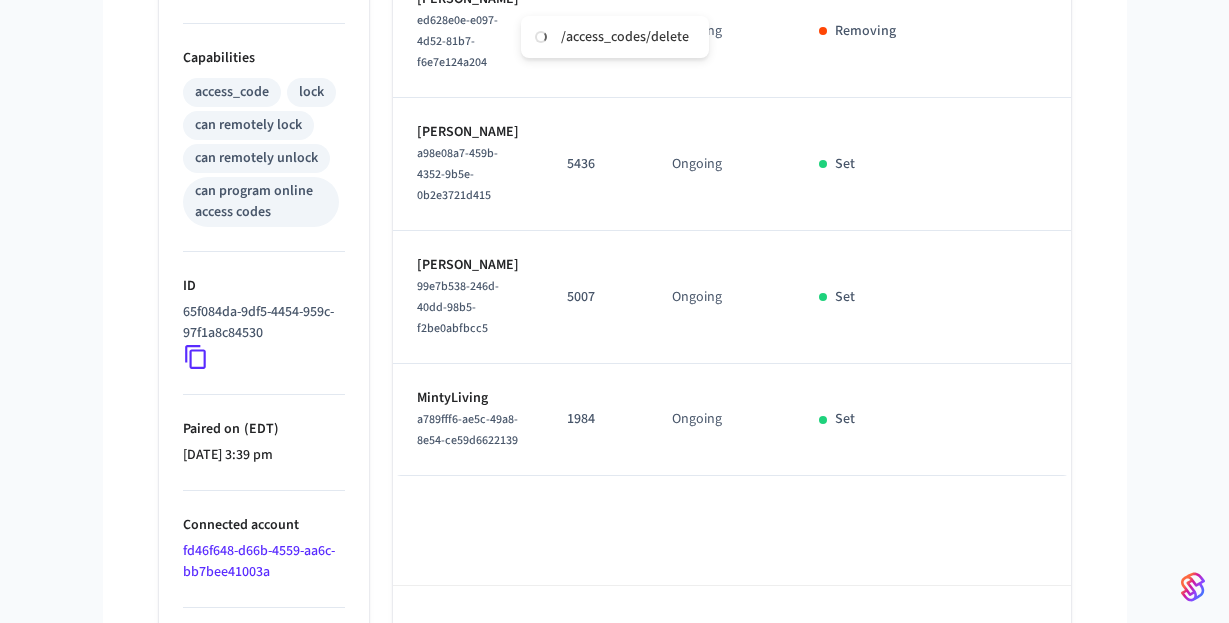 click 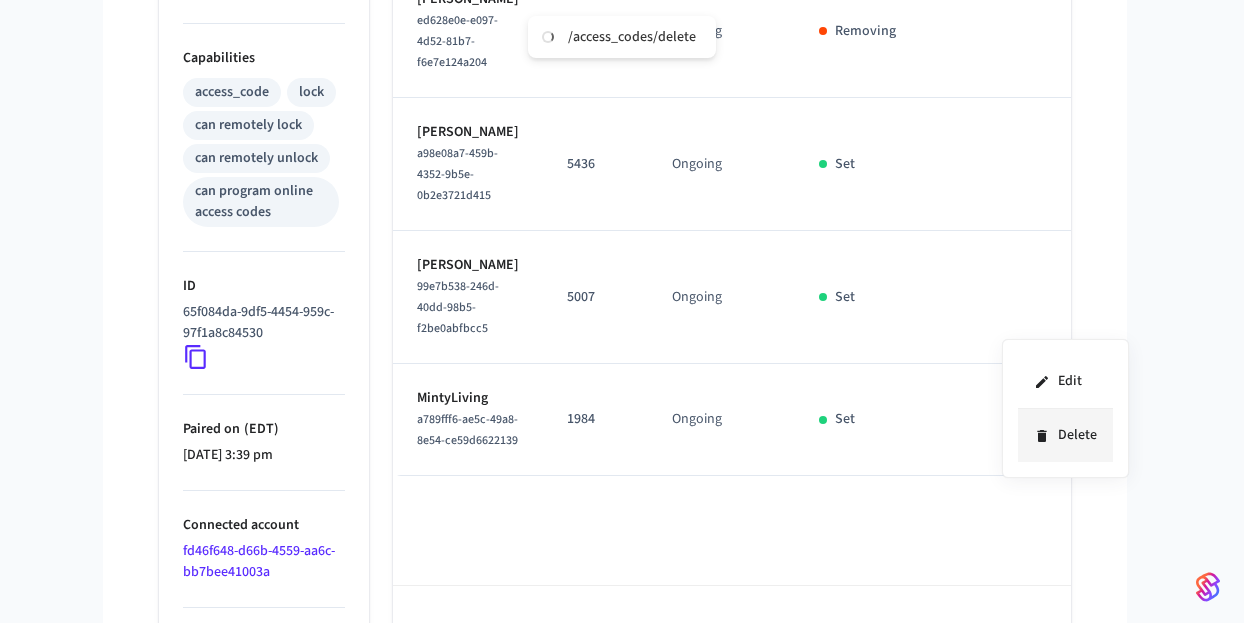click on "Delete" at bounding box center (1065, 435) 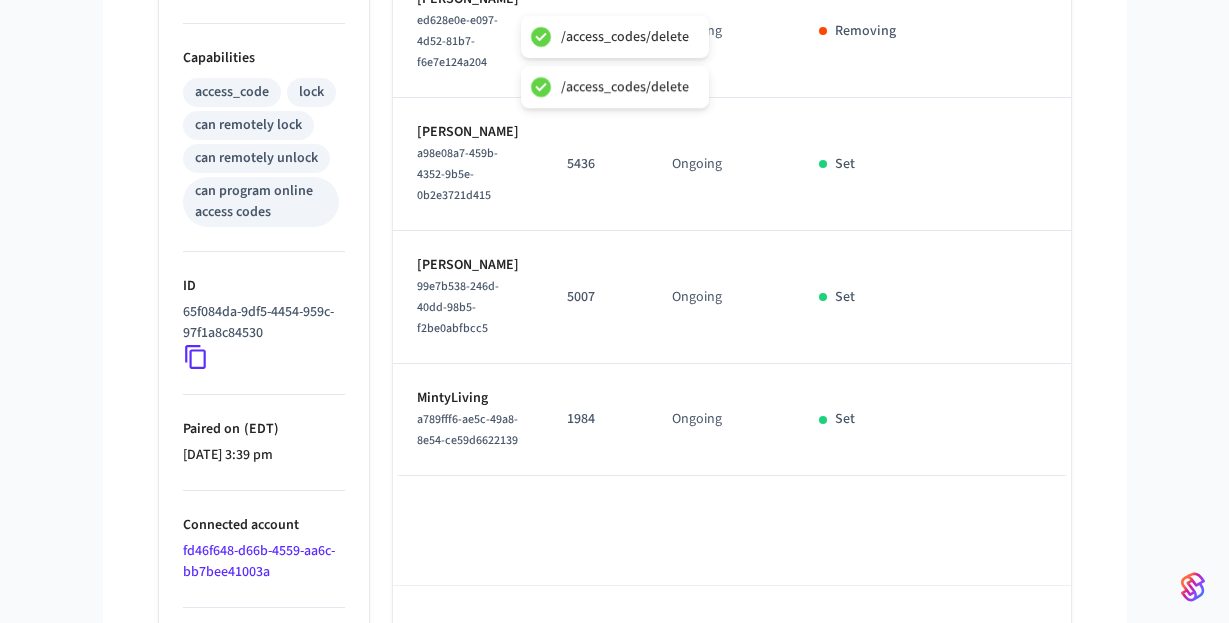 scroll, scrollTop: 1003, scrollLeft: 0, axis: vertical 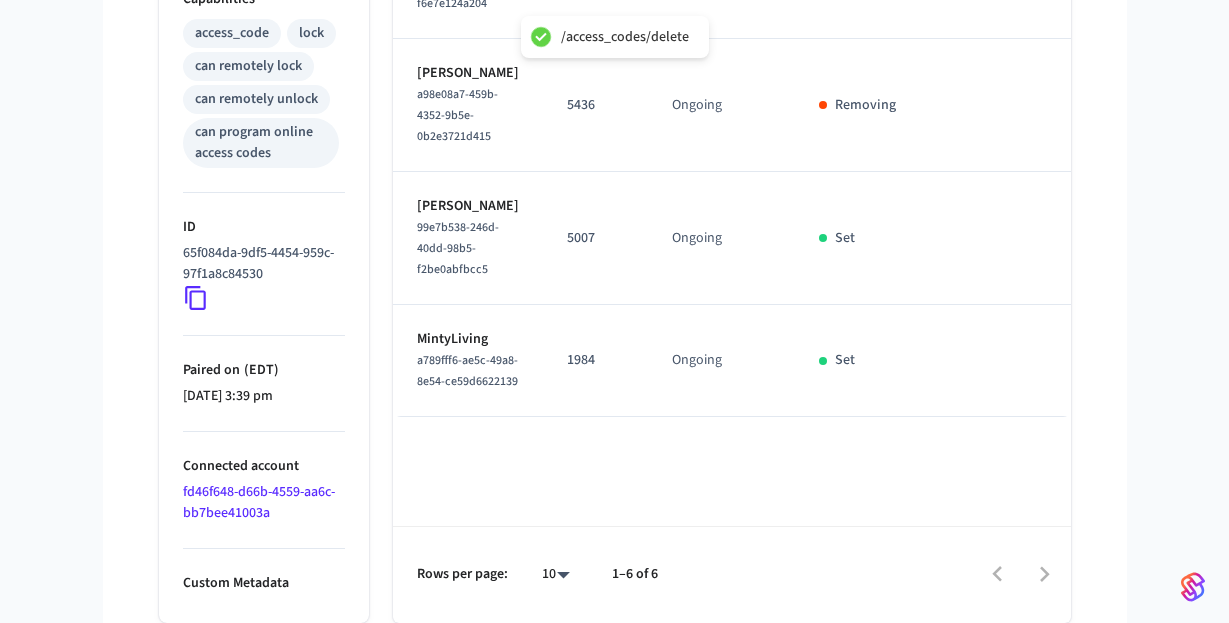 click 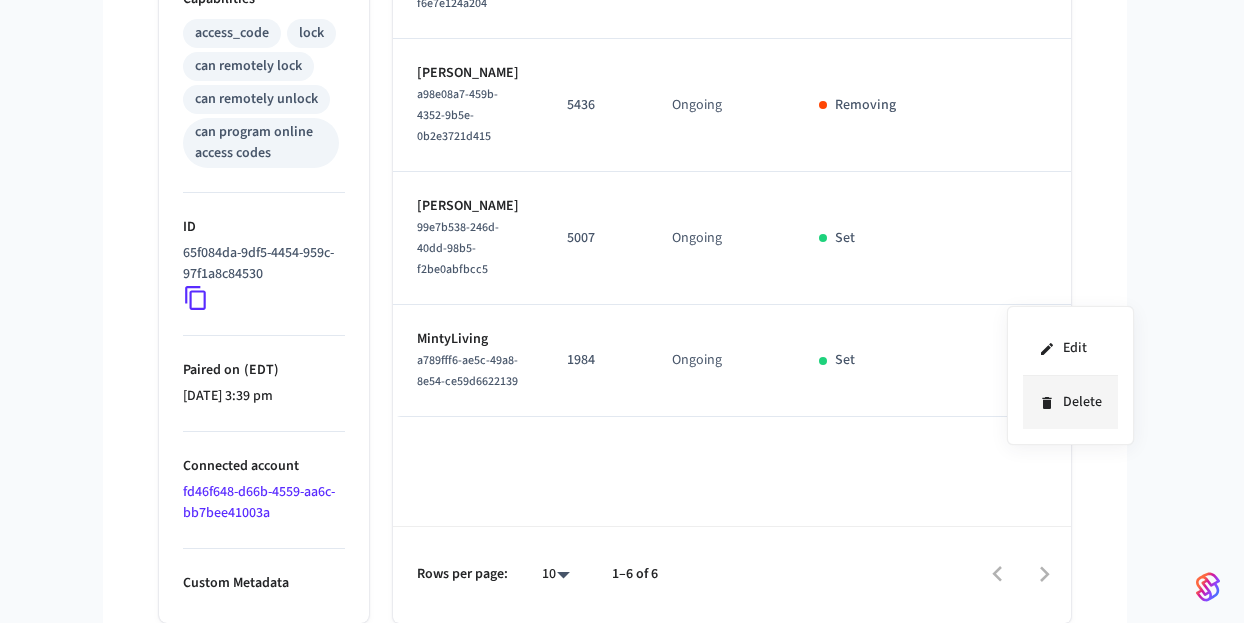 click on "Delete" at bounding box center [1070, 402] 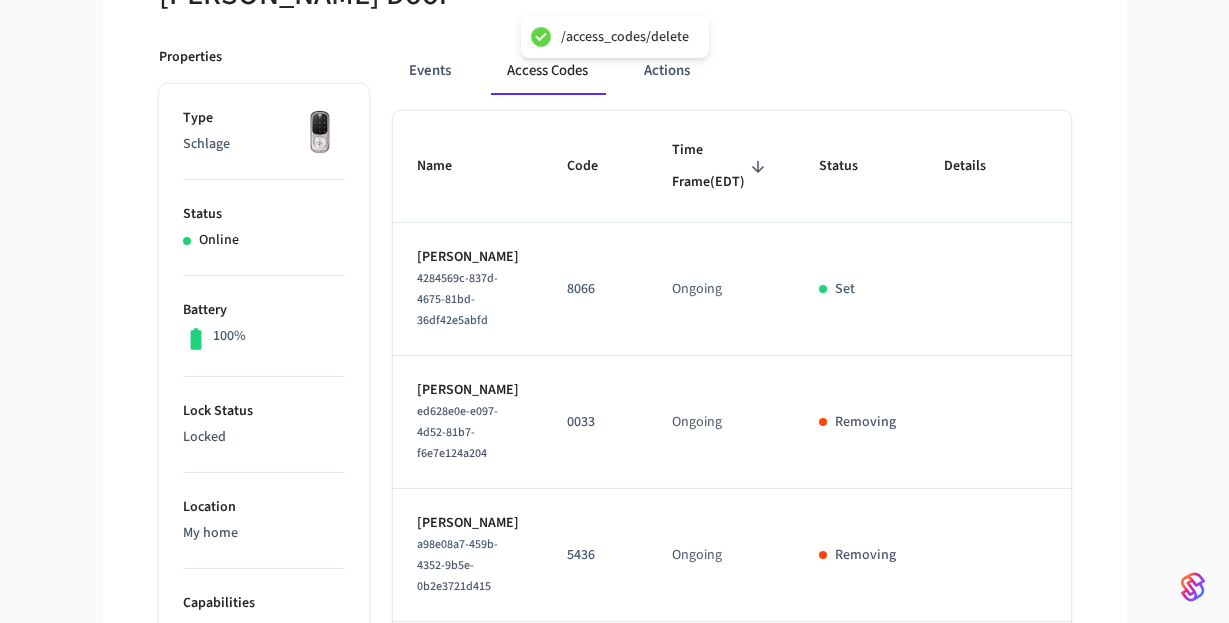 scroll, scrollTop: 91, scrollLeft: 0, axis: vertical 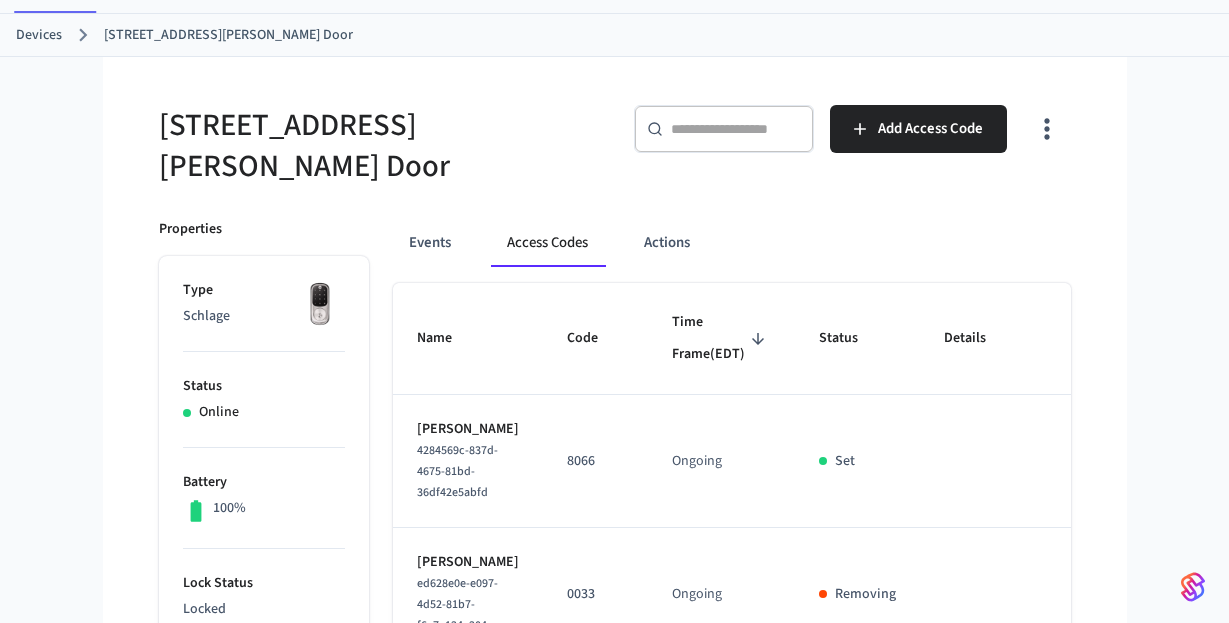 type 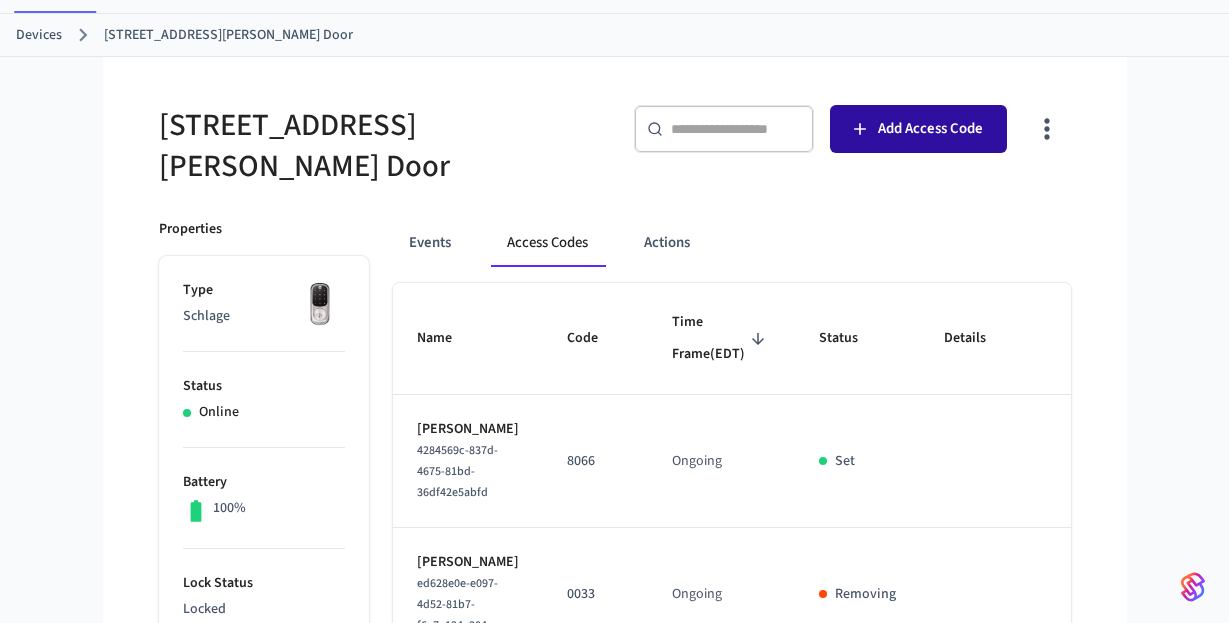 click on "Add Access Code" at bounding box center [930, 129] 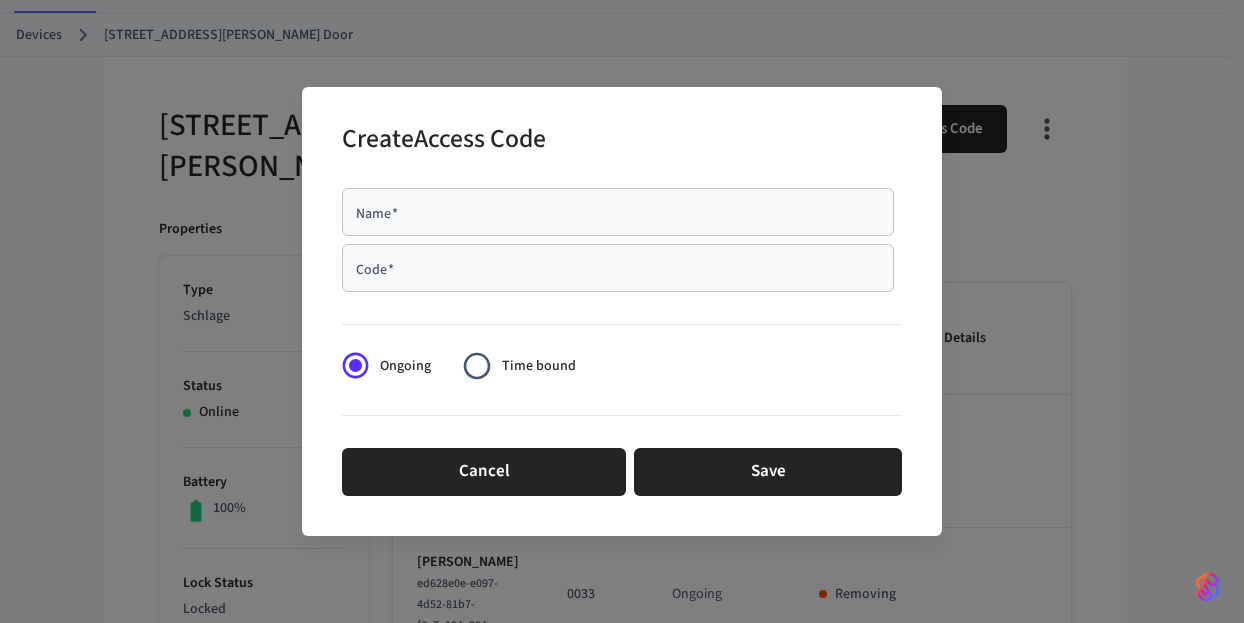 click on "Name   *" at bounding box center (618, 212) 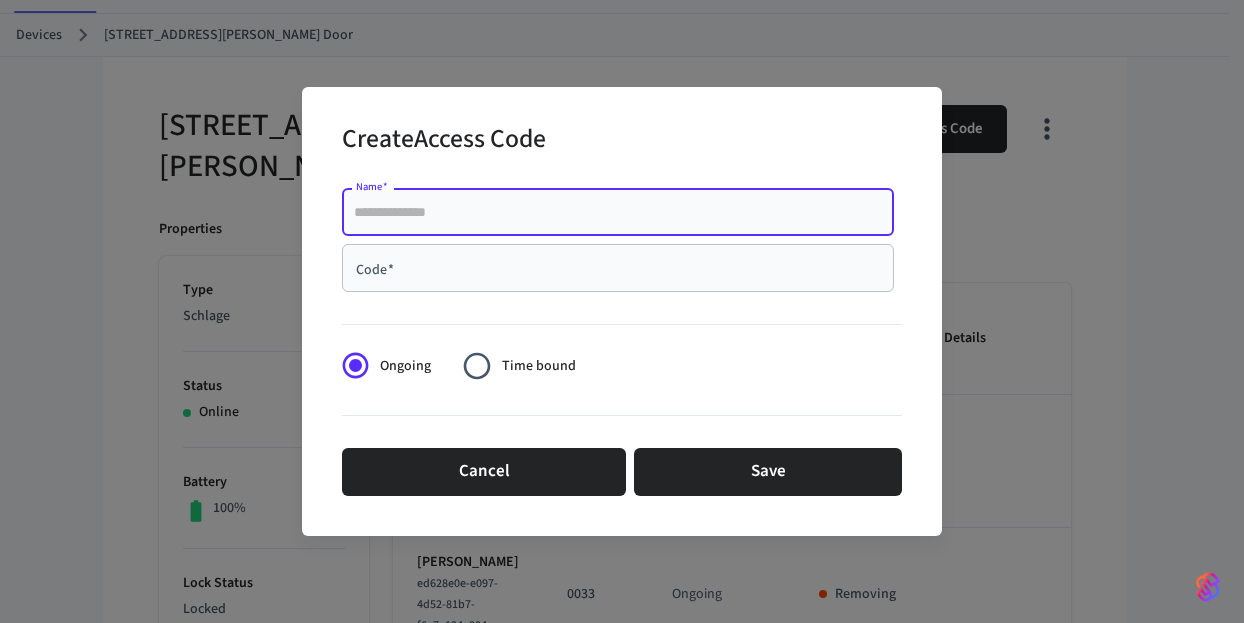 paste on "**********" 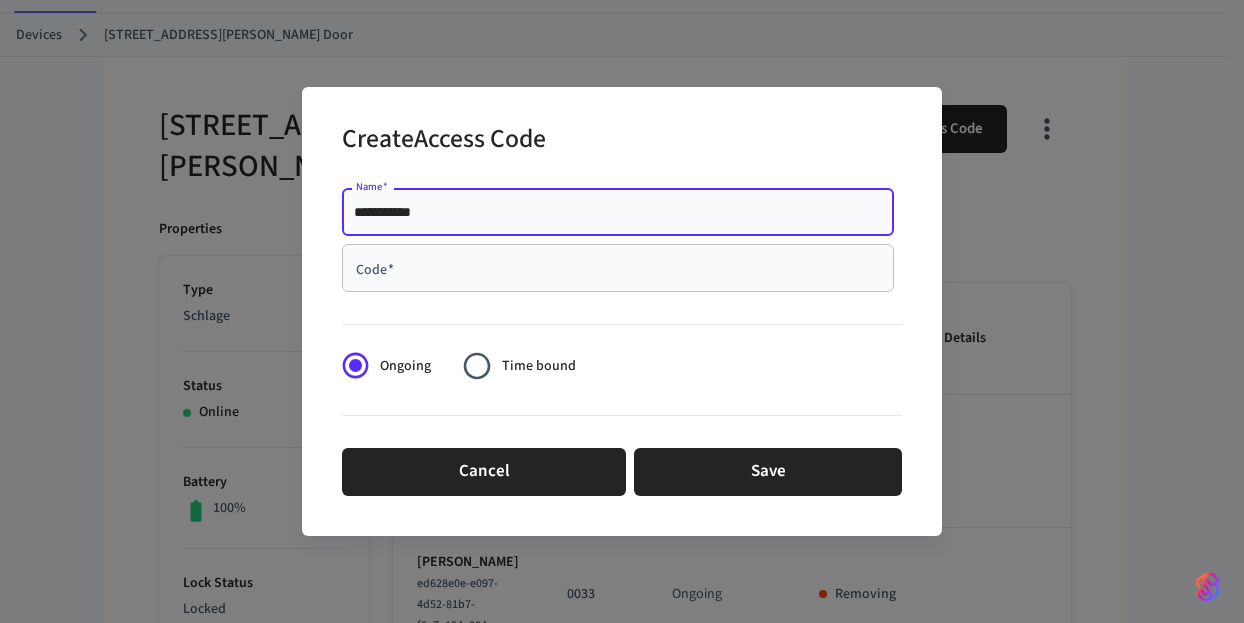type on "**********" 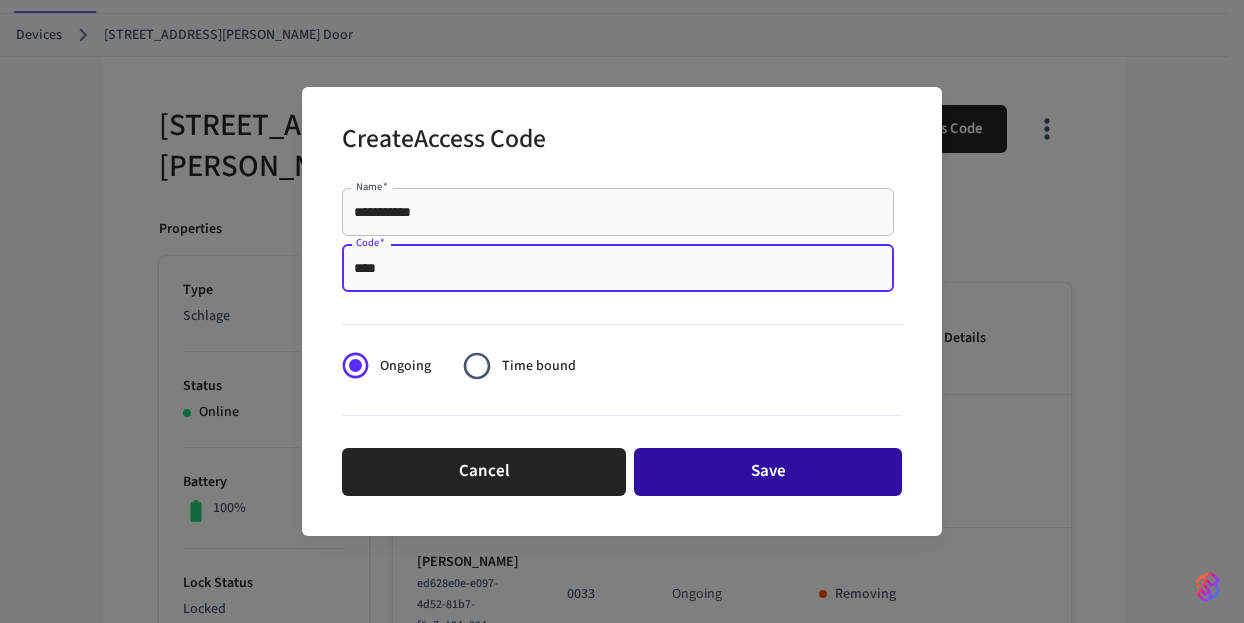 type on "****" 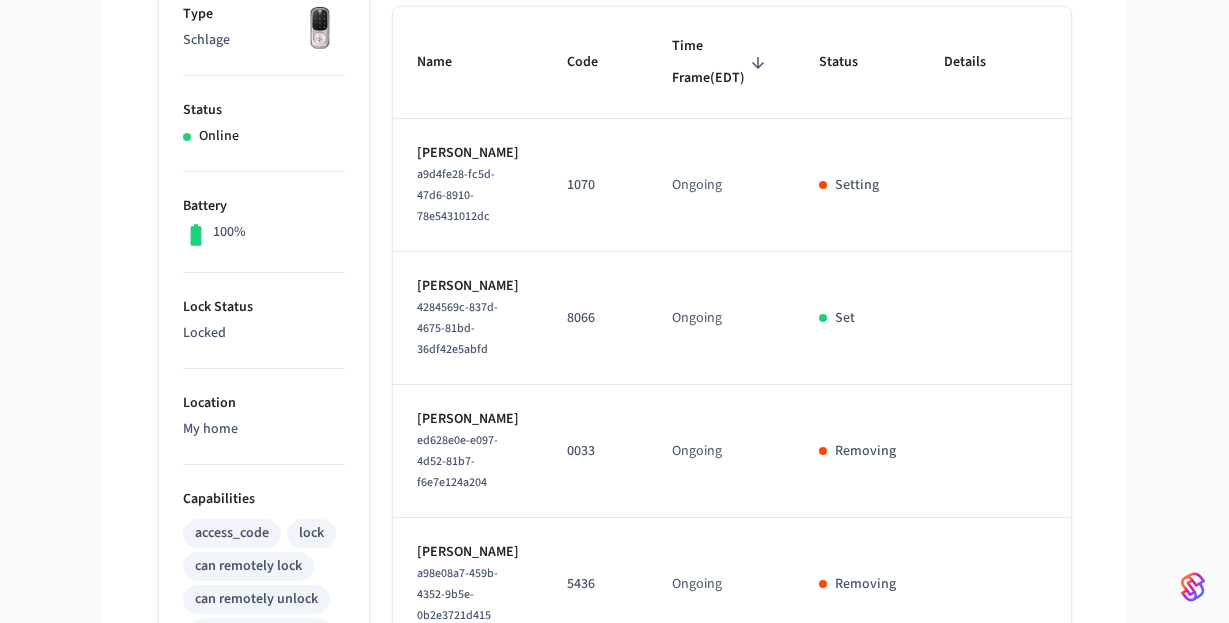 scroll, scrollTop: 187, scrollLeft: 0, axis: vertical 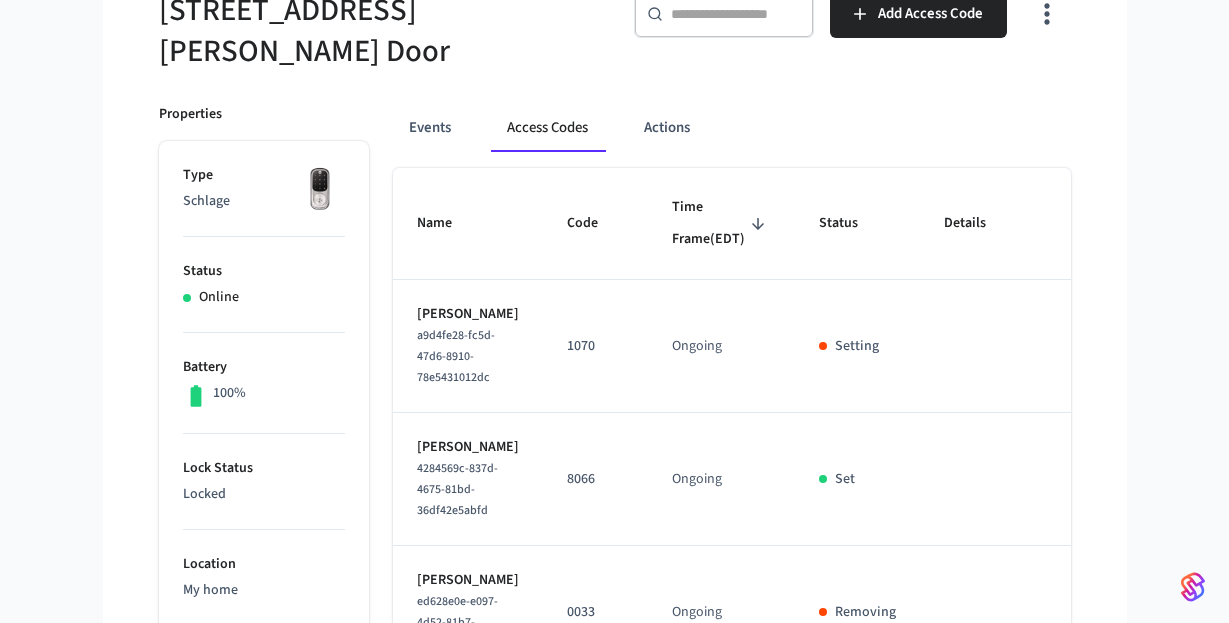 type 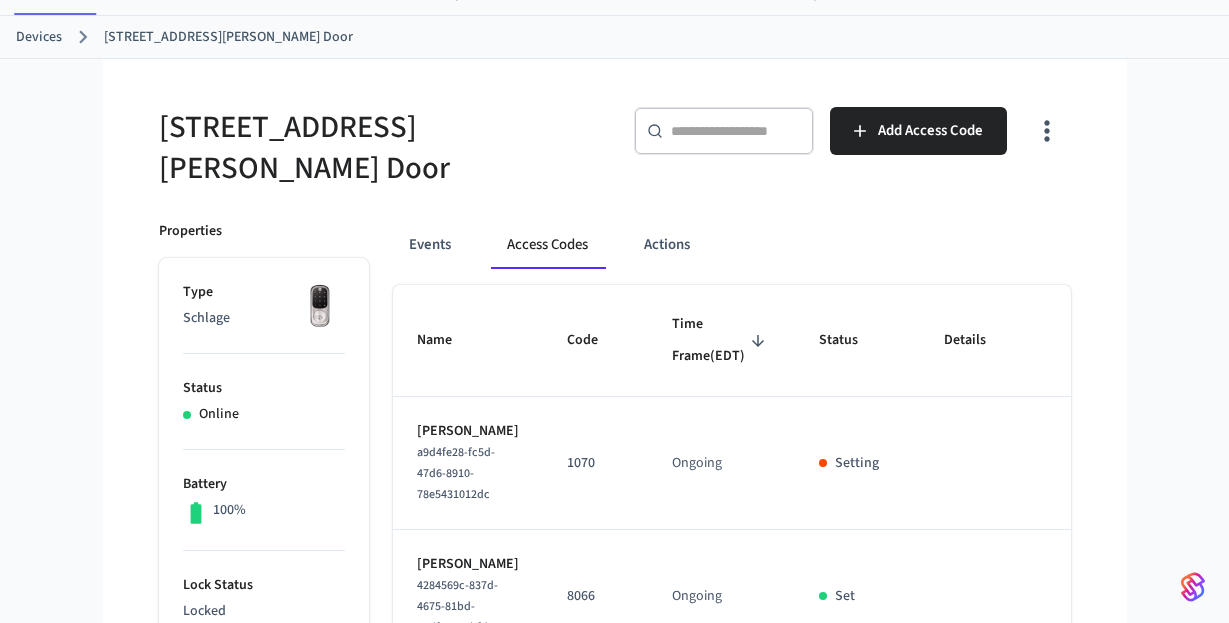 scroll, scrollTop: 0, scrollLeft: 0, axis: both 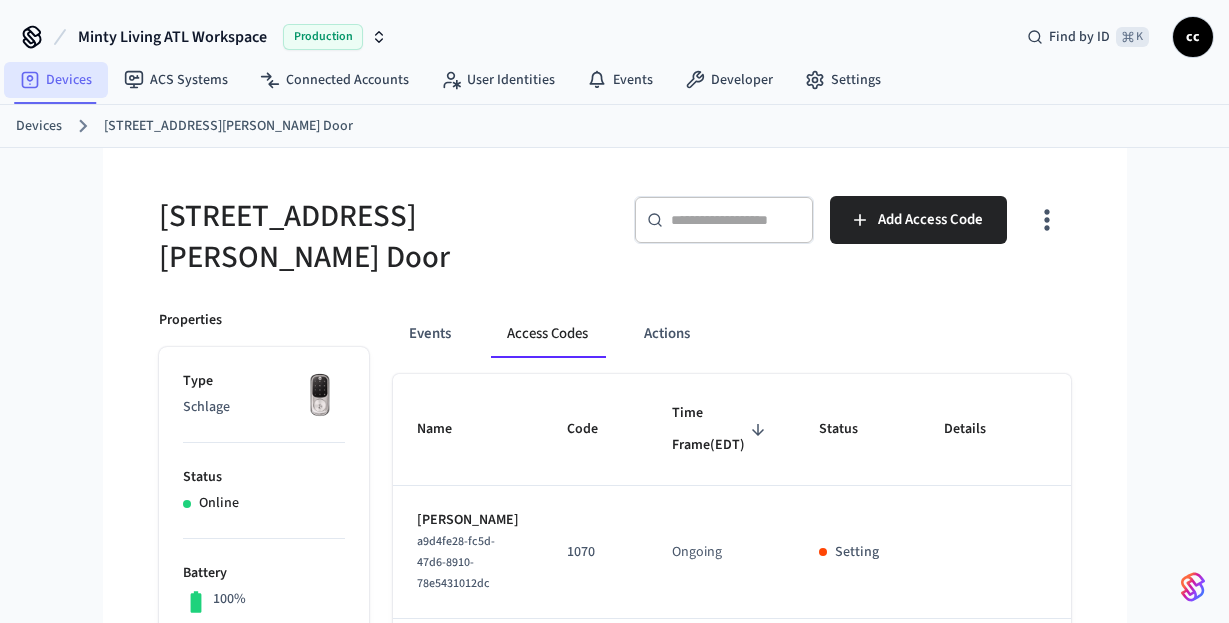 click on "Devices" at bounding box center (56, 80) 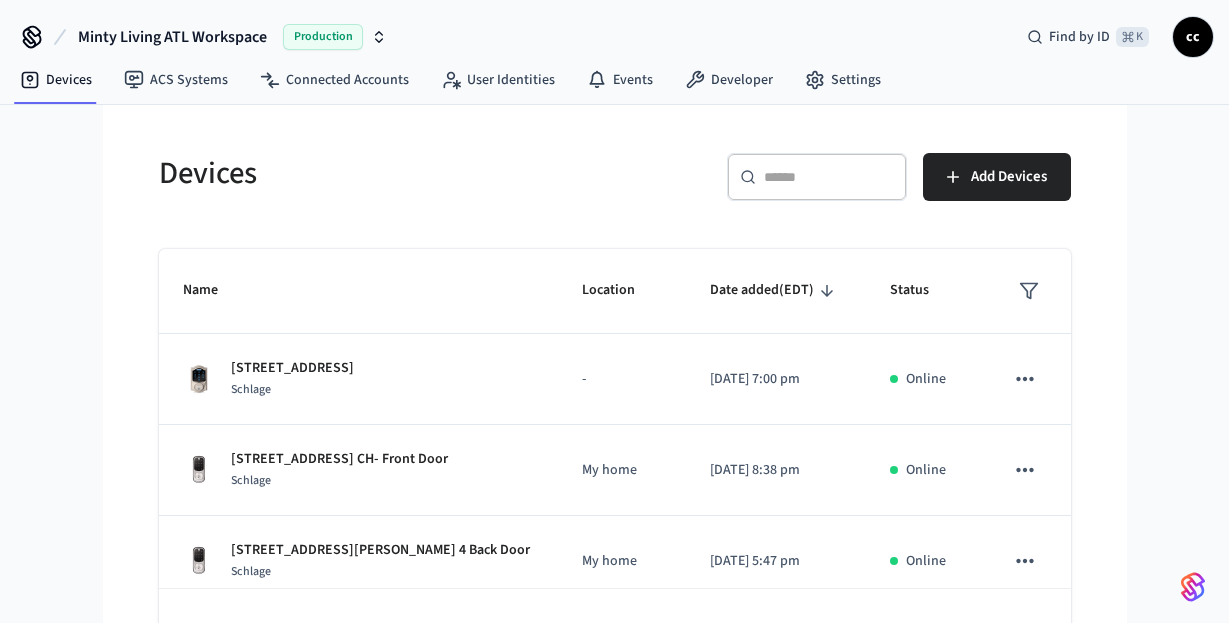 click on "​ ​" at bounding box center (817, 177) 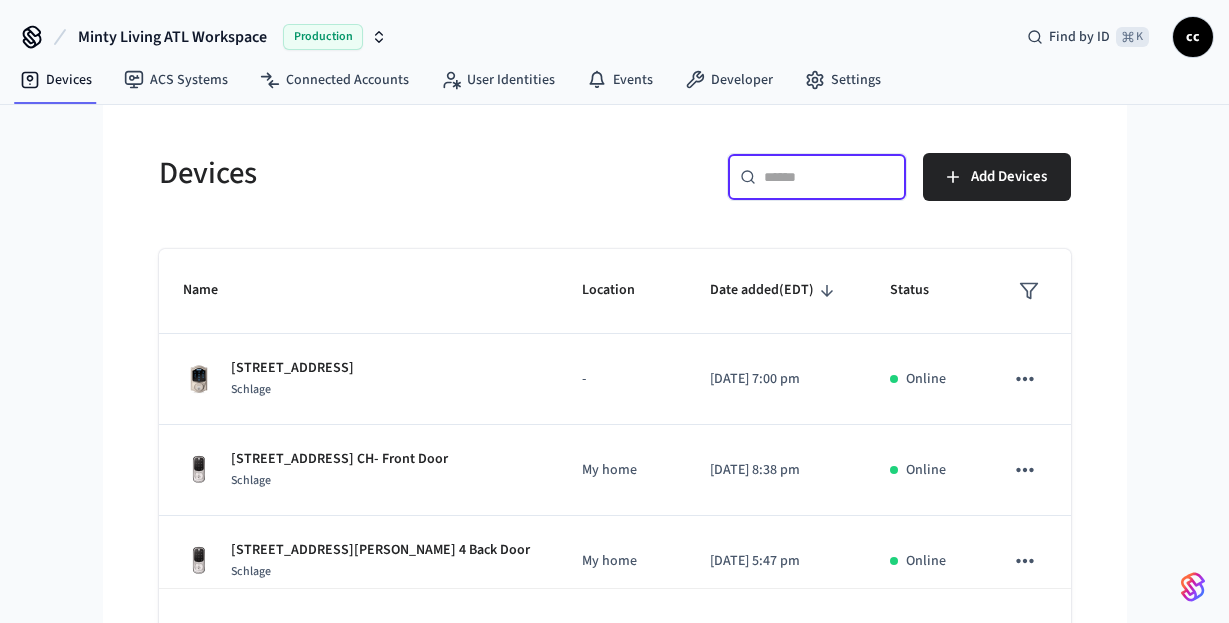 paste on "**********" 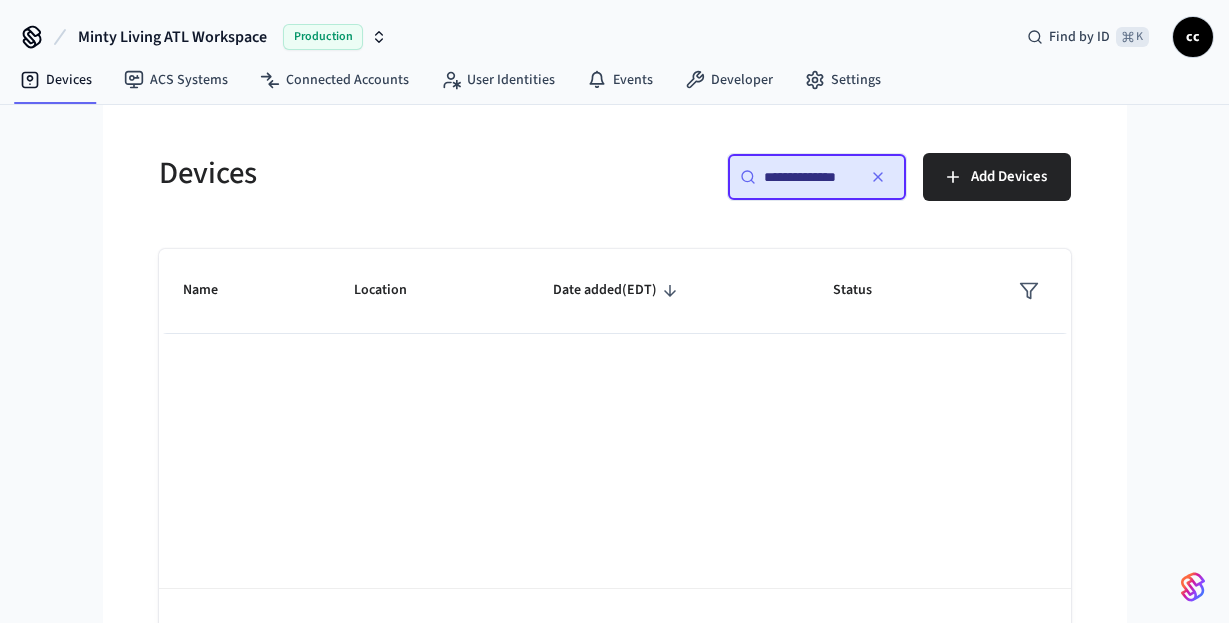 scroll, scrollTop: 0, scrollLeft: 0, axis: both 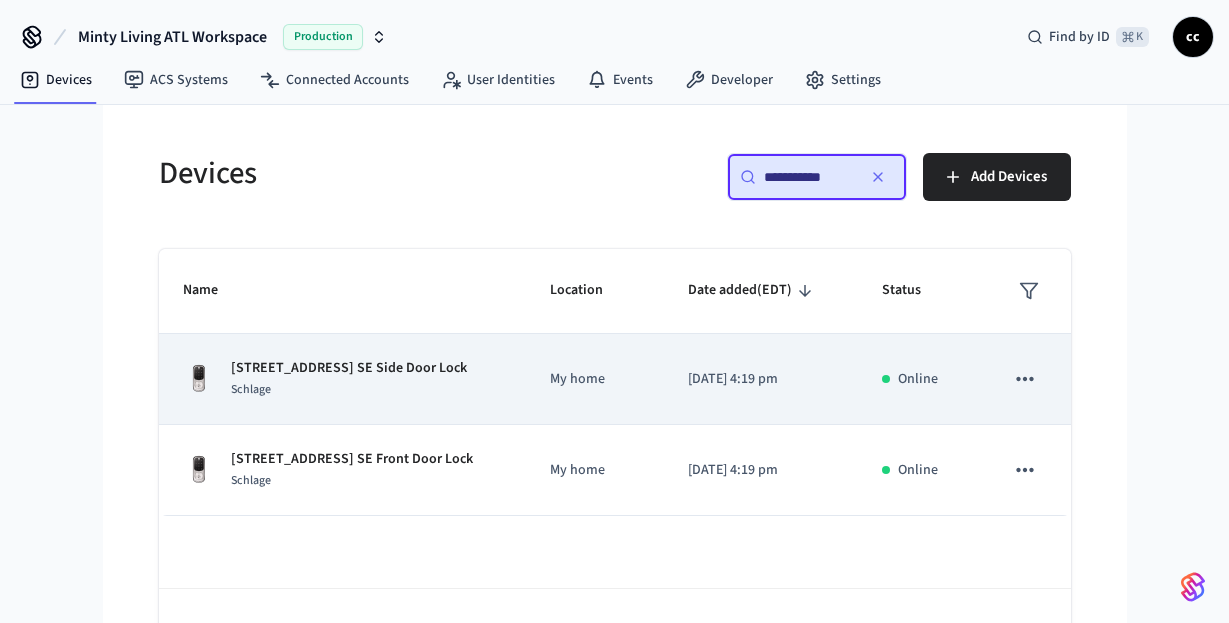 type on "**********" 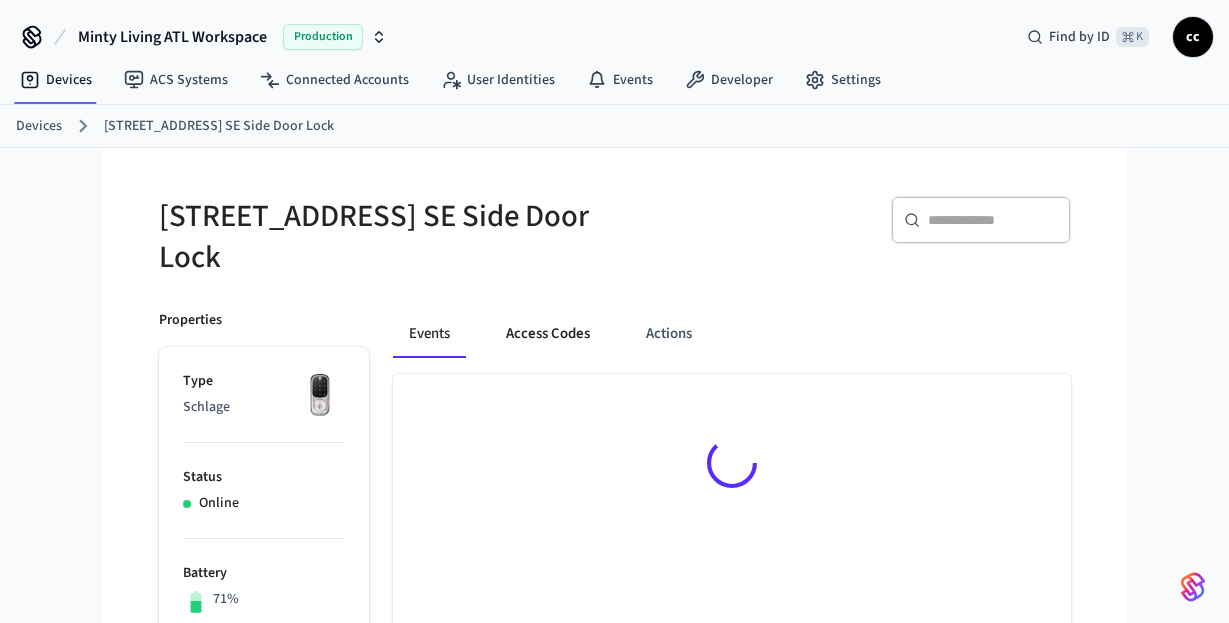 click on "Access Codes" at bounding box center (548, 334) 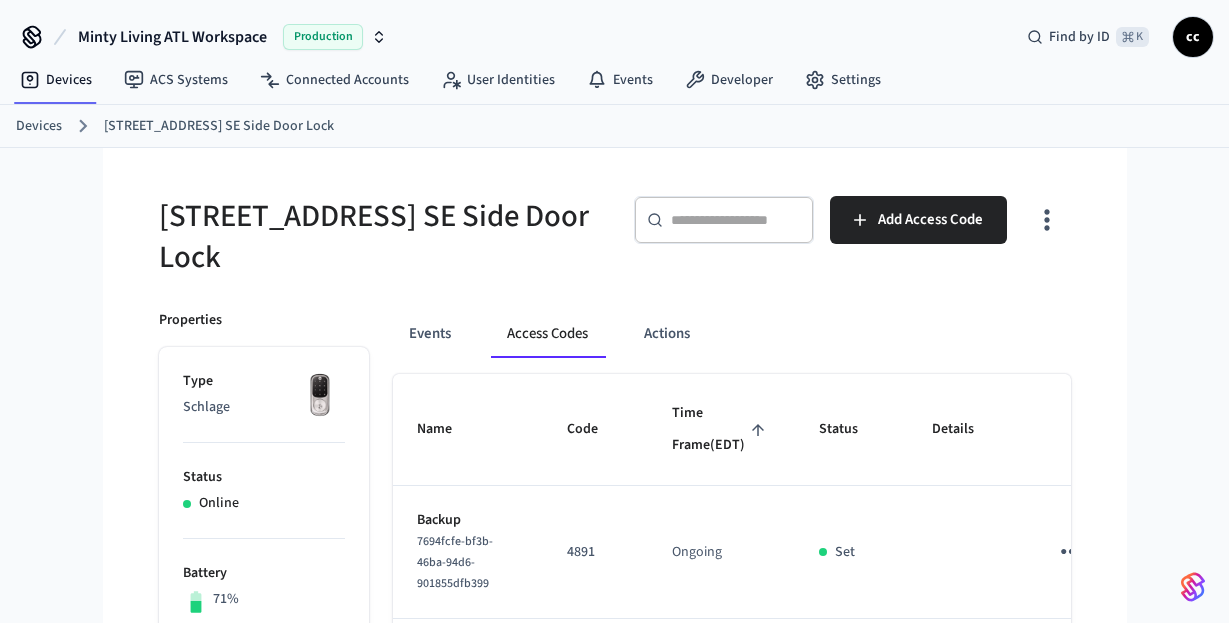 click on "Time Frame  (EDT)" at bounding box center [721, 429] 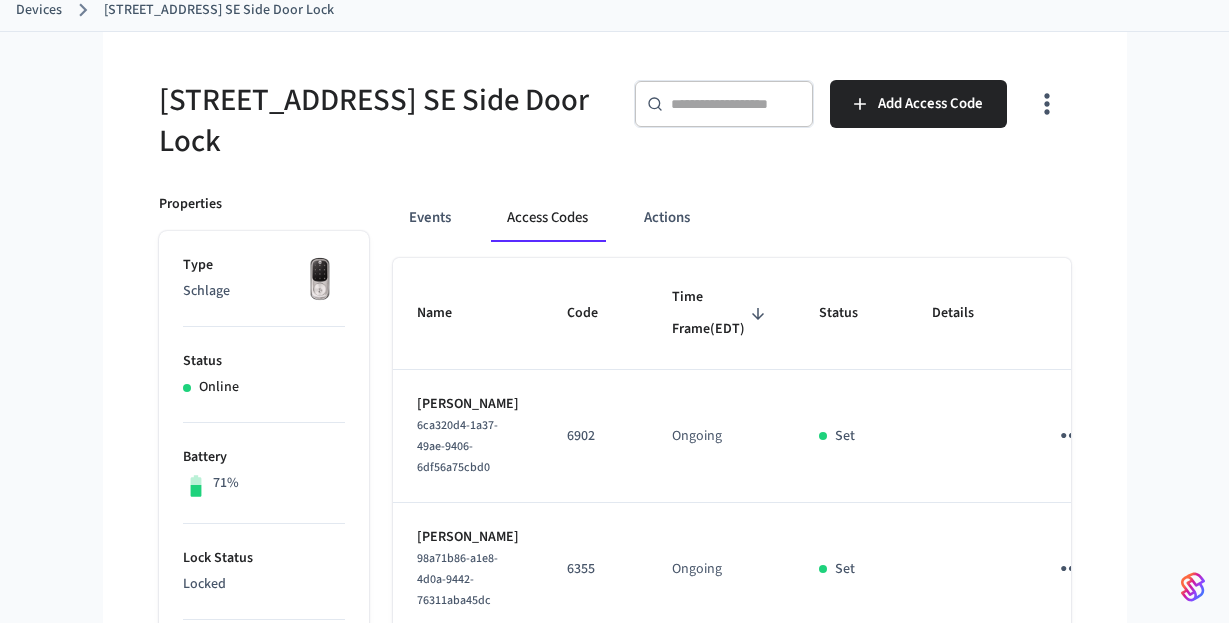 scroll, scrollTop: 190, scrollLeft: 0, axis: vertical 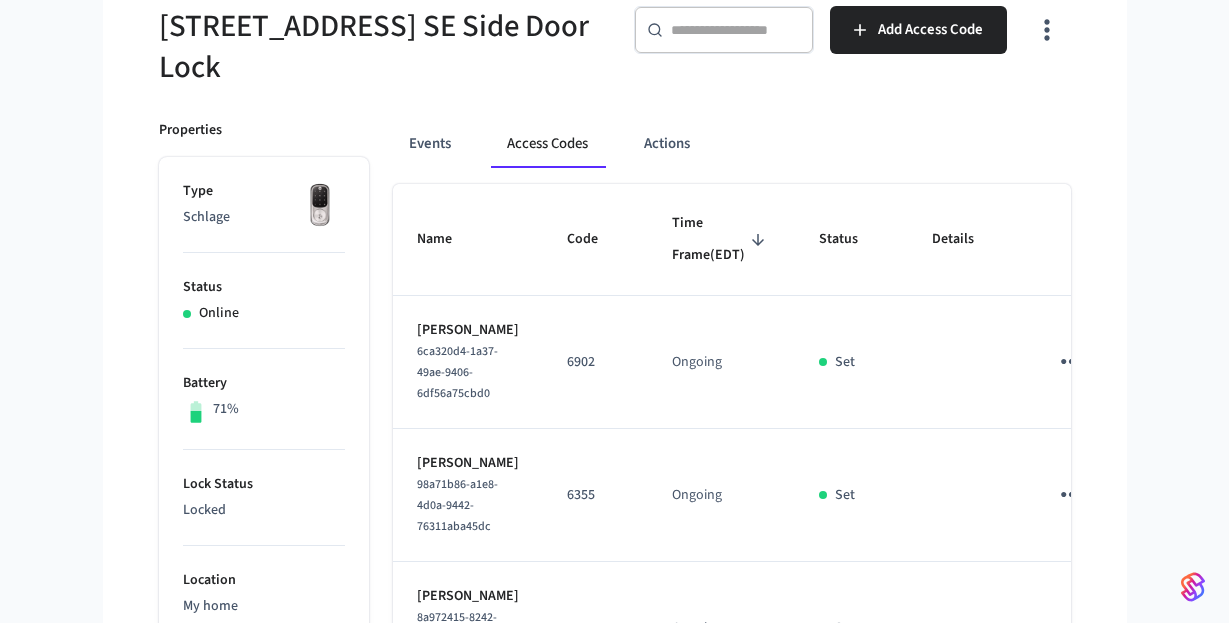click on "Time Frame  (EDT)" at bounding box center [721, 239] 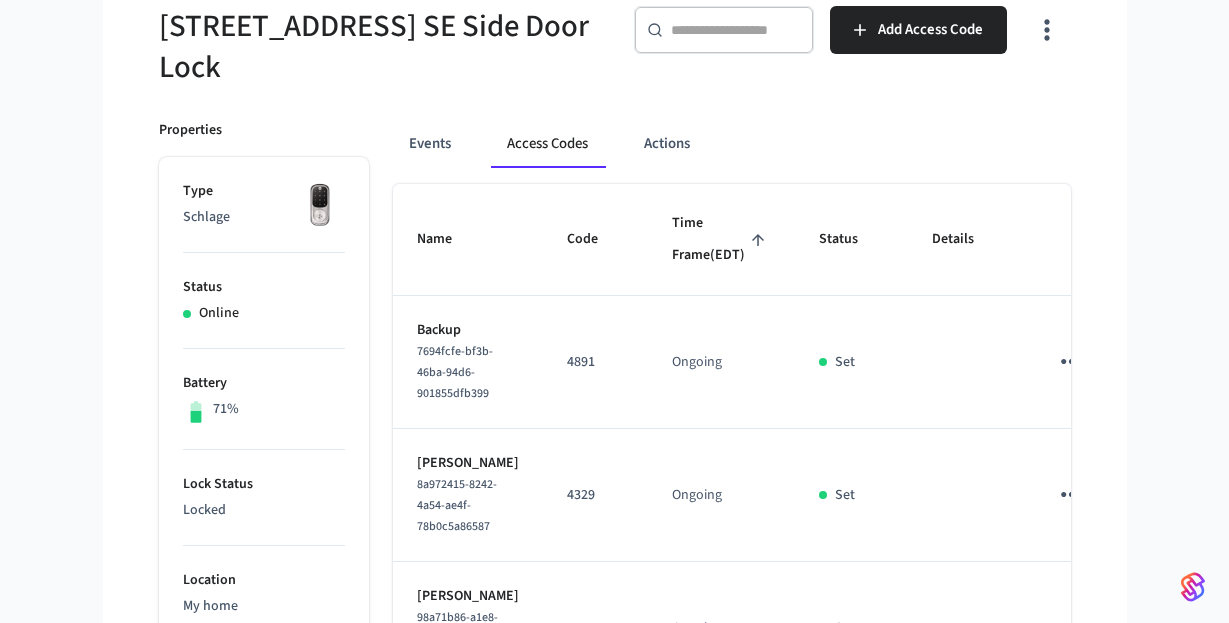 drag, startPoint x: 648, startPoint y: 210, endPoint x: 850, endPoint y: 284, distance: 215.12787 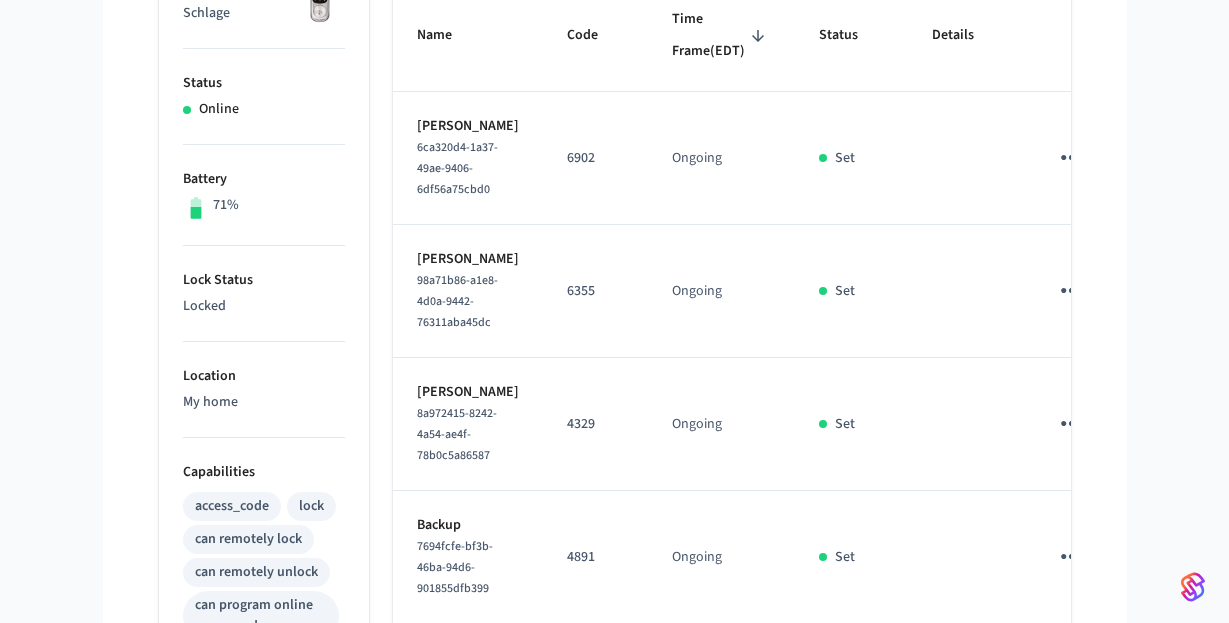 scroll, scrollTop: 393, scrollLeft: 0, axis: vertical 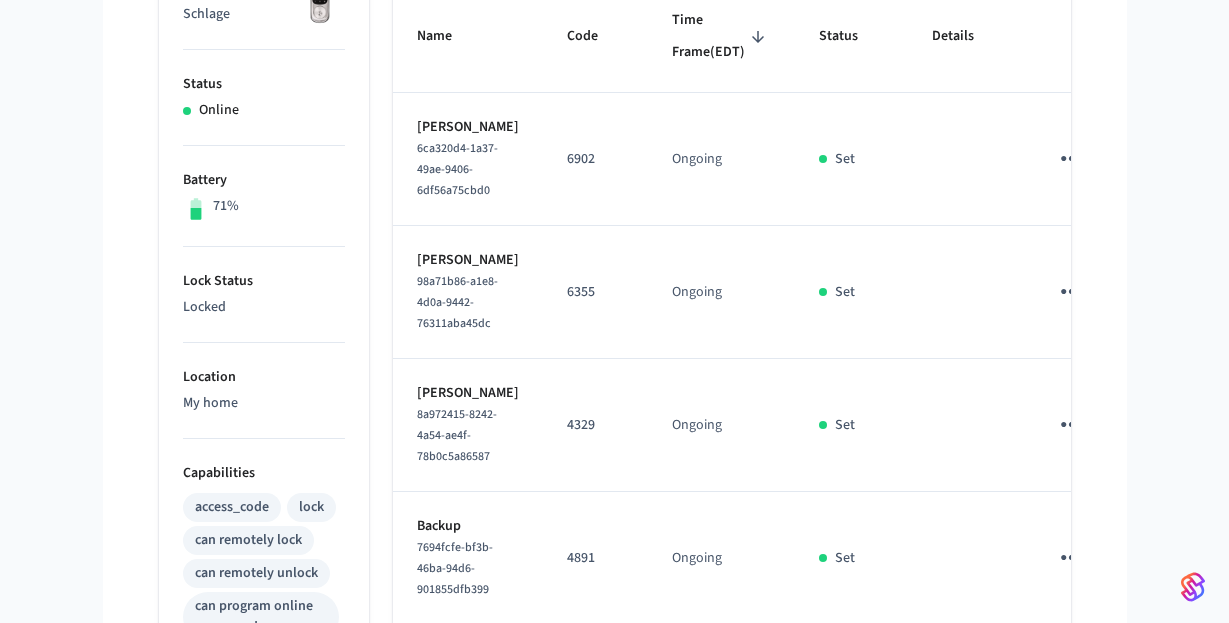 click 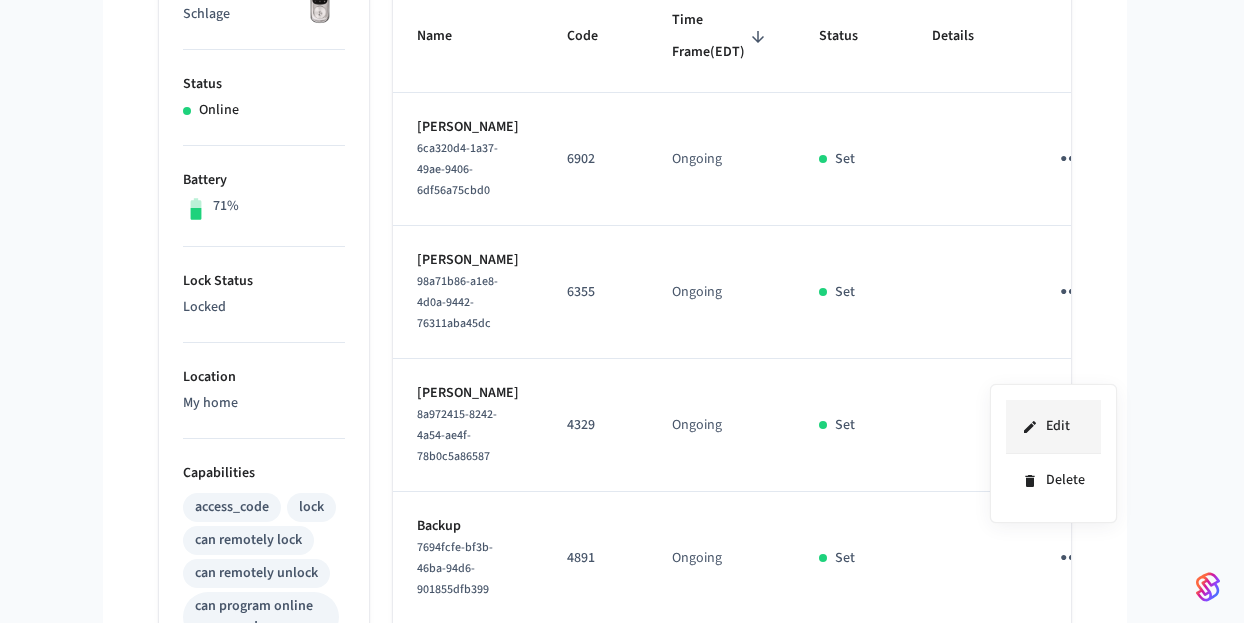 click on "Edit" at bounding box center (1053, 427) 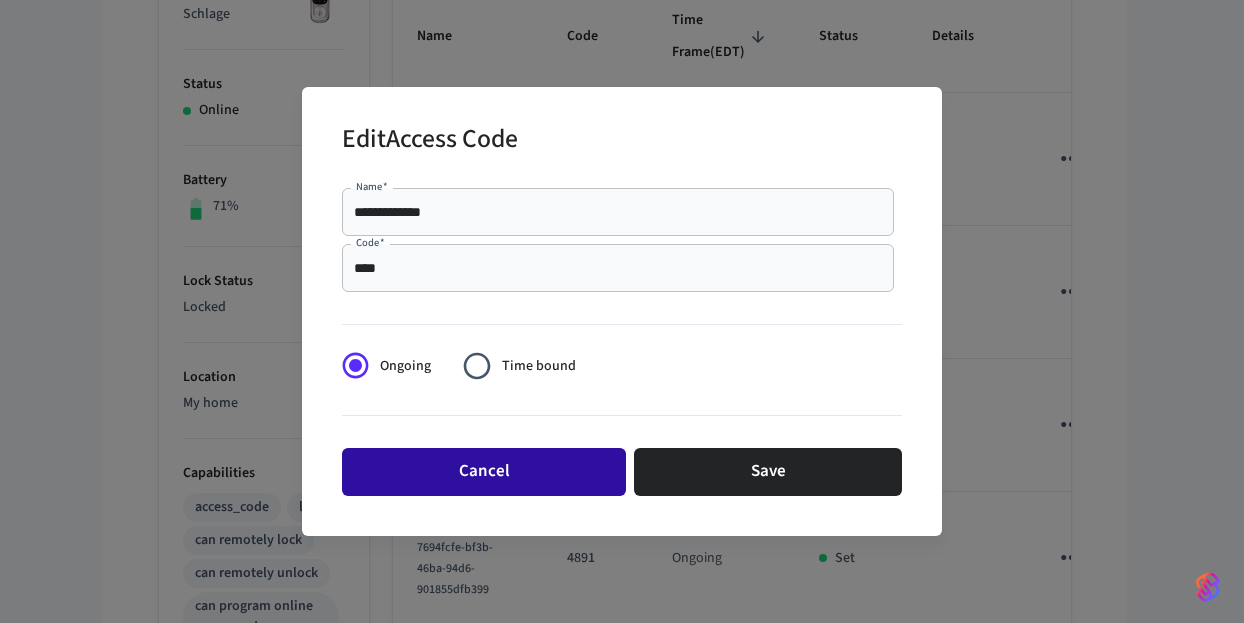 drag, startPoint x: 441, startPoint y: 490, endPoint x: 461, endPoint y: 485, distance: 20.615528 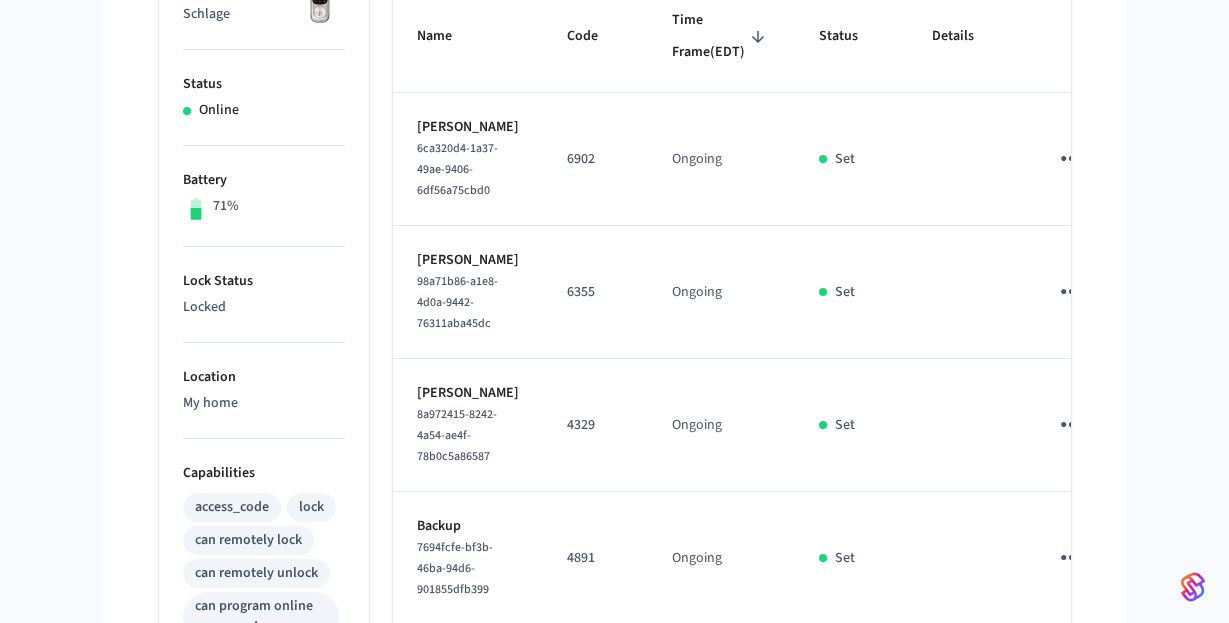 click 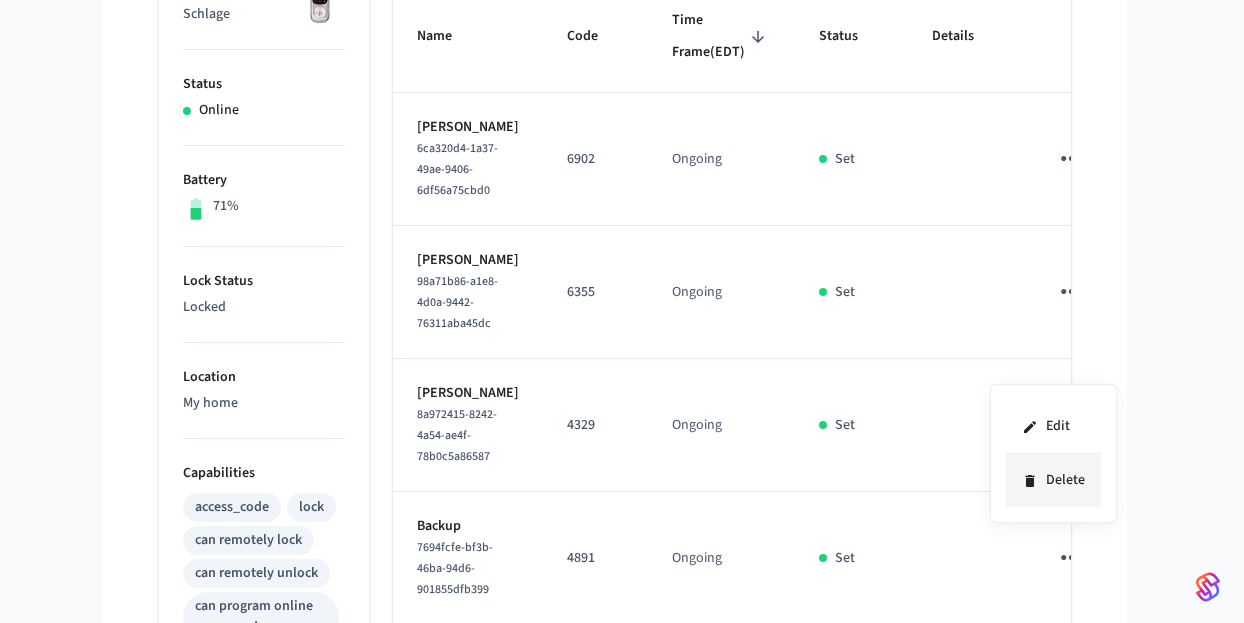 click 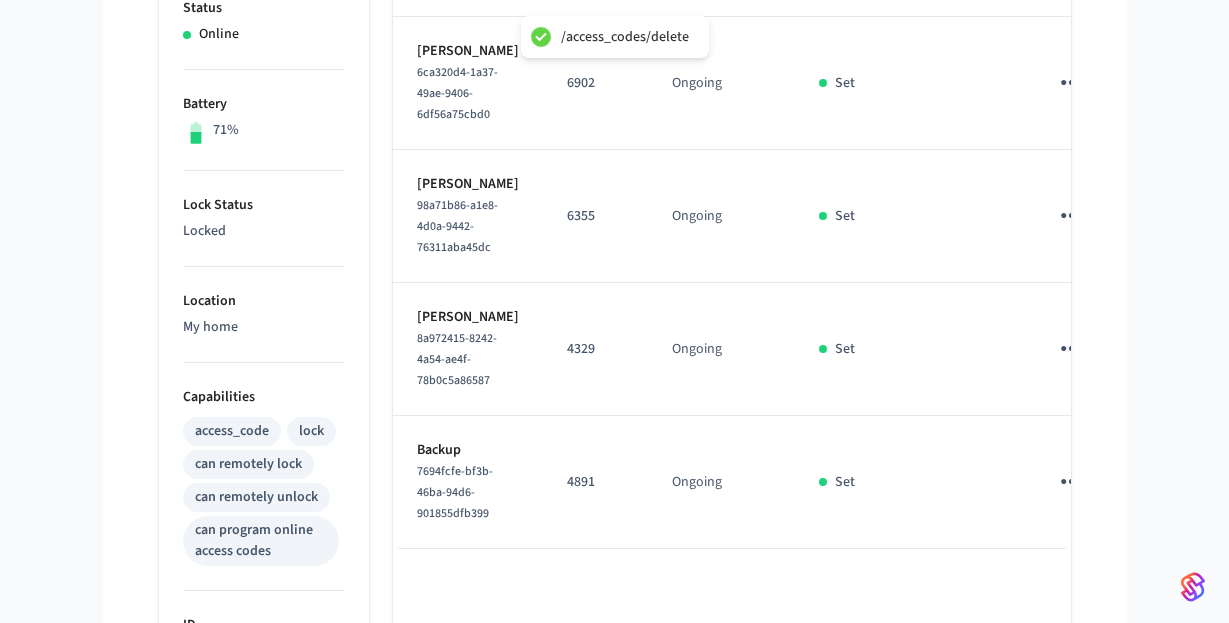 scroll, scrollTop: 584, scrollLeft: 0, axis: vertical 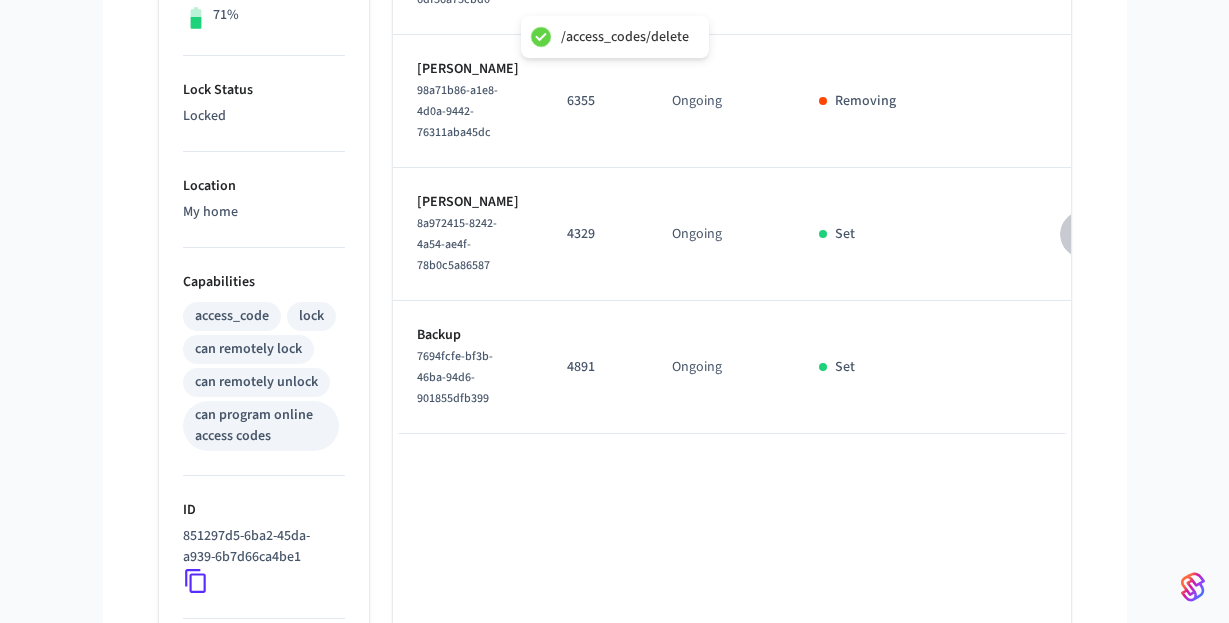 click 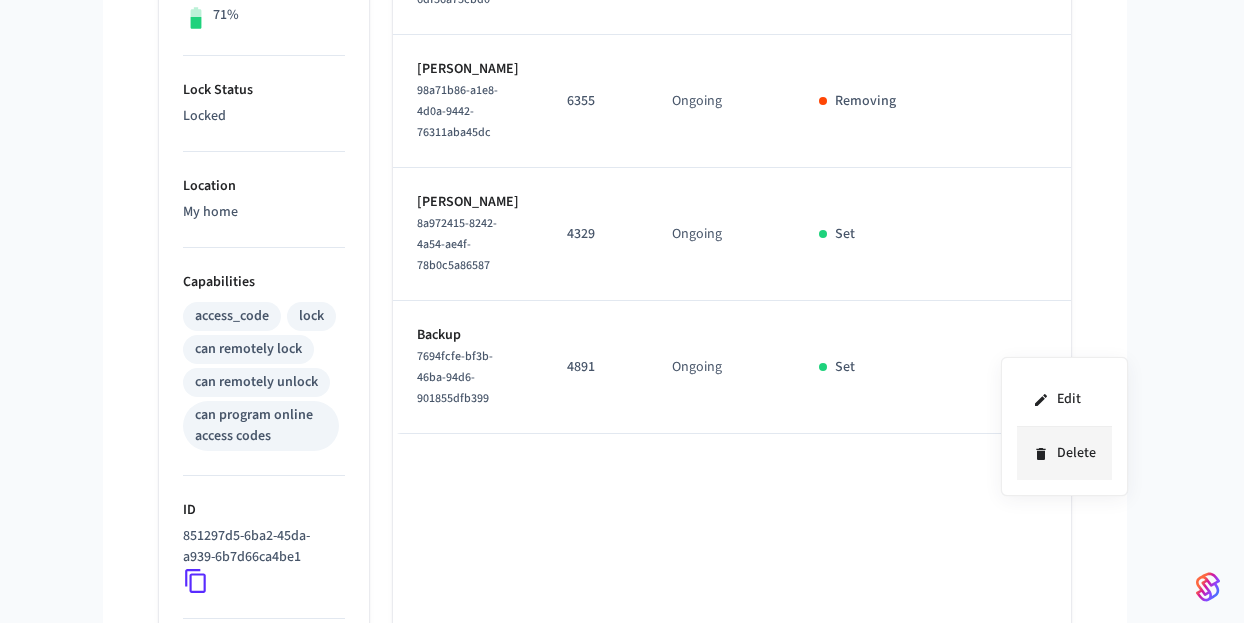 click on "Delete" at bounding box center (1064, 453) 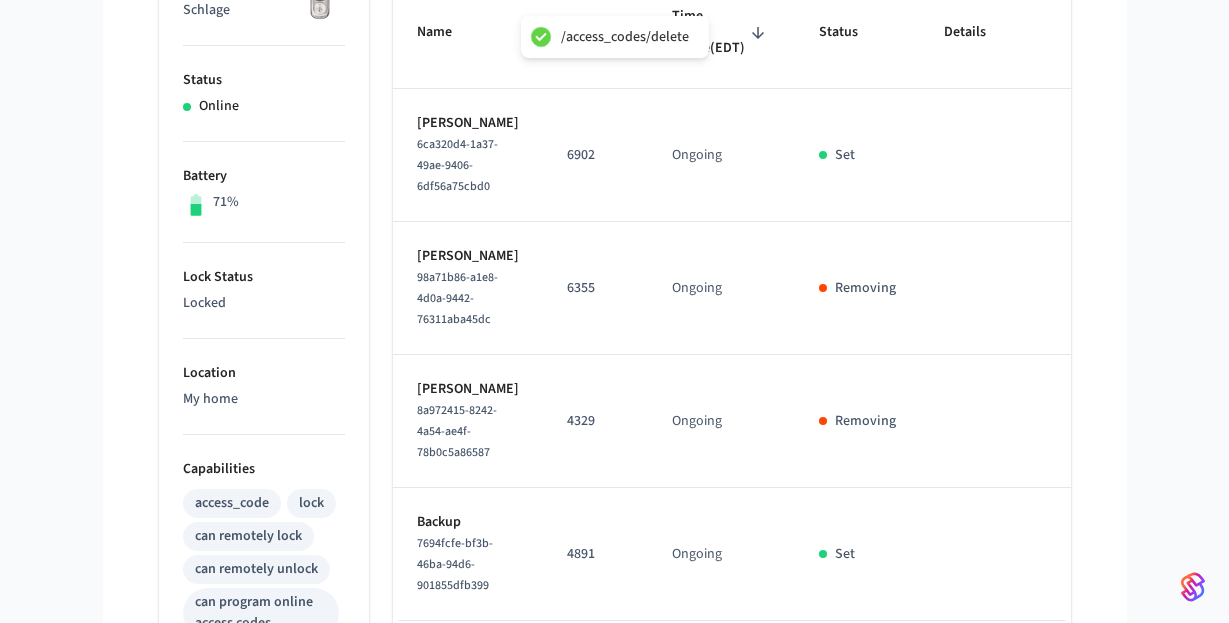 scroll, scrollTop: 0, scrollLeft: 0, axis: both 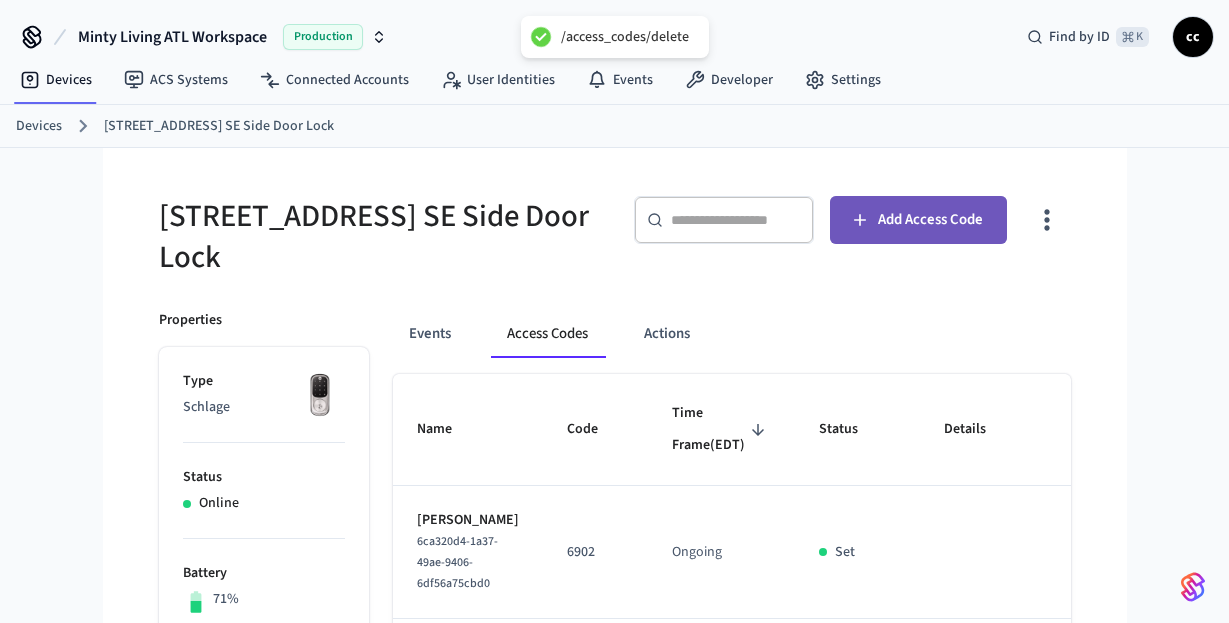 click on "Add Access Code" at bounding box center [918, 220] 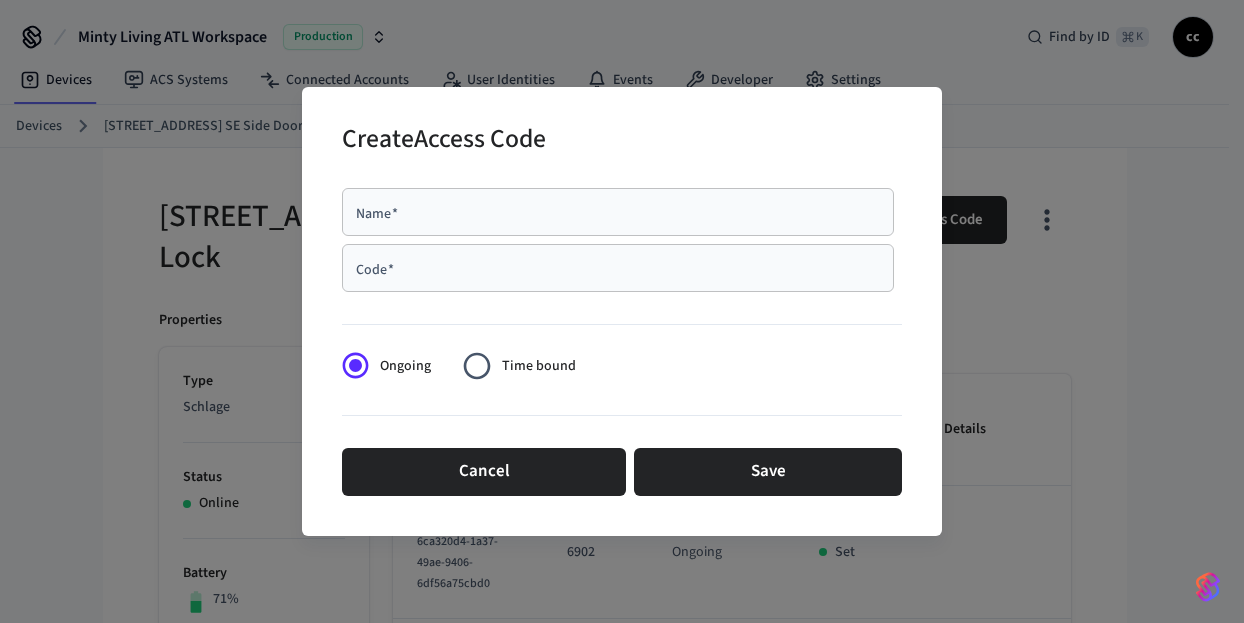 click on "Name   *" at bounding box center [618, 212] 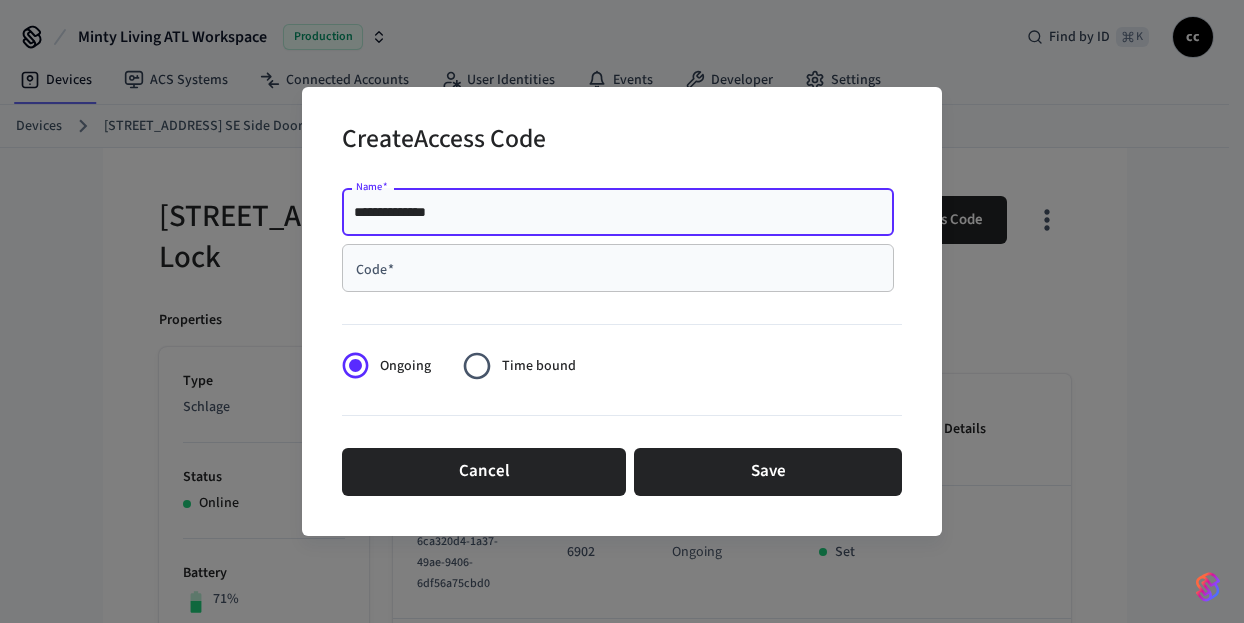 type on "**********" 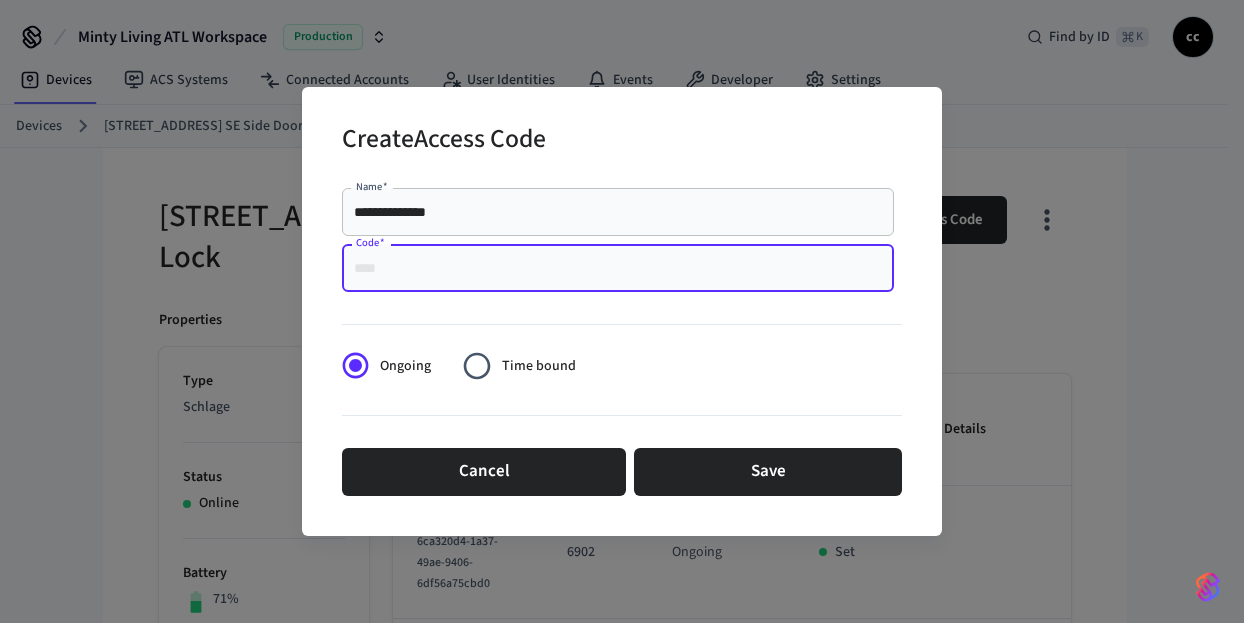 click on "Code   *" at bounding box center (618, 268) 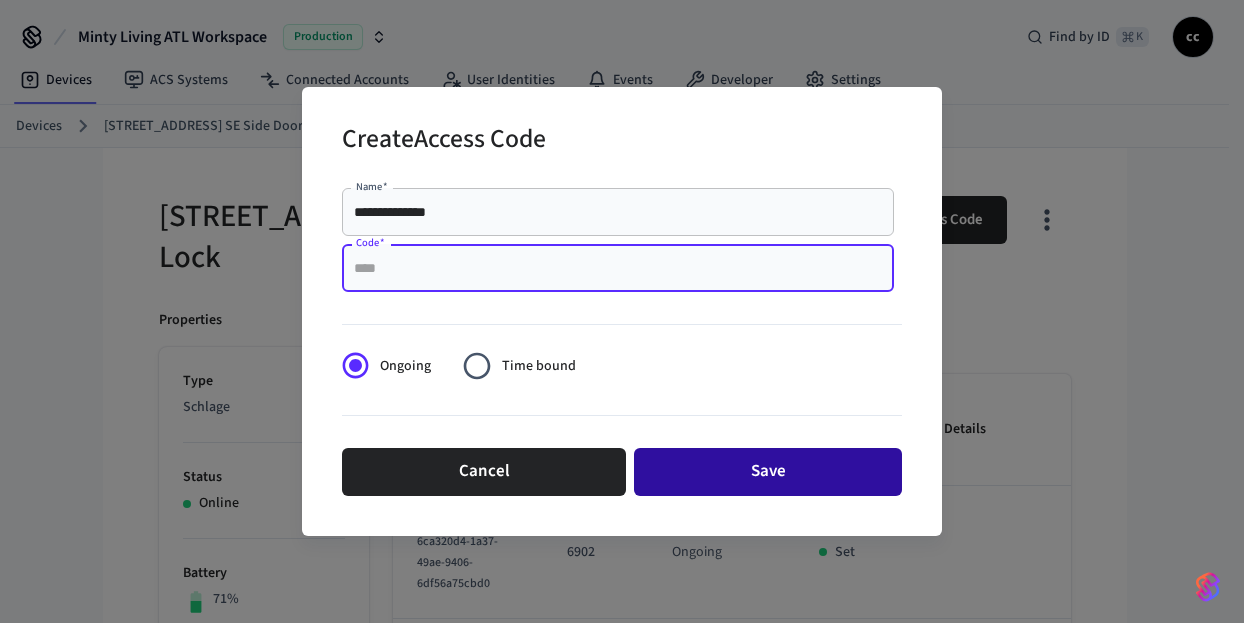 paste on "****" 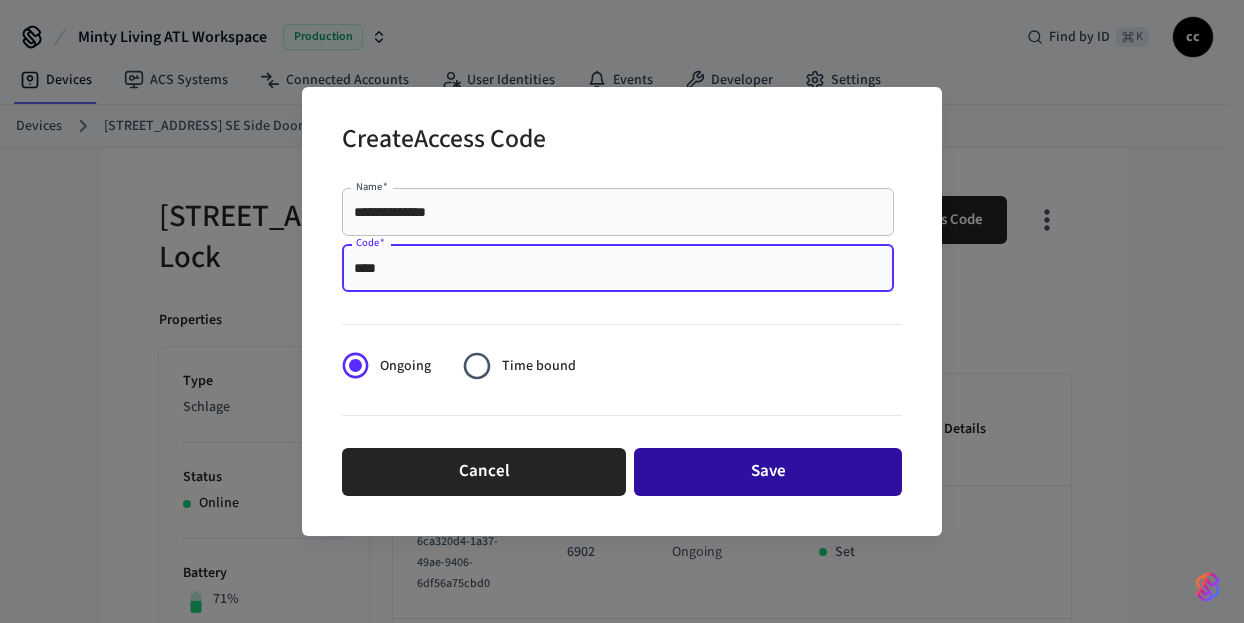 type on "****" 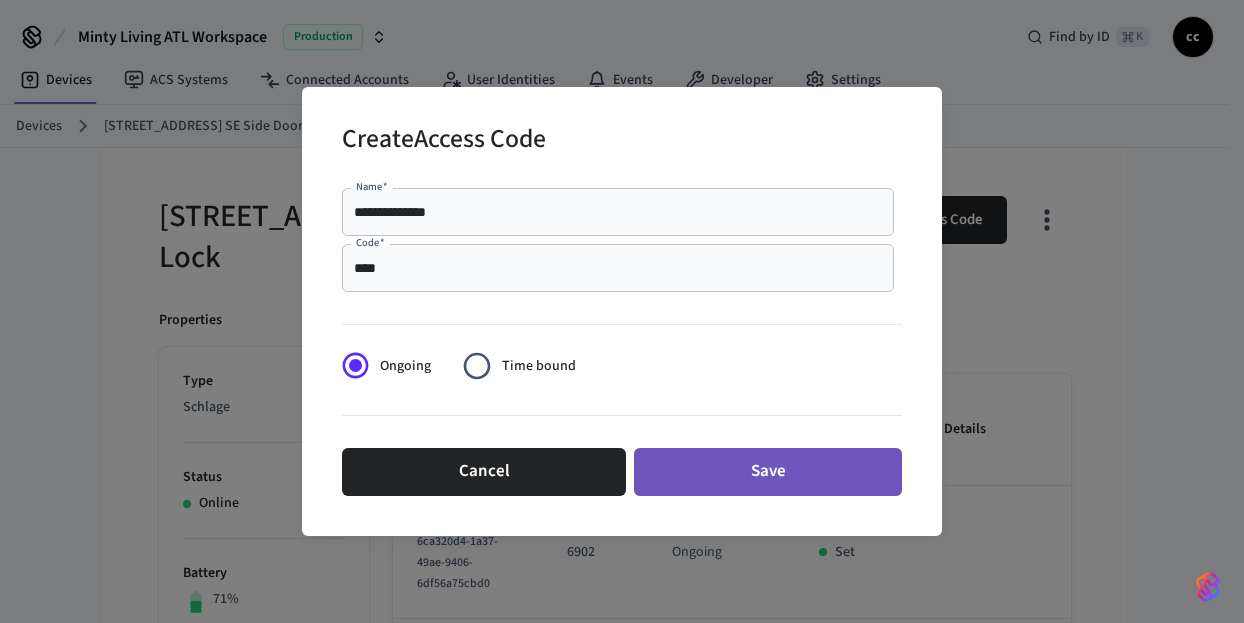 click on "Save" at bounding box center (768, 472) 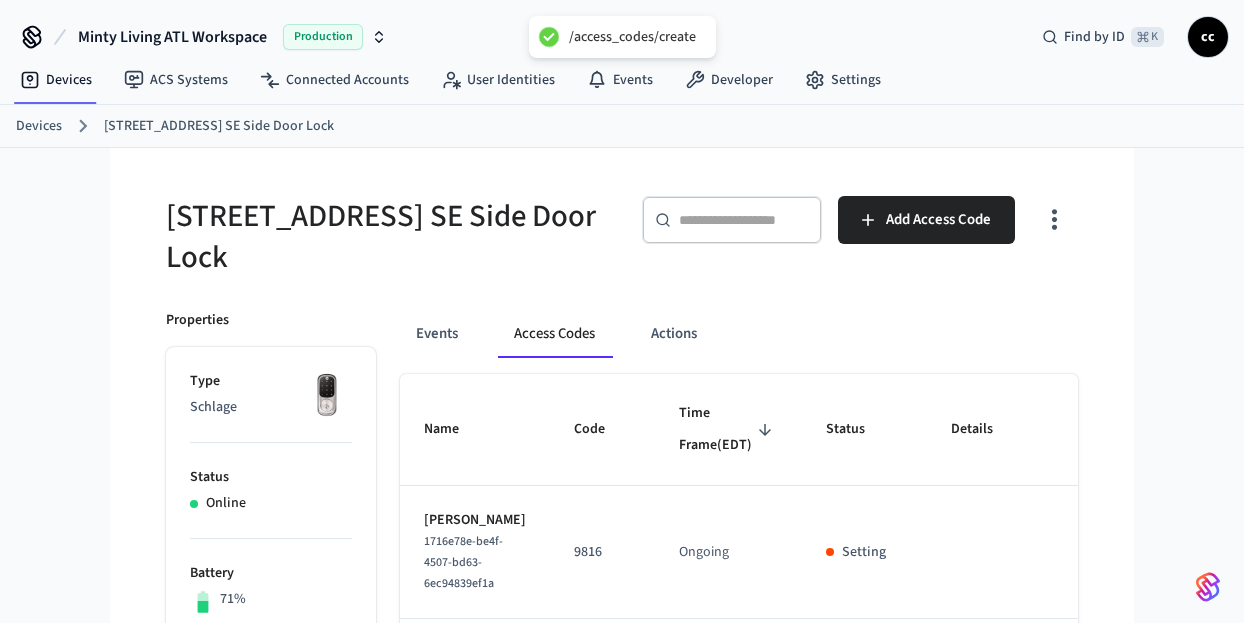 click on "[STREET_ADDRESS] SE Side Door Lock" at bounding box center [376, 225] 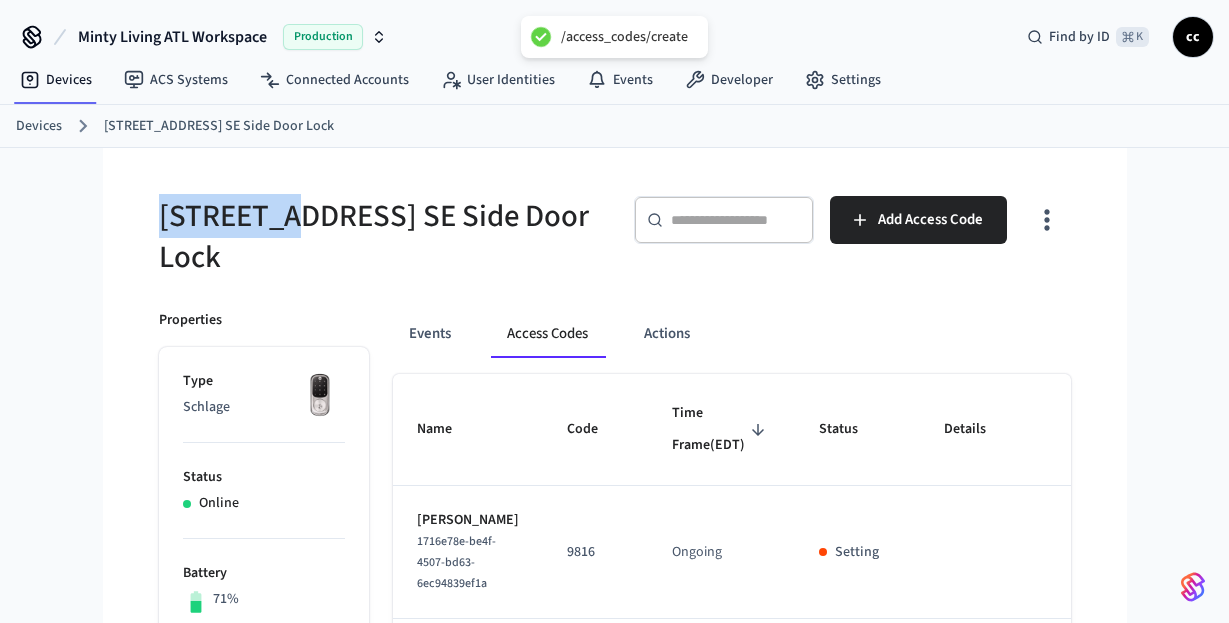 drag, startPoint x: 284, startPoint y: 220, endPoint x: 115, endPoint y: 200, distance: 170.17932 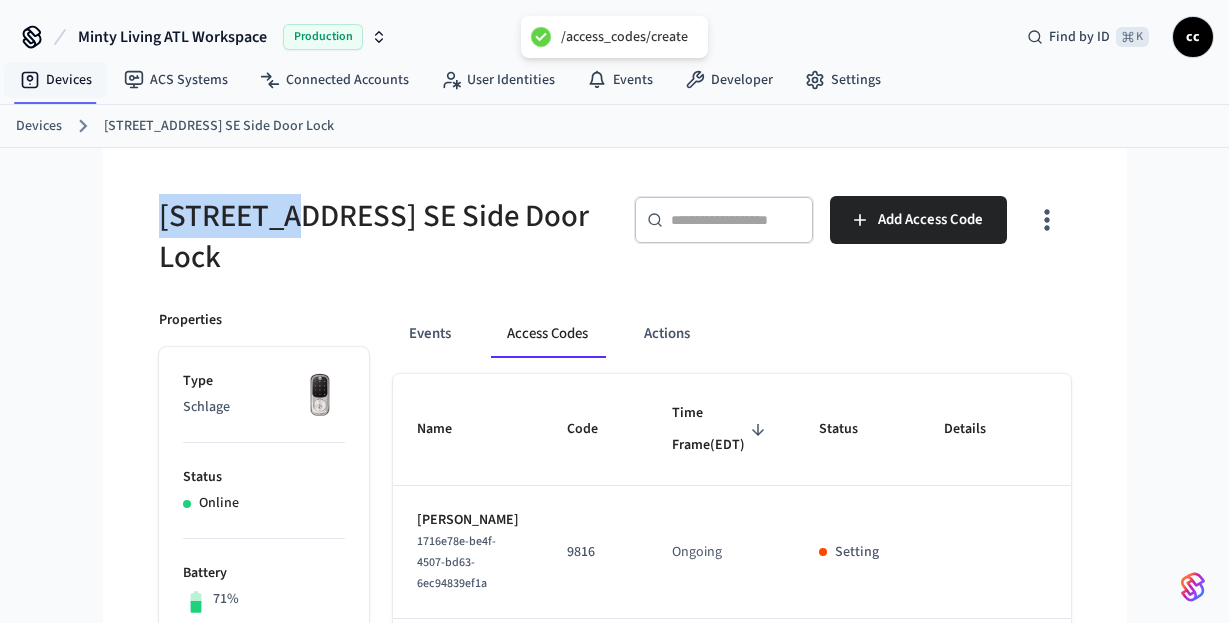 drag, startPoint x: 62, startPoint y: 82, endPoint x: 217, endPoint y: 101, distance: 156.16017 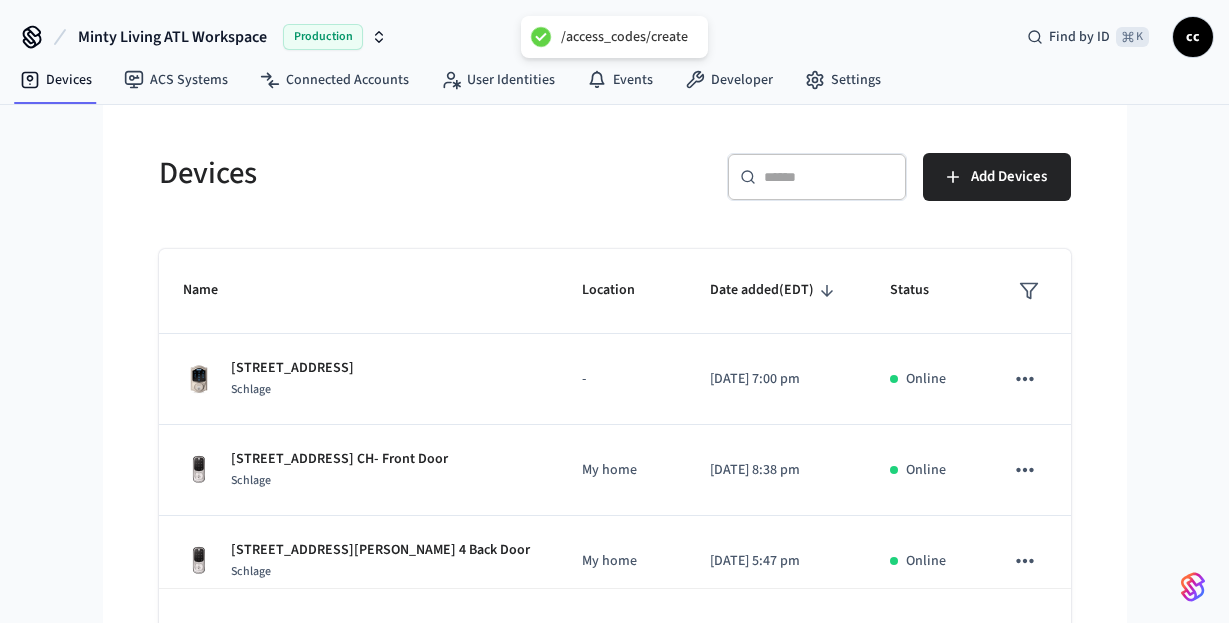 click on "​ ​" at bounding box center (817, 177) 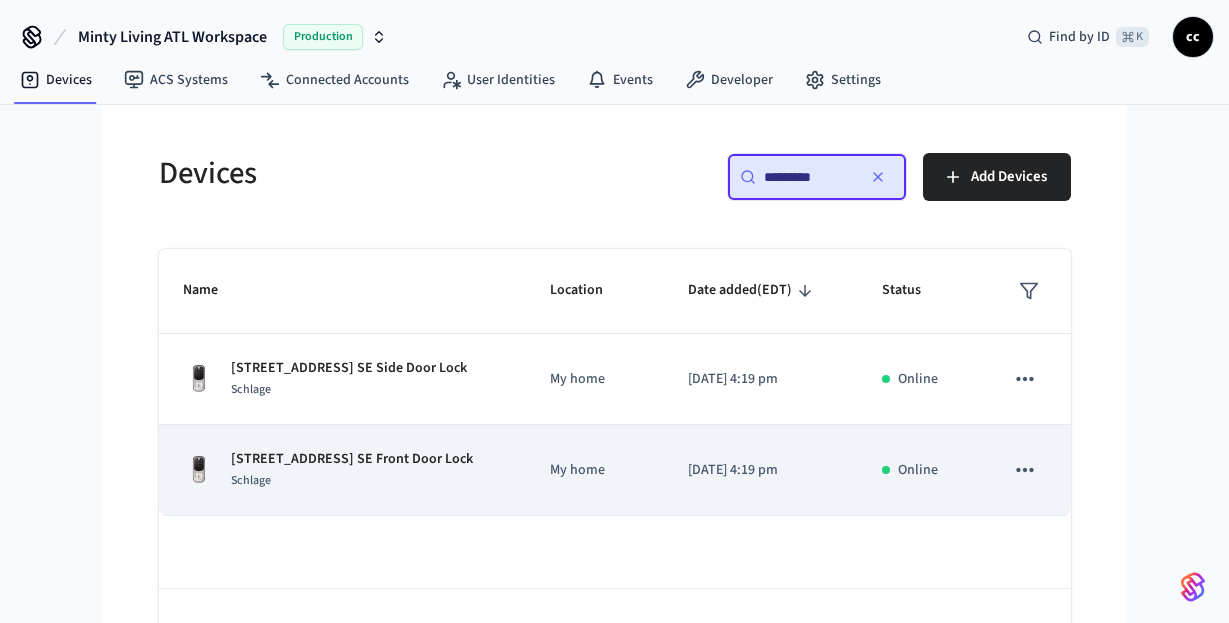 type on "*********" 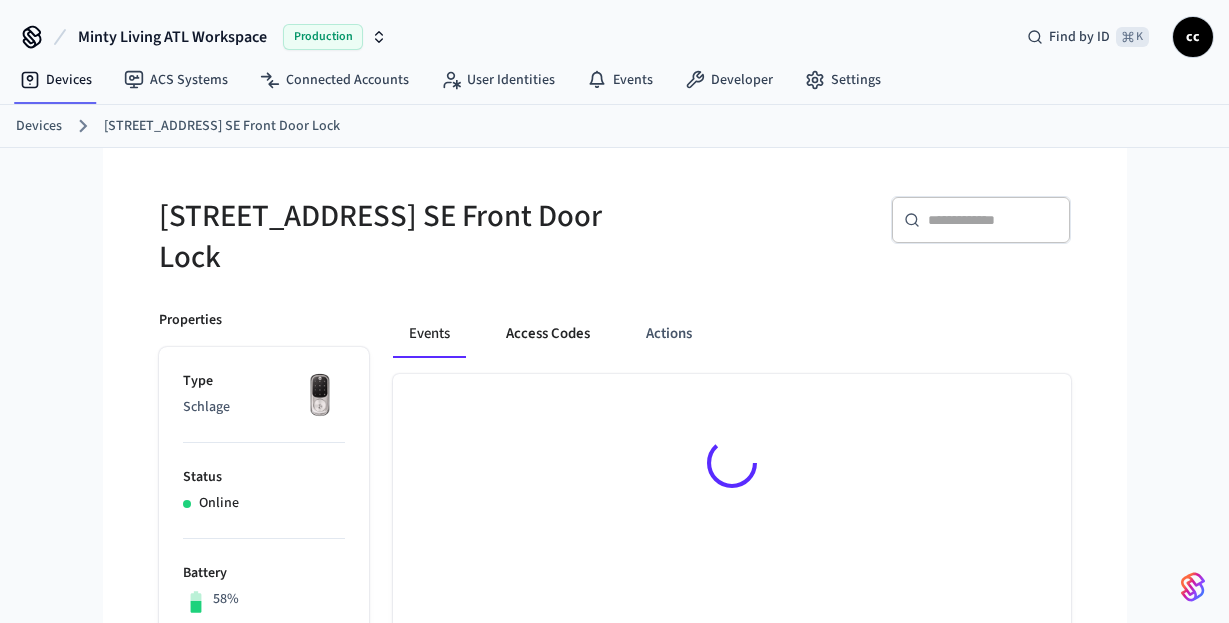 click on "Access Codes" at bounding box center (548, 334) 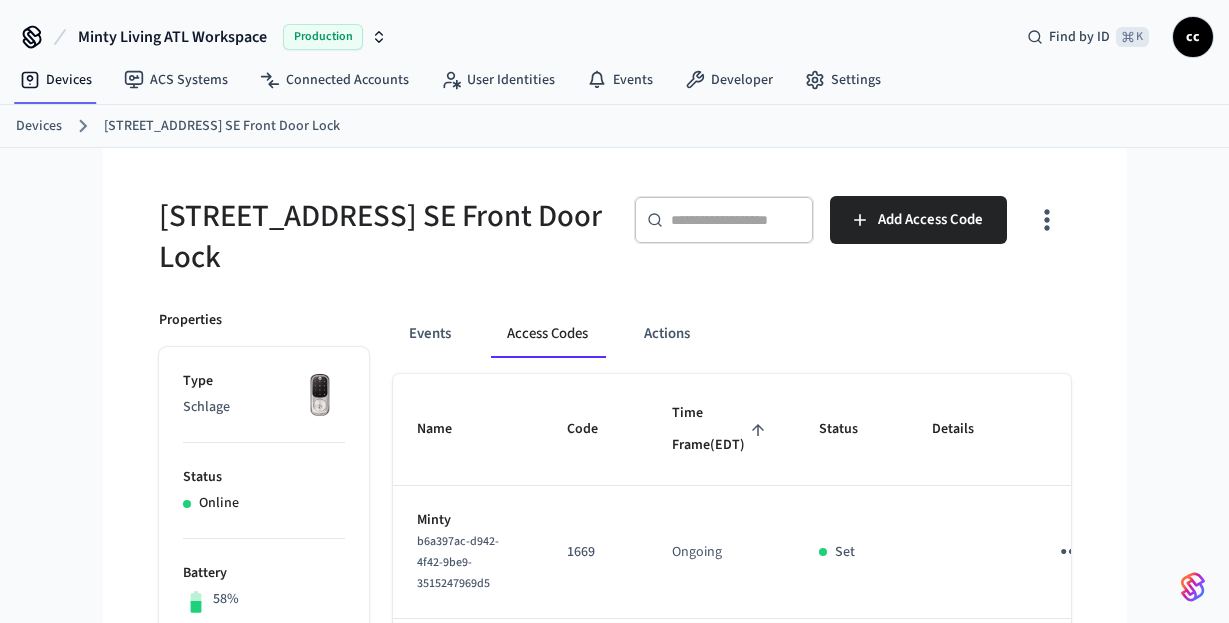 click on "Time Frame  (EDT)" at bounding box center [721, 429] 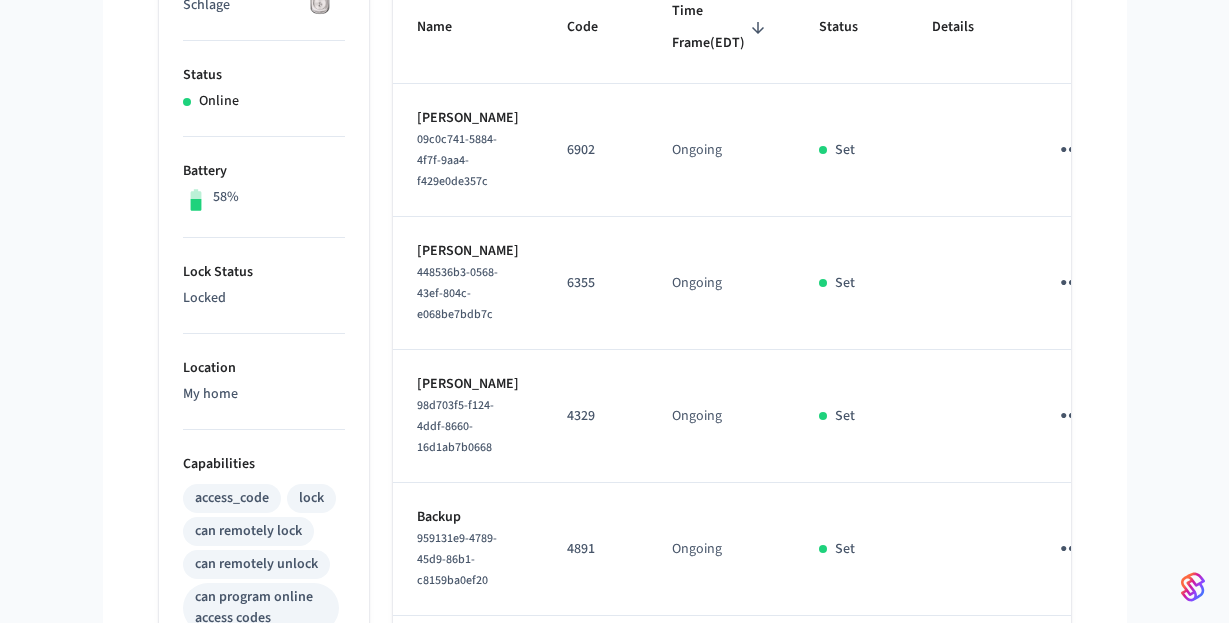 scroll, scrollTop: 438, scrollLeft: 0, axis: vertical 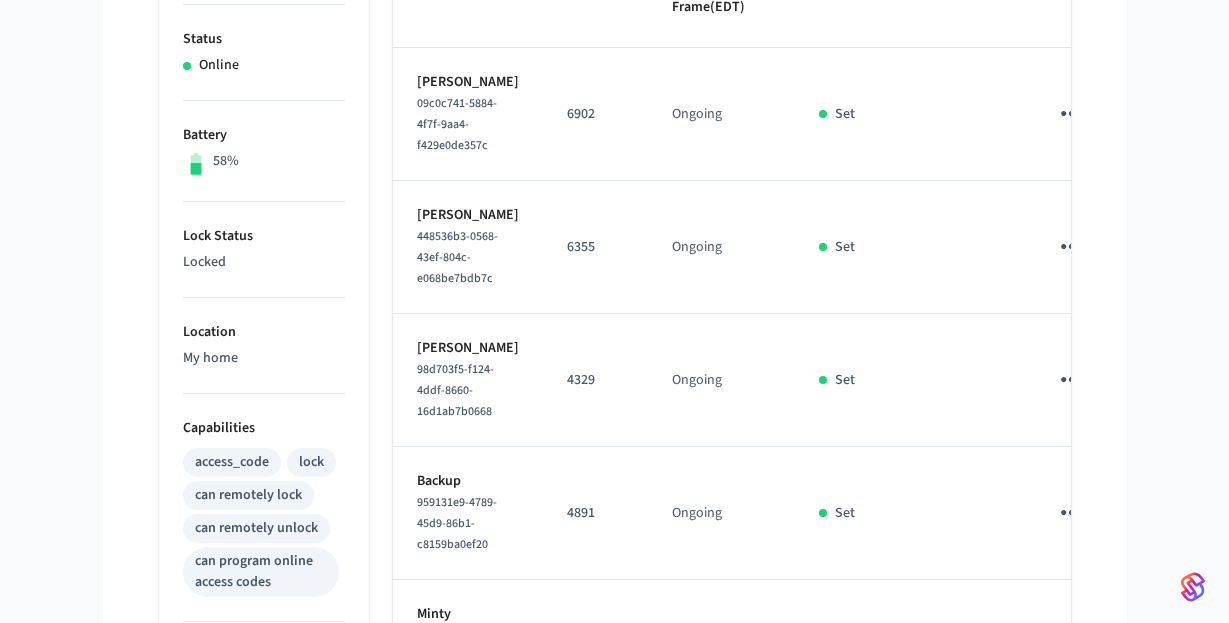 click 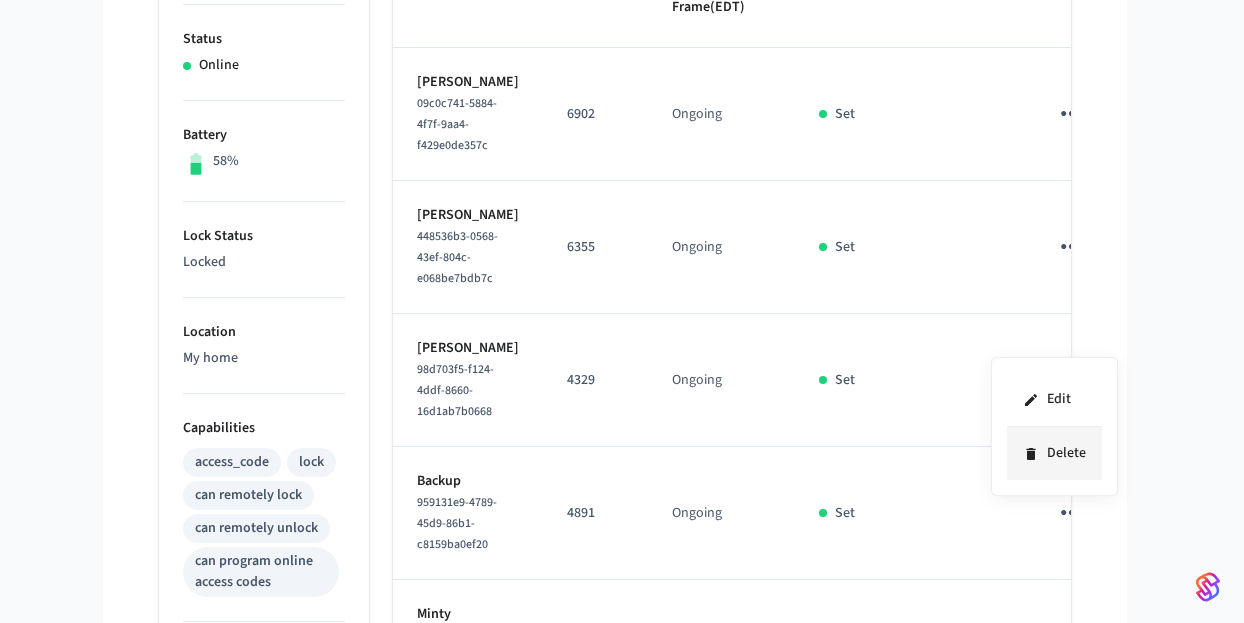 click on "Delete" at bounding box center (1054, 453) 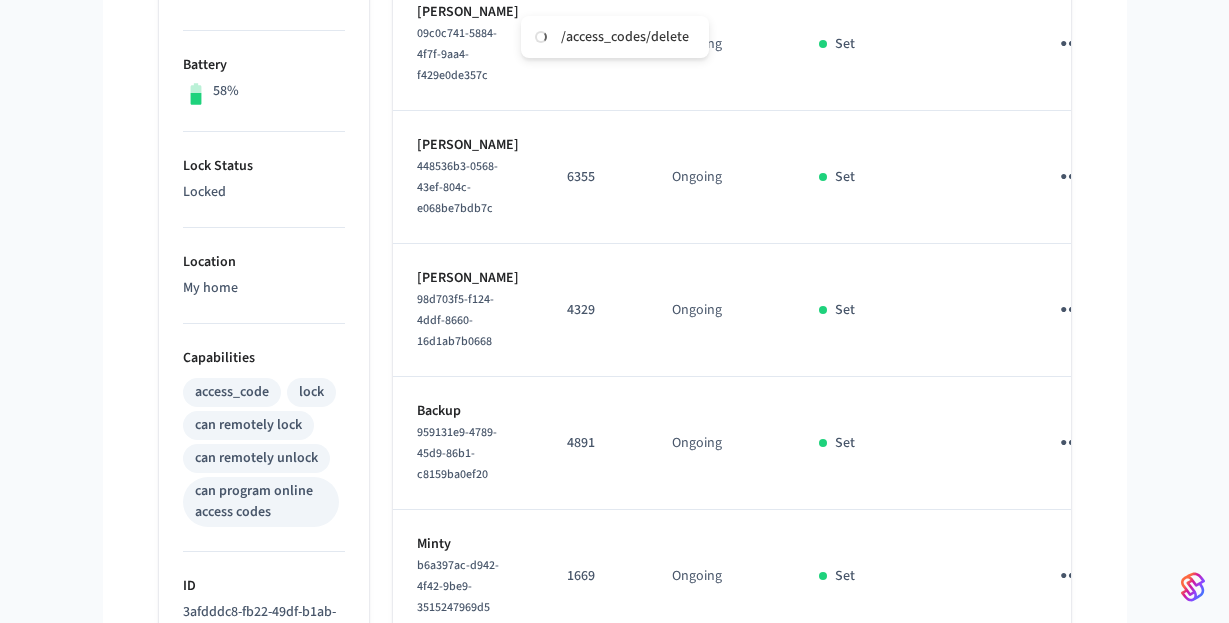 scroll, scrollTop: 606, scrollLeft: 0, axis: vertical 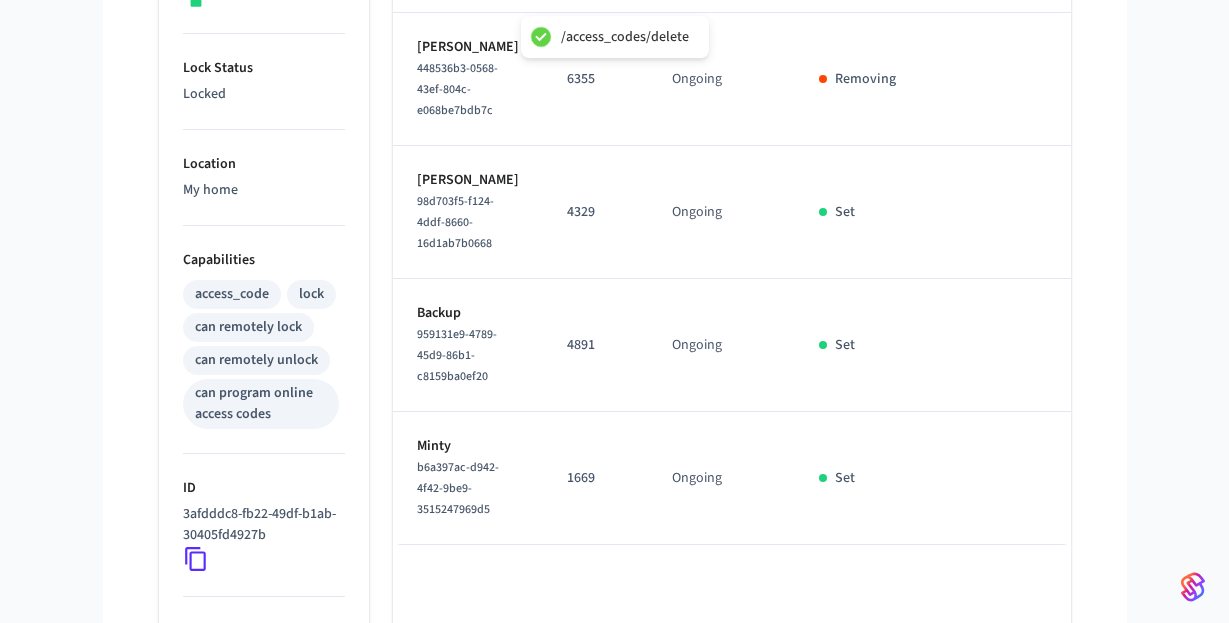drag, startPoint x: 1020, startPoint y: 339, endPoint x: 1031, endPoint y: 360, distance: 23.70654 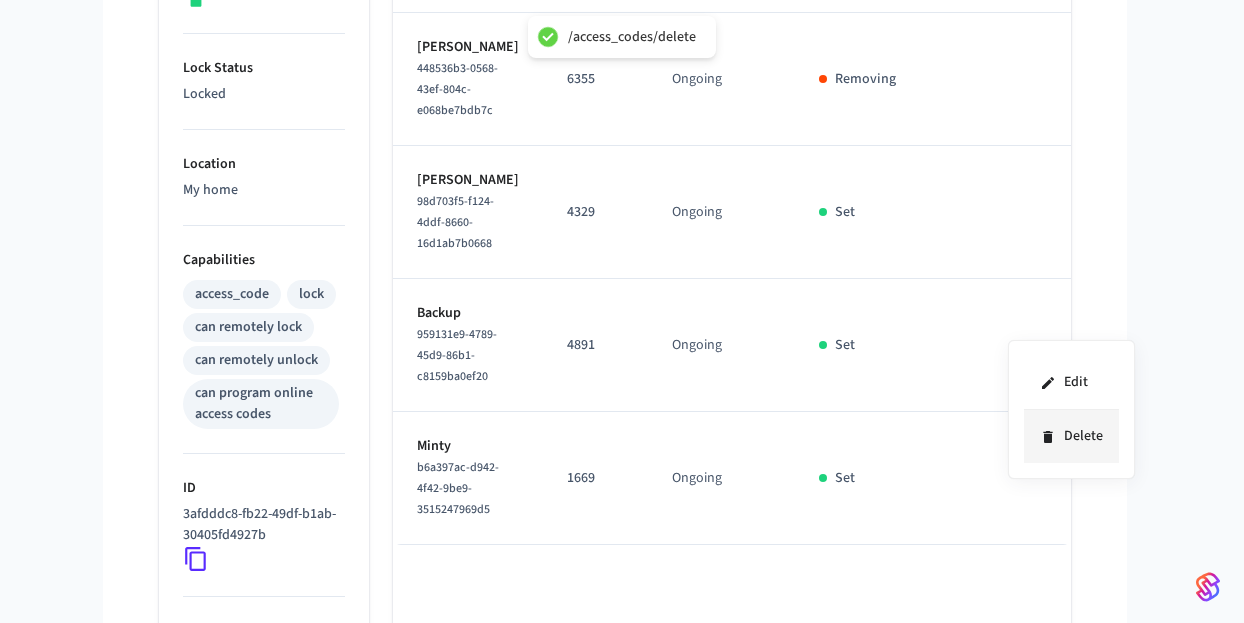 click on "Delete" at bounding box center (1071, 436) 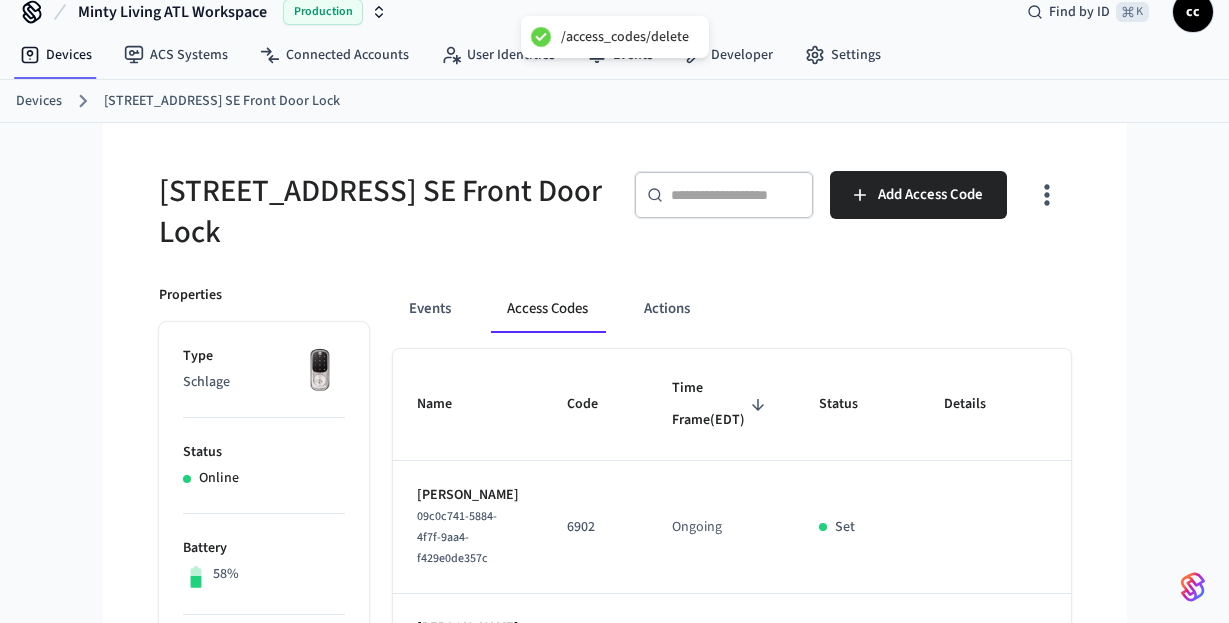 scroll, scrollTop: 0, scrollLeft: 0, axis: both 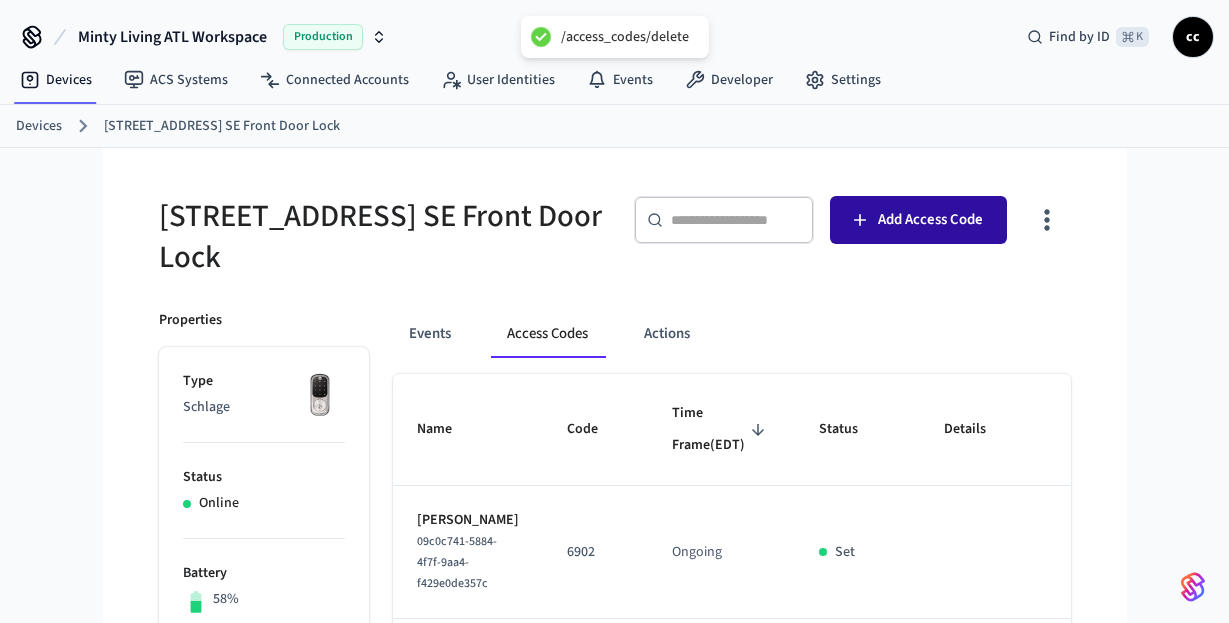 click on "Add Access Code" at bounding box center (918, 220) 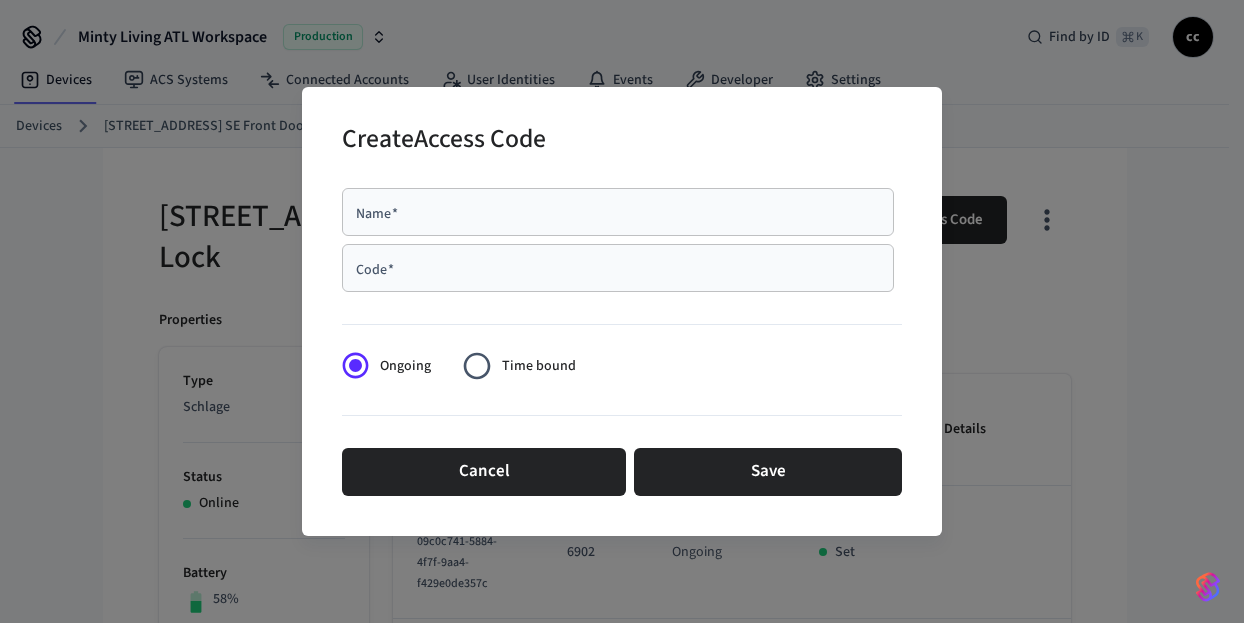 click on "Name   *" at bounding box center (618, 212) 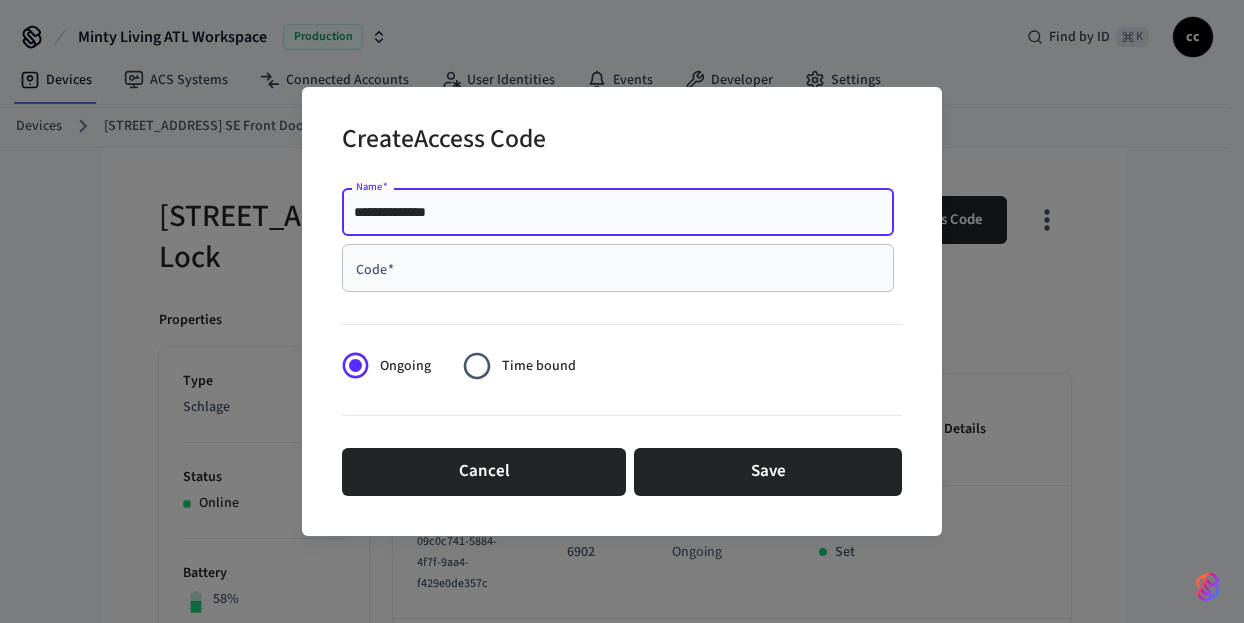 type on "**********" 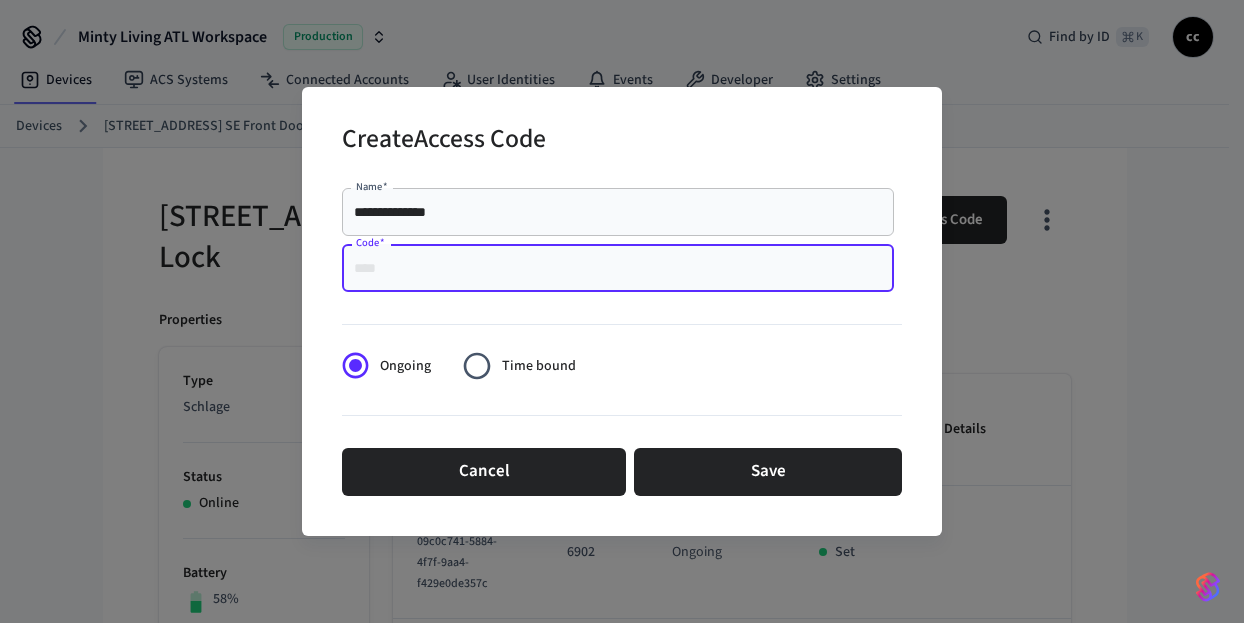paste on "****" 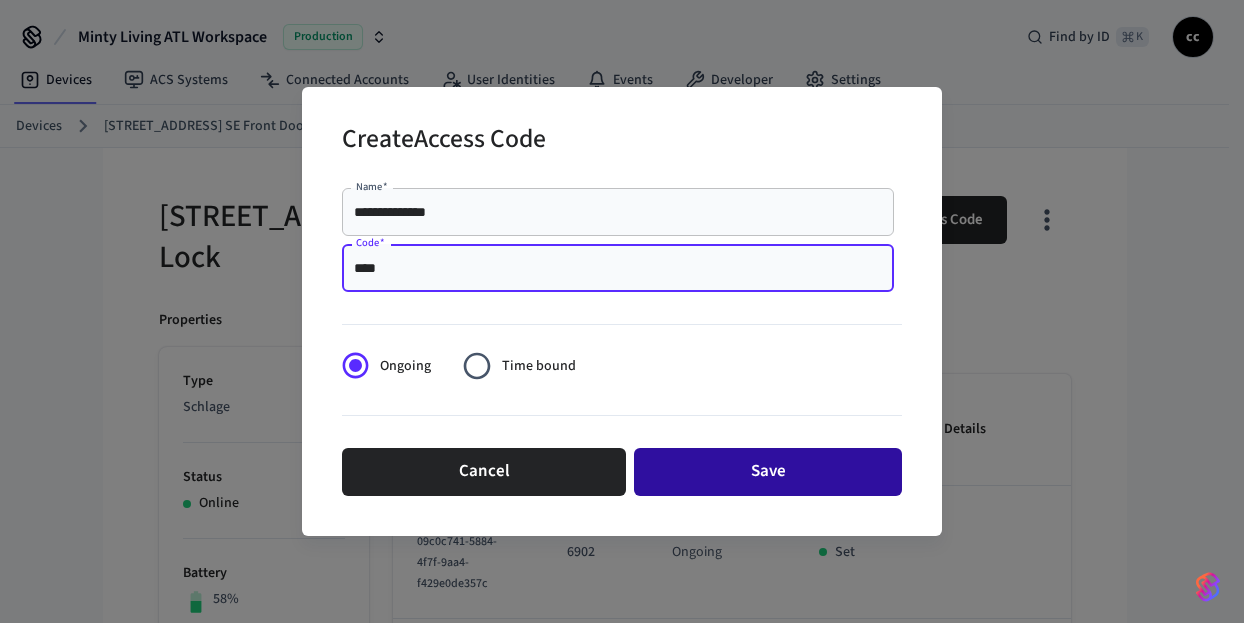 type on "****" 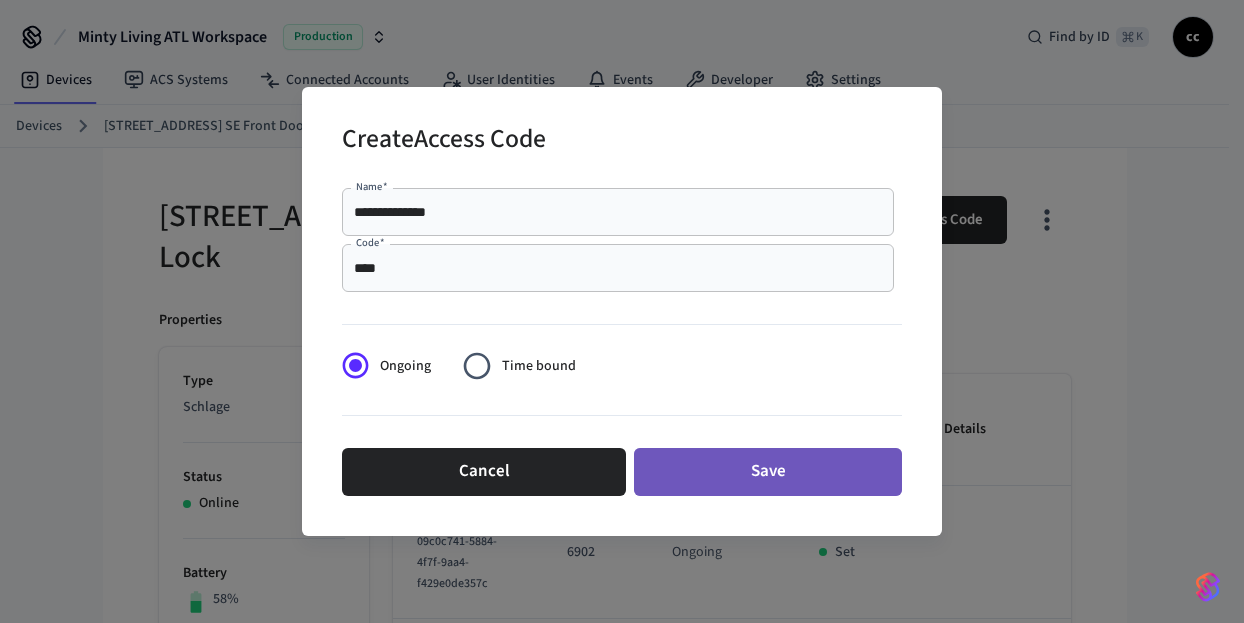 click on "Save" at bounding box center (768, 472) 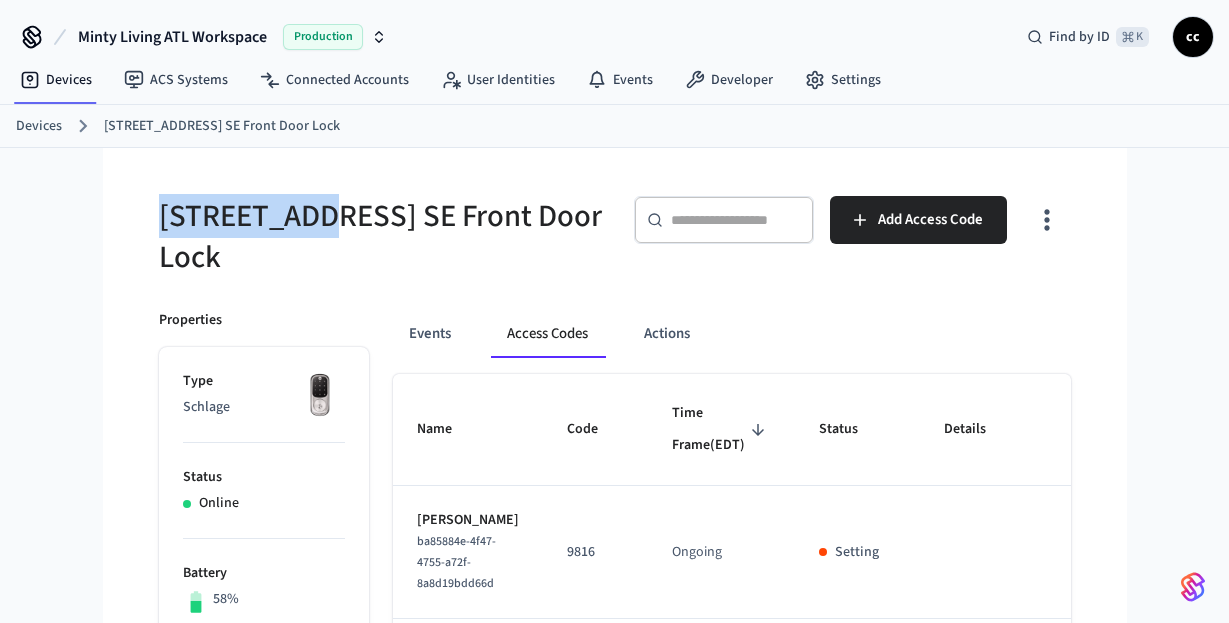 drag, startPoint x: 307, startPoint y: 217, endPoint x: 121, endPoint y: 196, distance: 187.18173 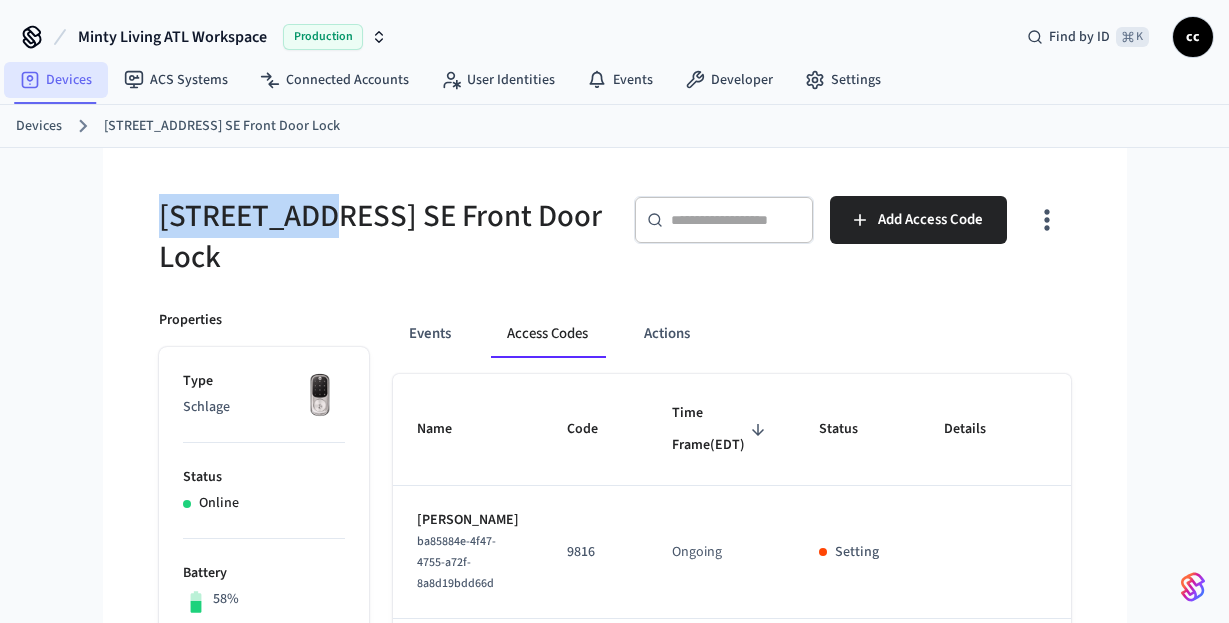 click on "Devices" at bounding box center [56, 80] 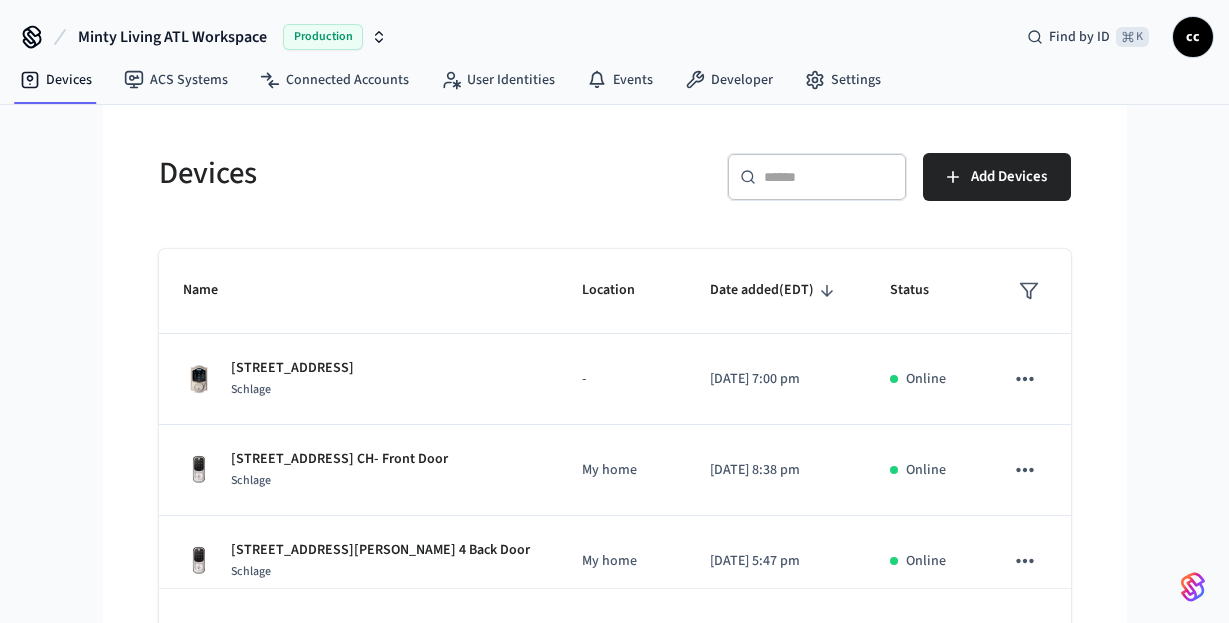click on "​ ​" at bounding box center [817, 177] 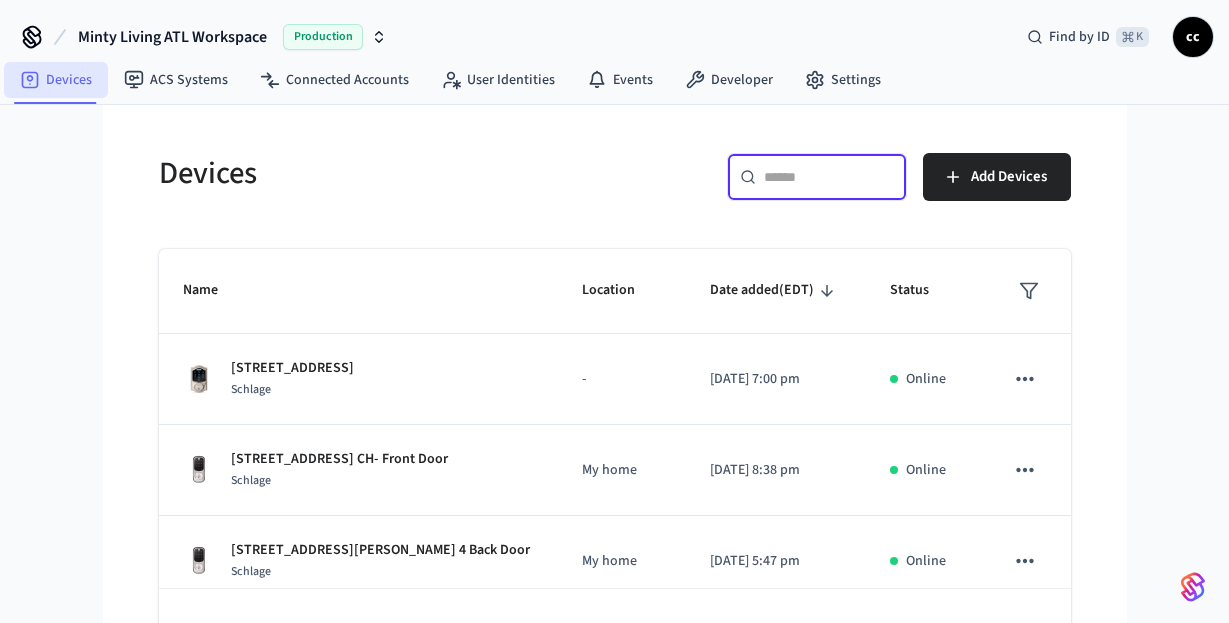 click on "Devices" at bounding box center (56, 80) 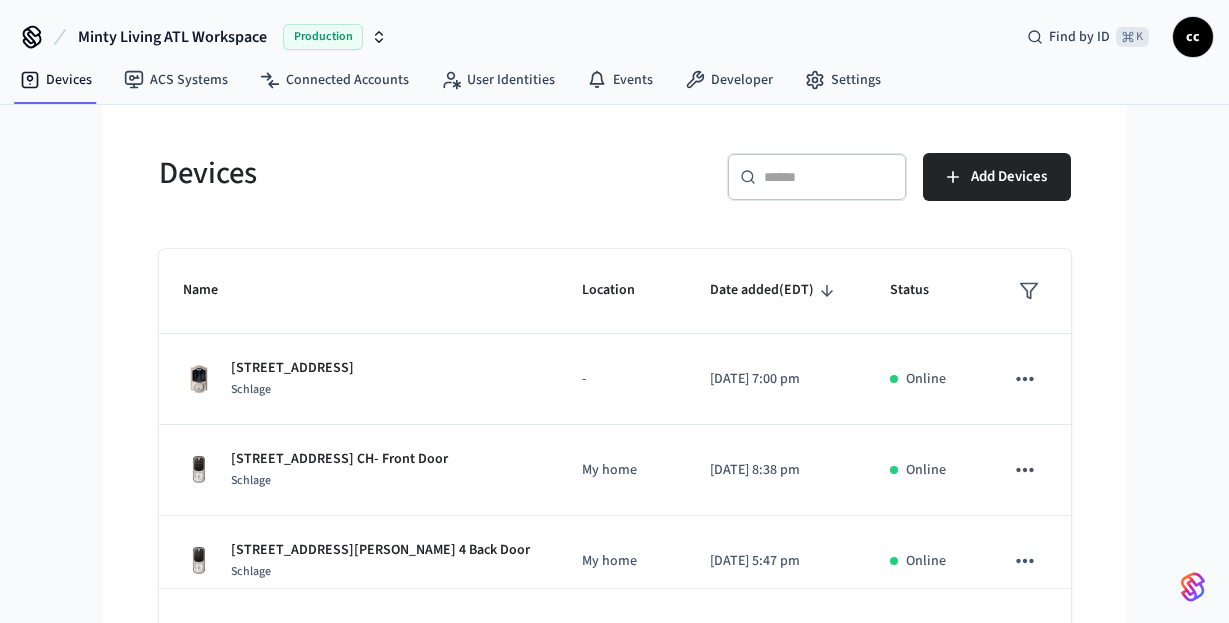 click on "​ ​" at bounding box center [817, 177] 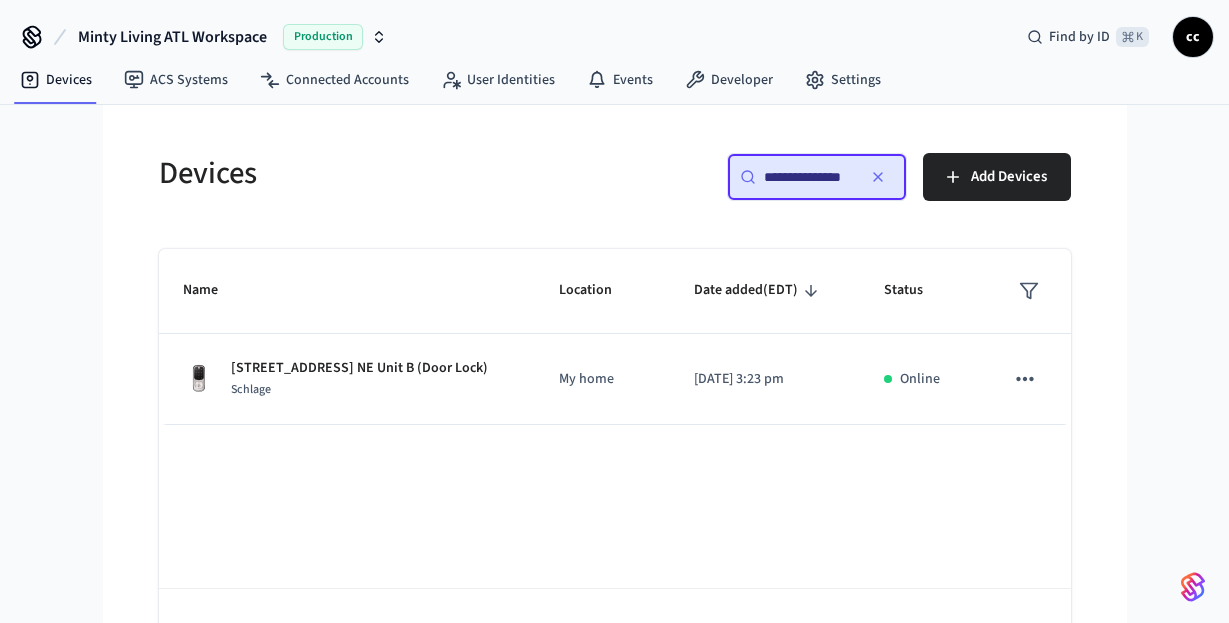 scroll, scrollTop: 0, scrollLeft: 0, axis: both 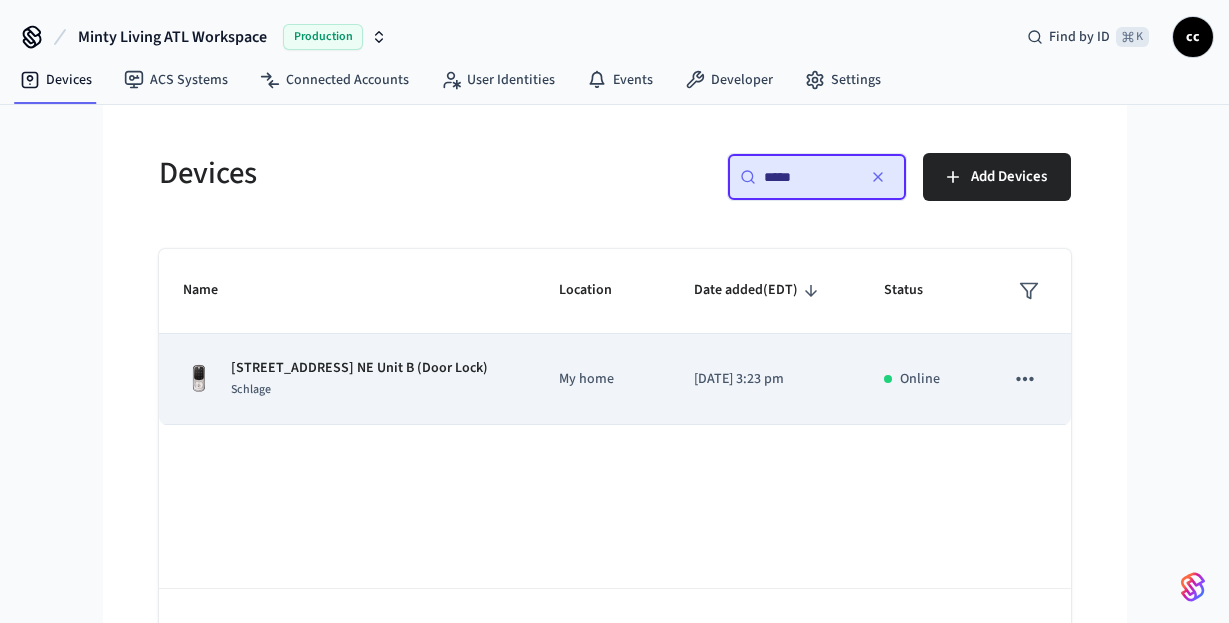 type on "*****" 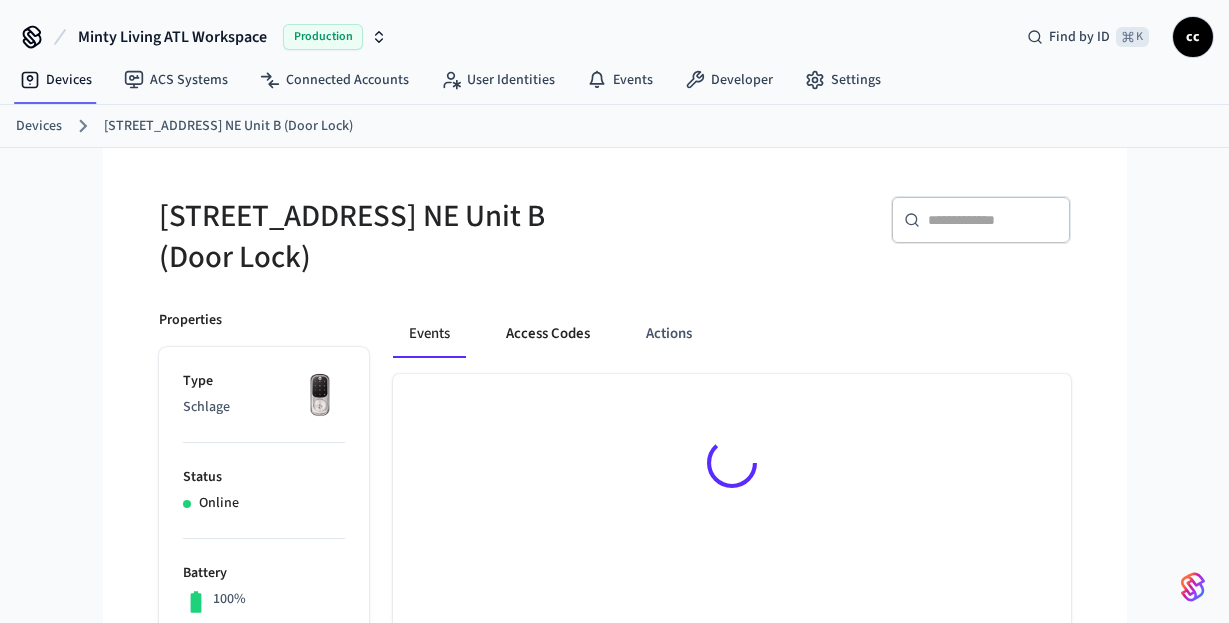 click on "Access Codes" at bounding box center (548, 334) 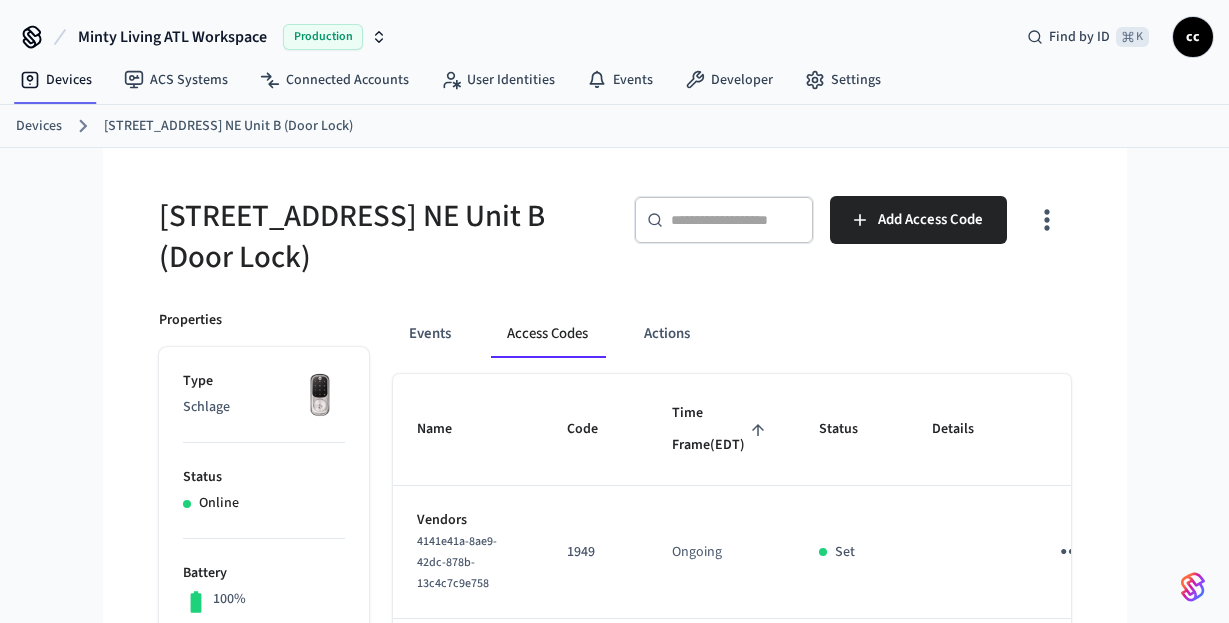 click on "Time Frame  (EDT)" at bounding box center (721, 429) 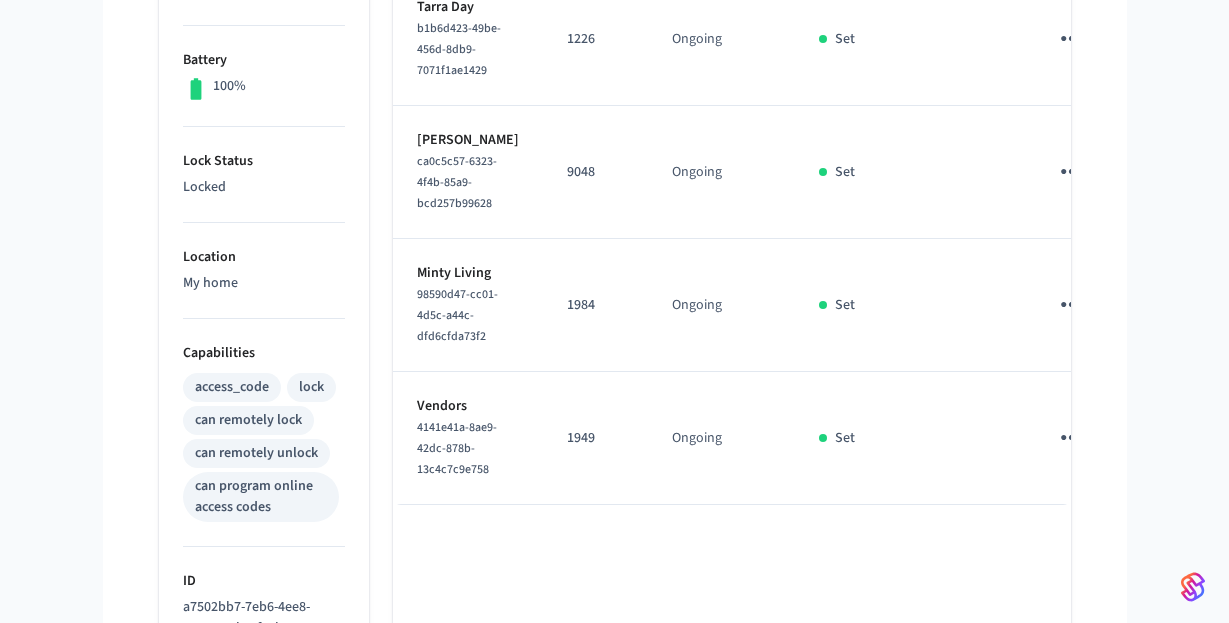scroll, scrollTop: 532, scrollLeft: 0, axis: vertical 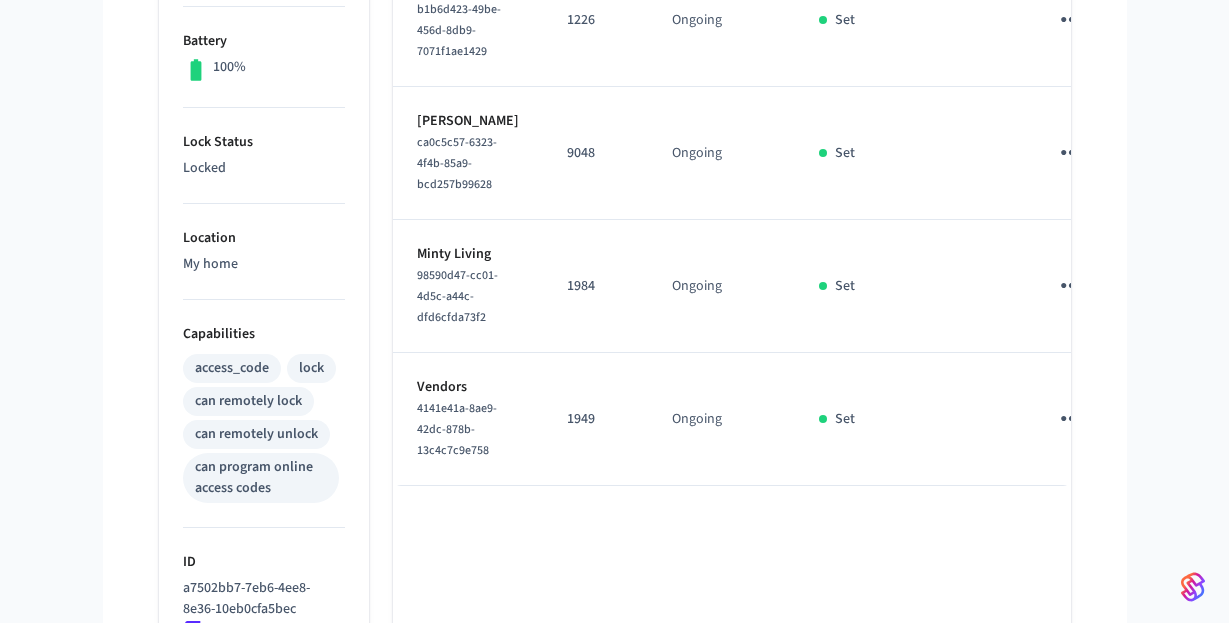 click 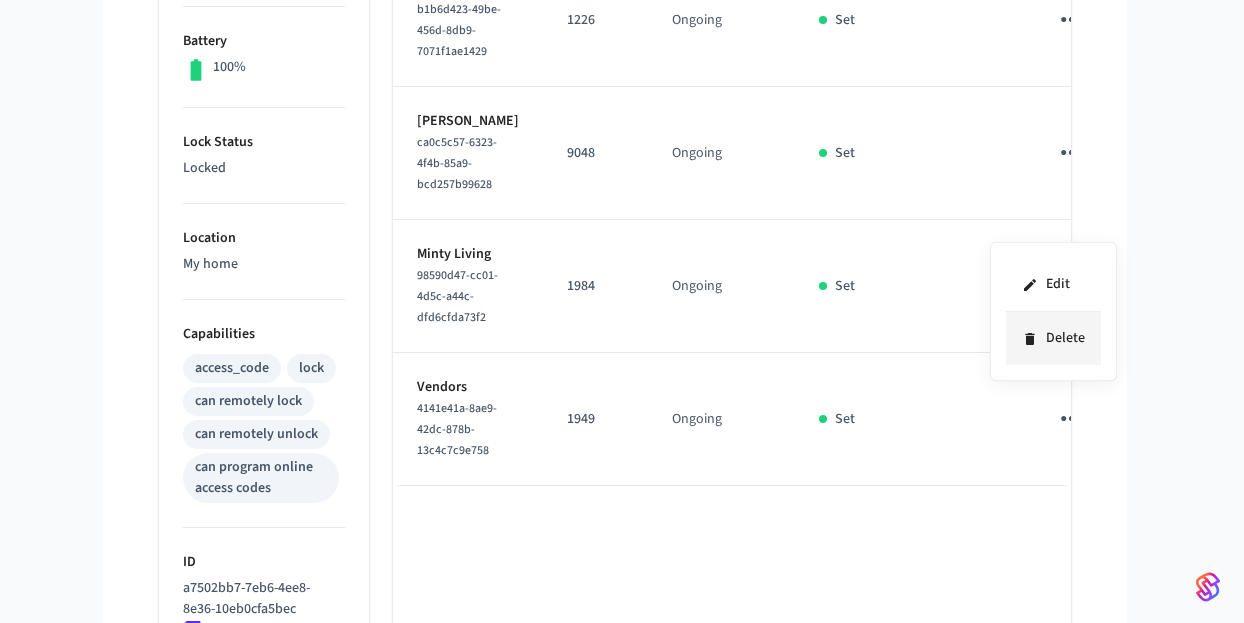 click on "Delete" at bounding box center [1053, 338] 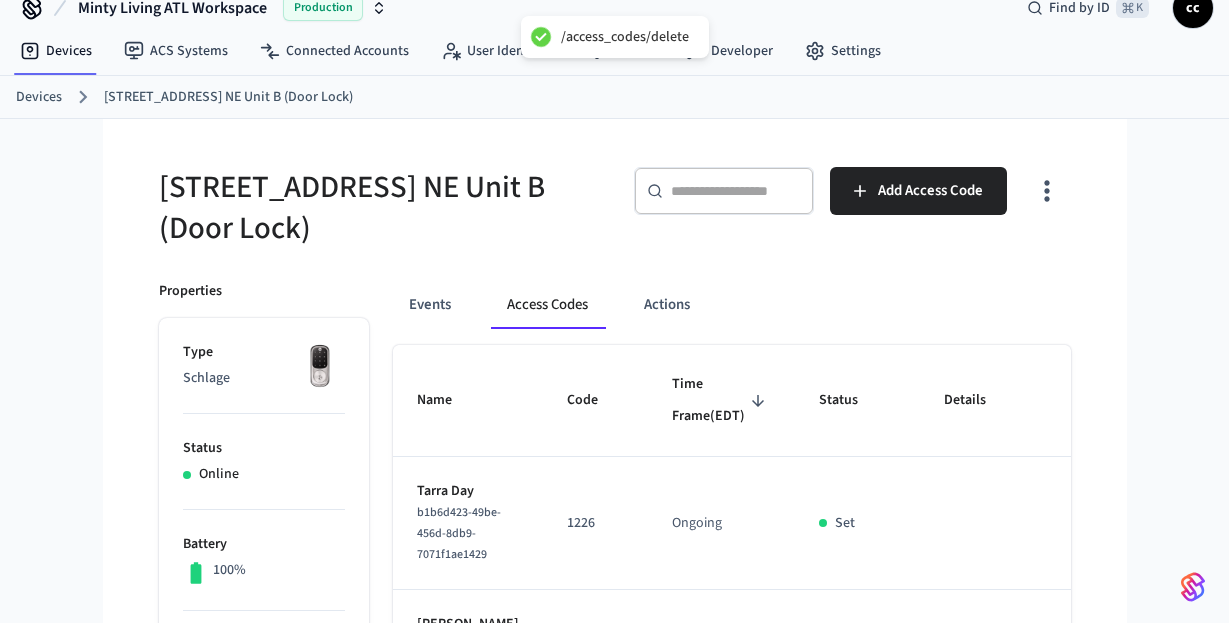 scroll, scrollTop: 0, scrollLeft: 0, axis: both 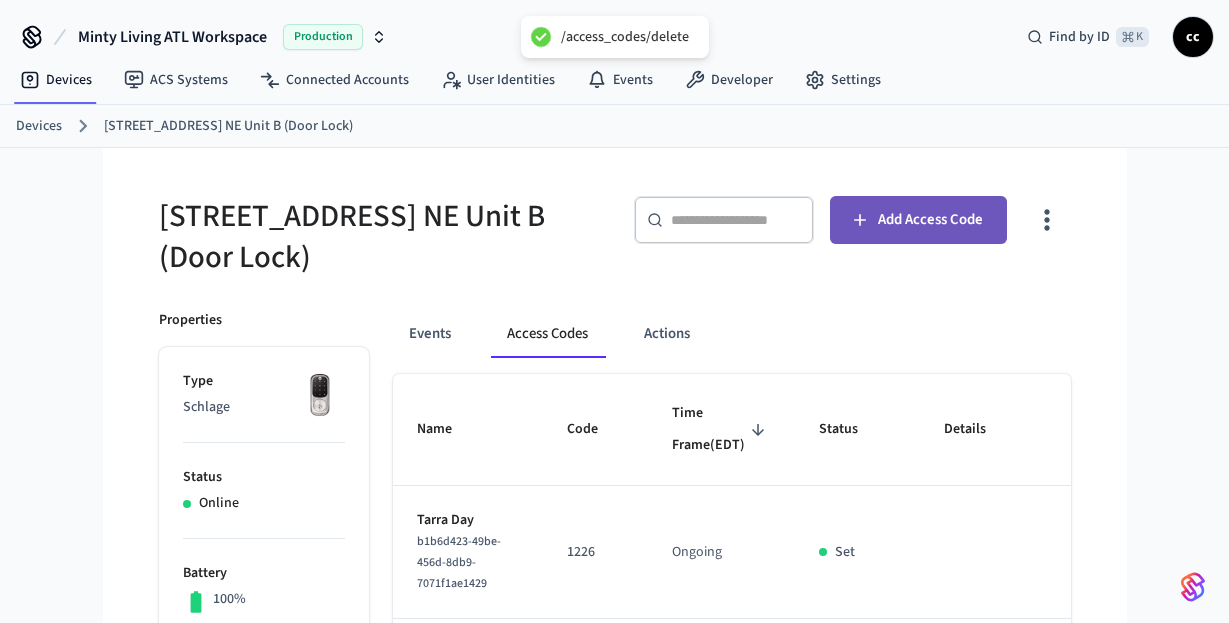 click on "Add Access Code" at bounding box center [918, 220] 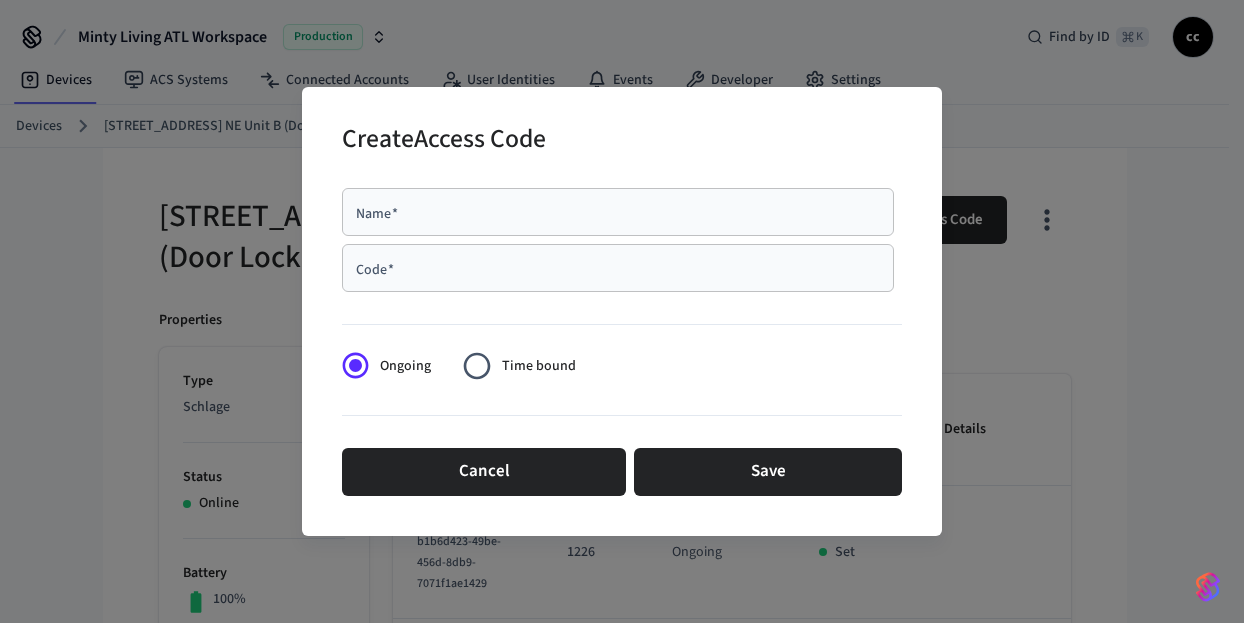 click on "Name   * Name   *" at bounding box center [618, 212] 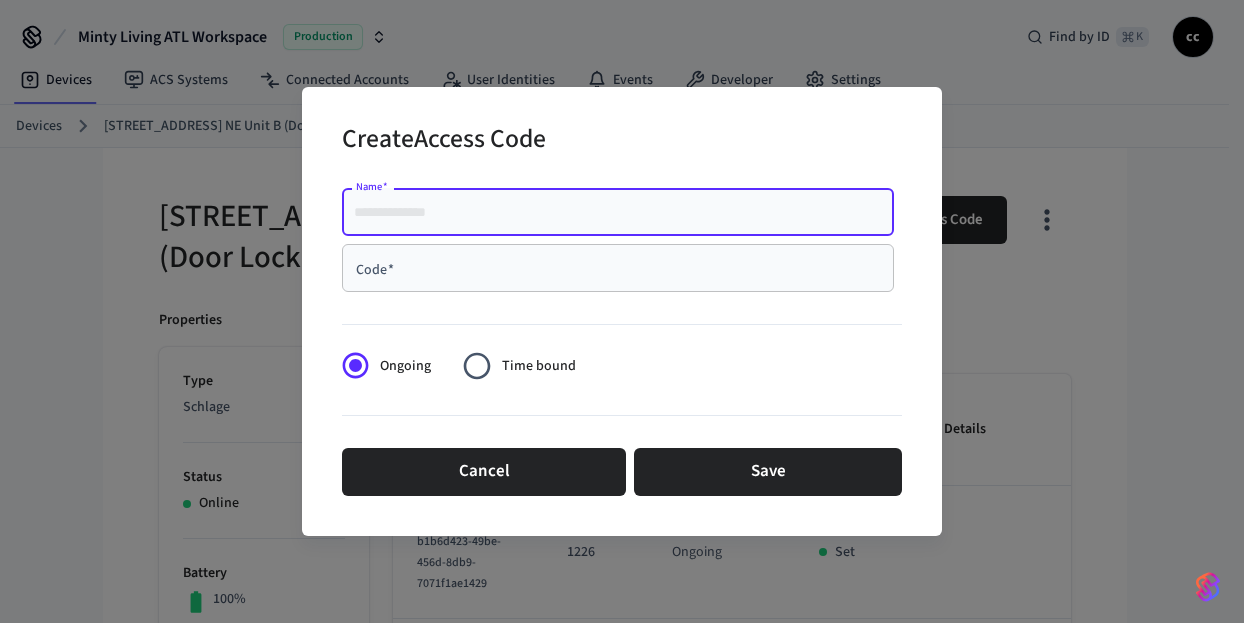 paste on "**********" 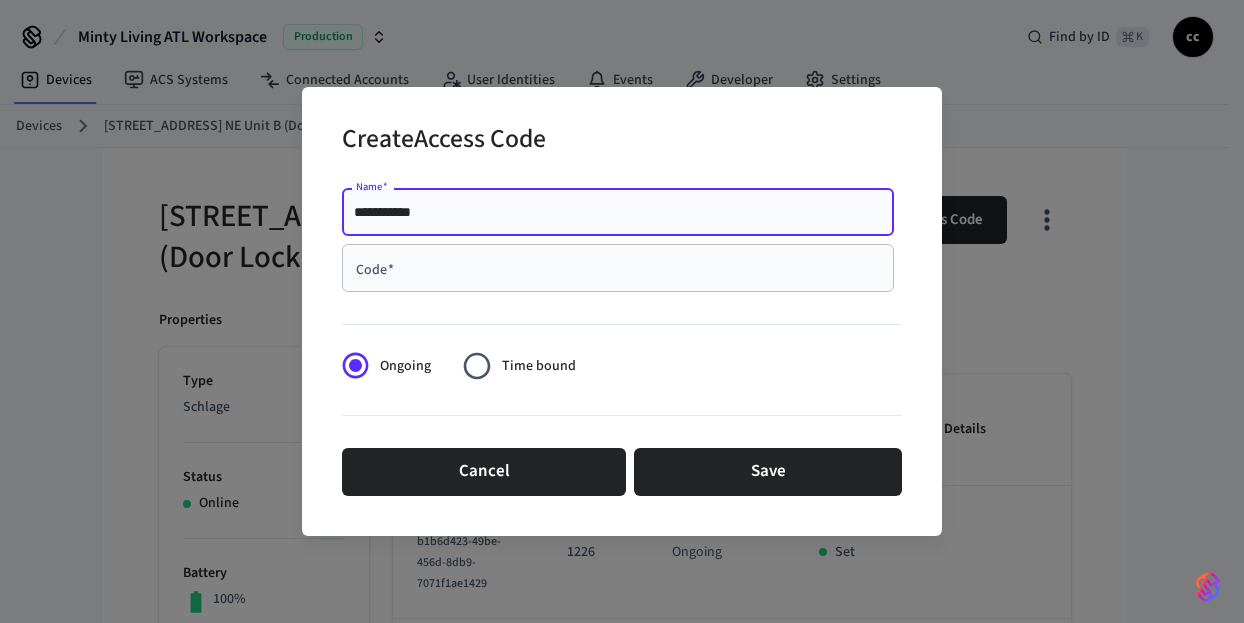 type on "**********" 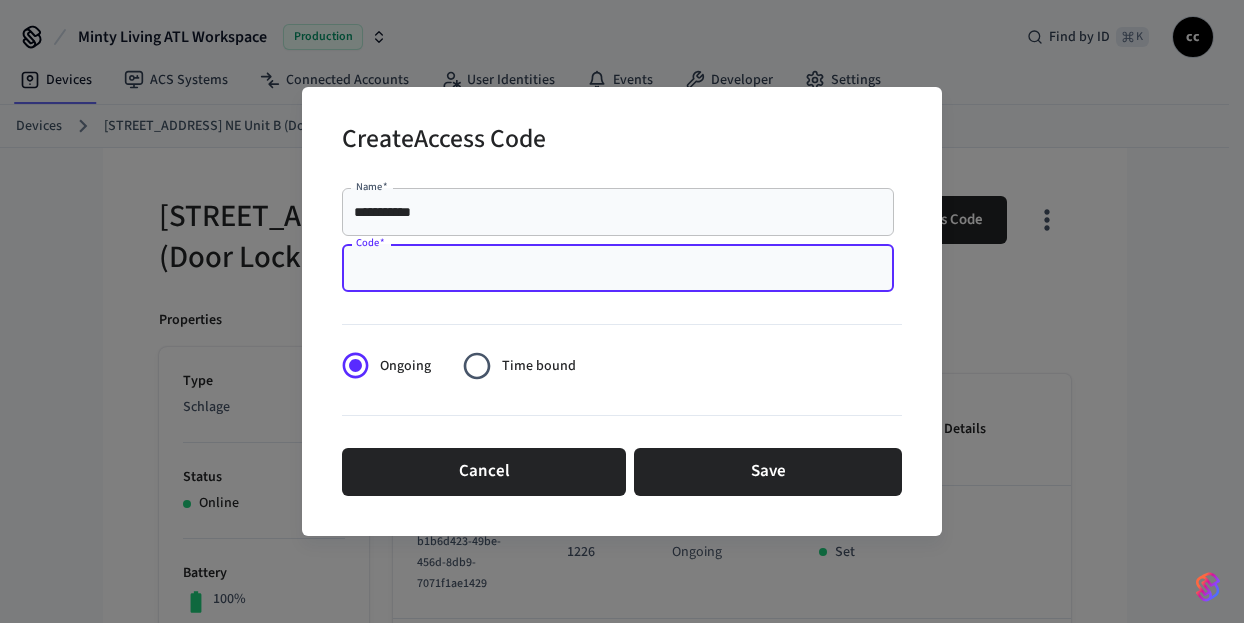 click on "Code   *" at bounding box center (618, 268) 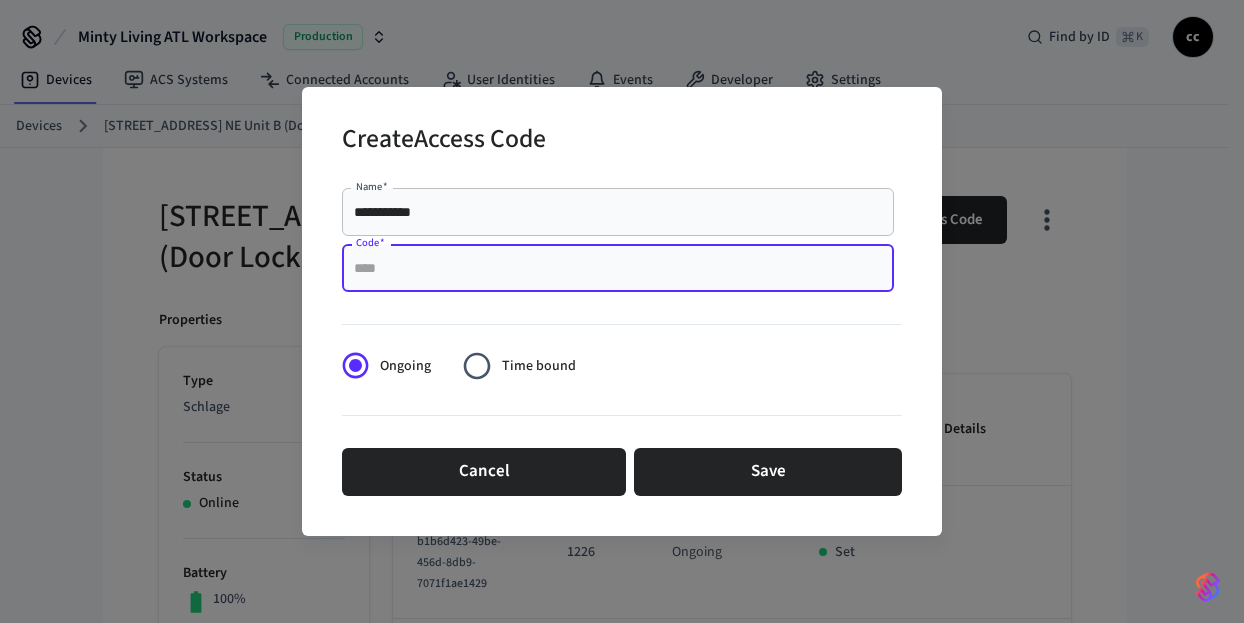 paste on "****" 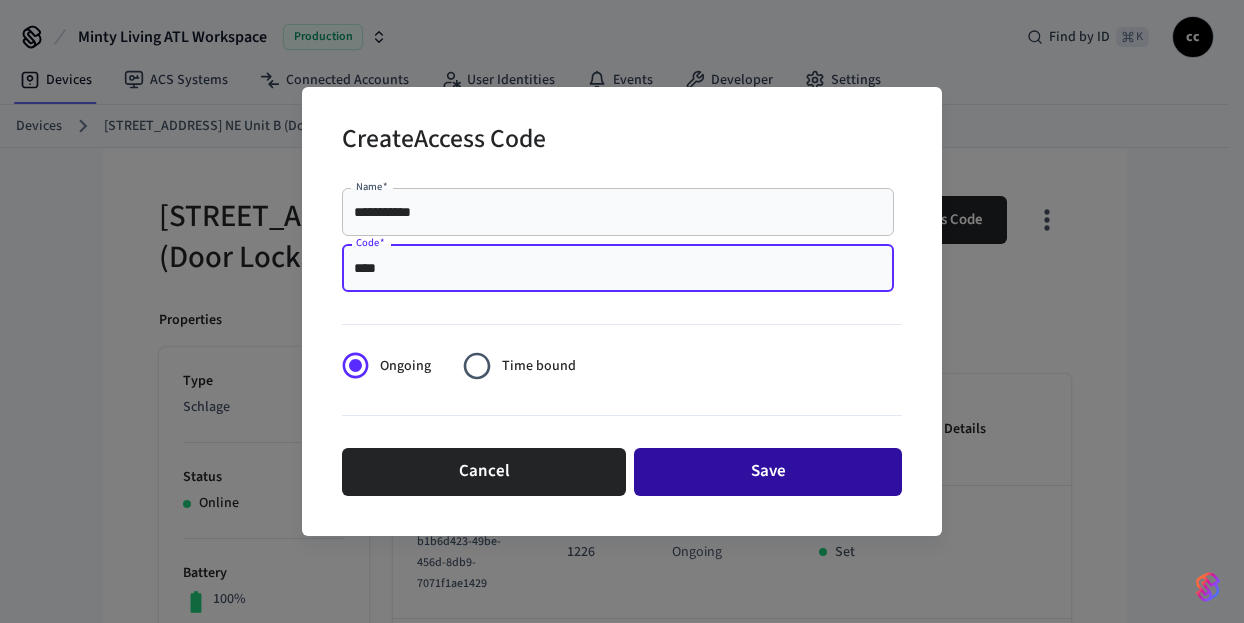 type on "****" 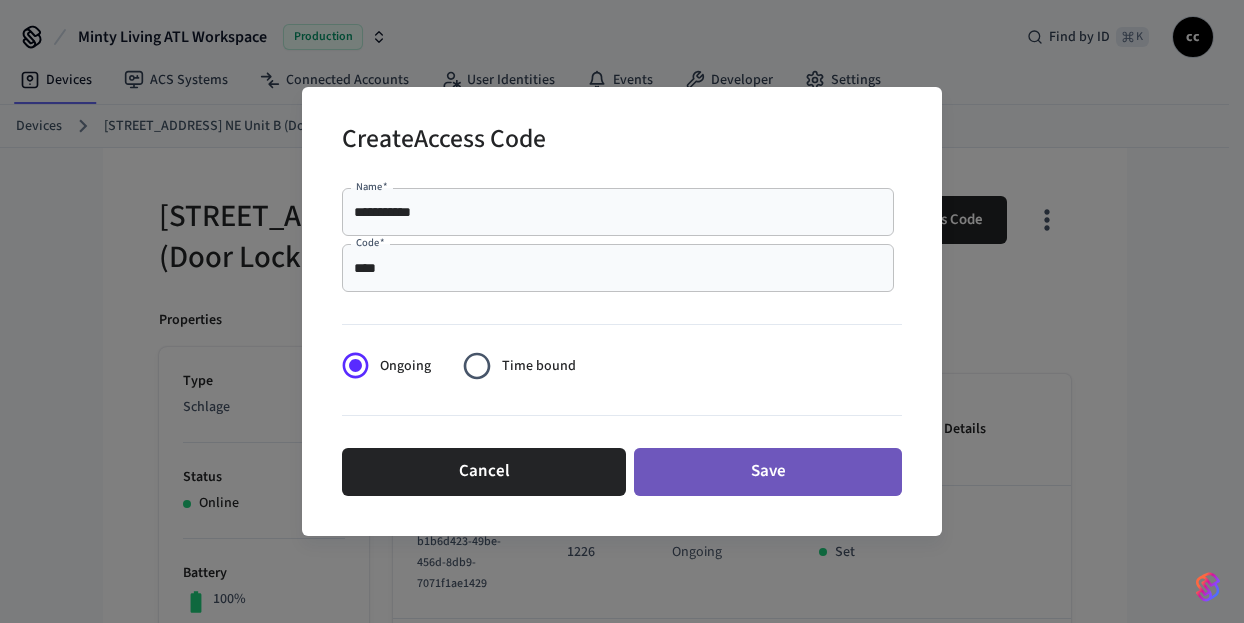 drag, startPoint x: 725, startPoint y: 450, endPoint x: 750, endPoint y: 461, distance: 27.313 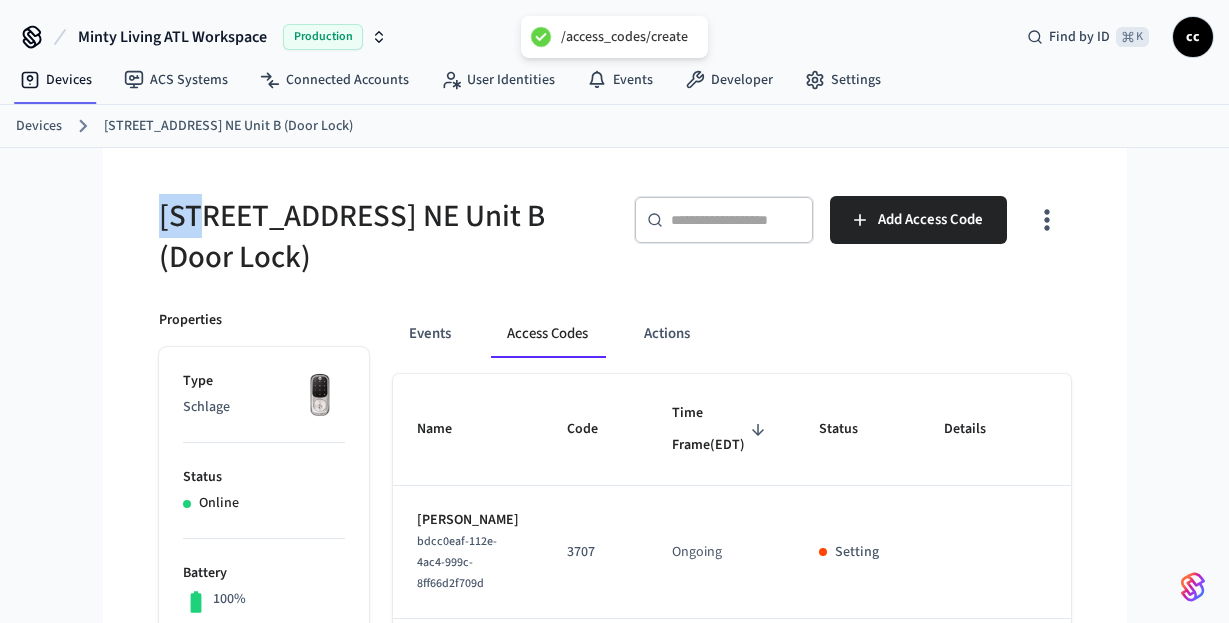 drag, startPoint x: 207, startPoint y: 208, endPoint x: 143, endPoint y: 187, distance: 67.357254 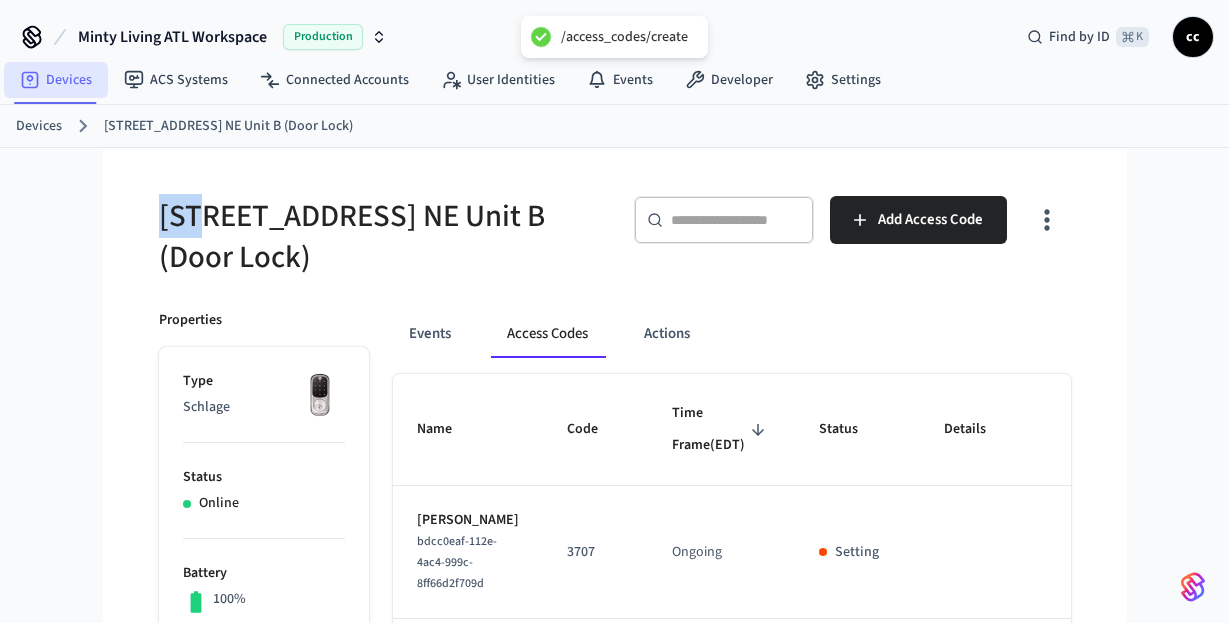 copy on "393" 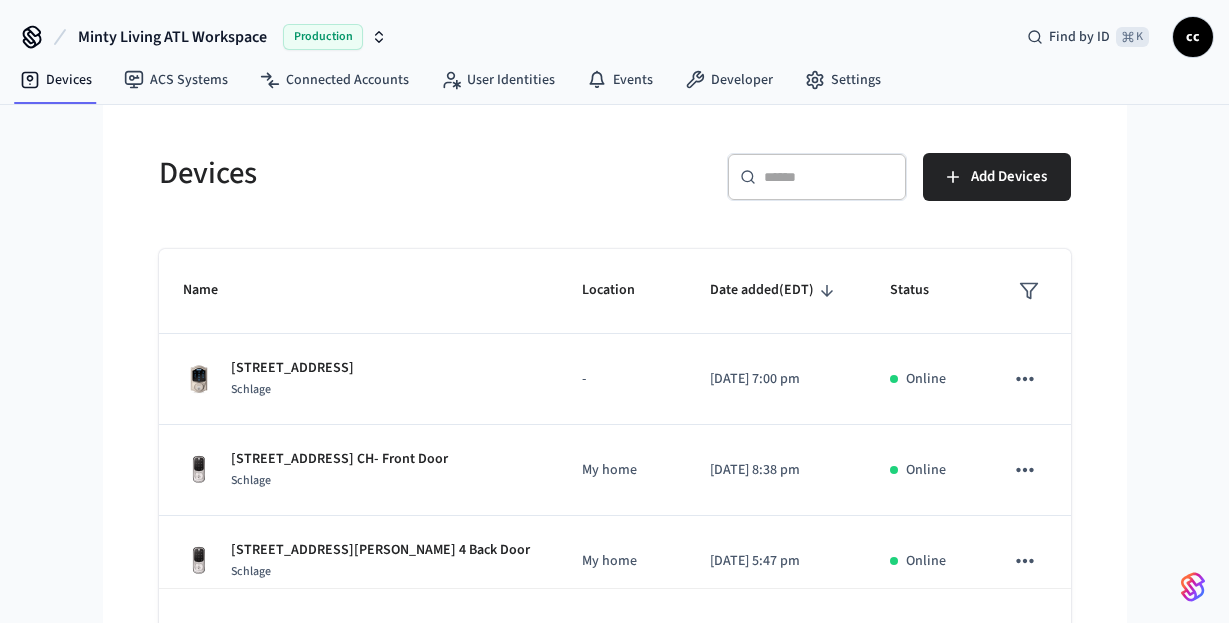 click at bounding box center (829, 177) 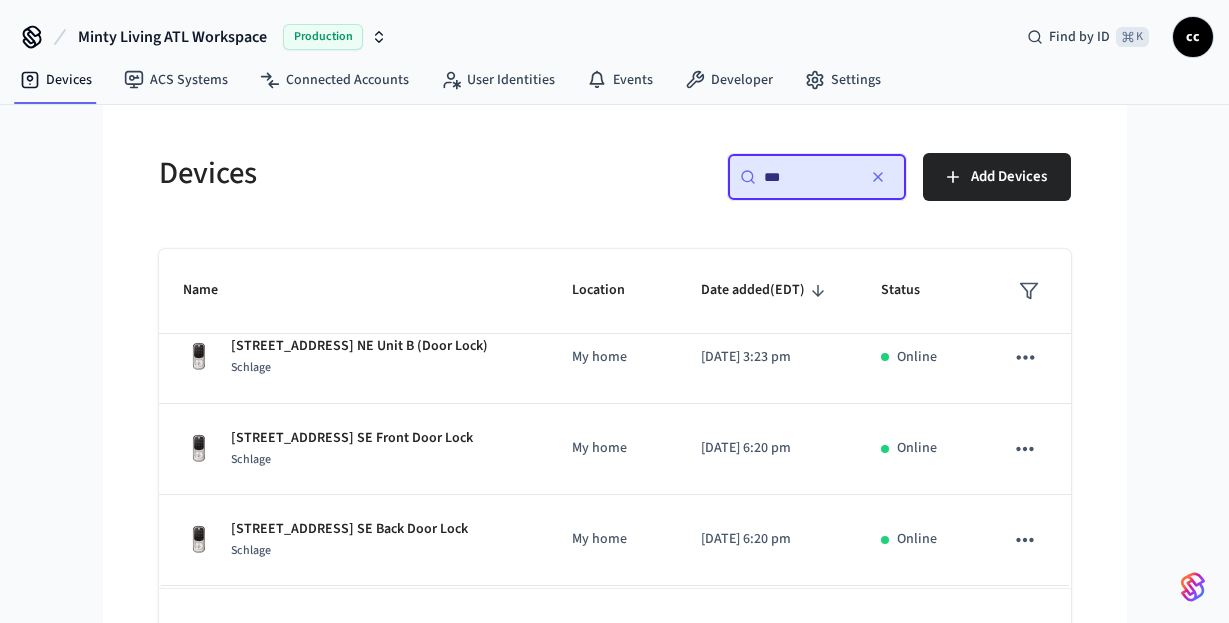 scroll, scrollTop: 386, scrollLeft: 0, axis: vertical 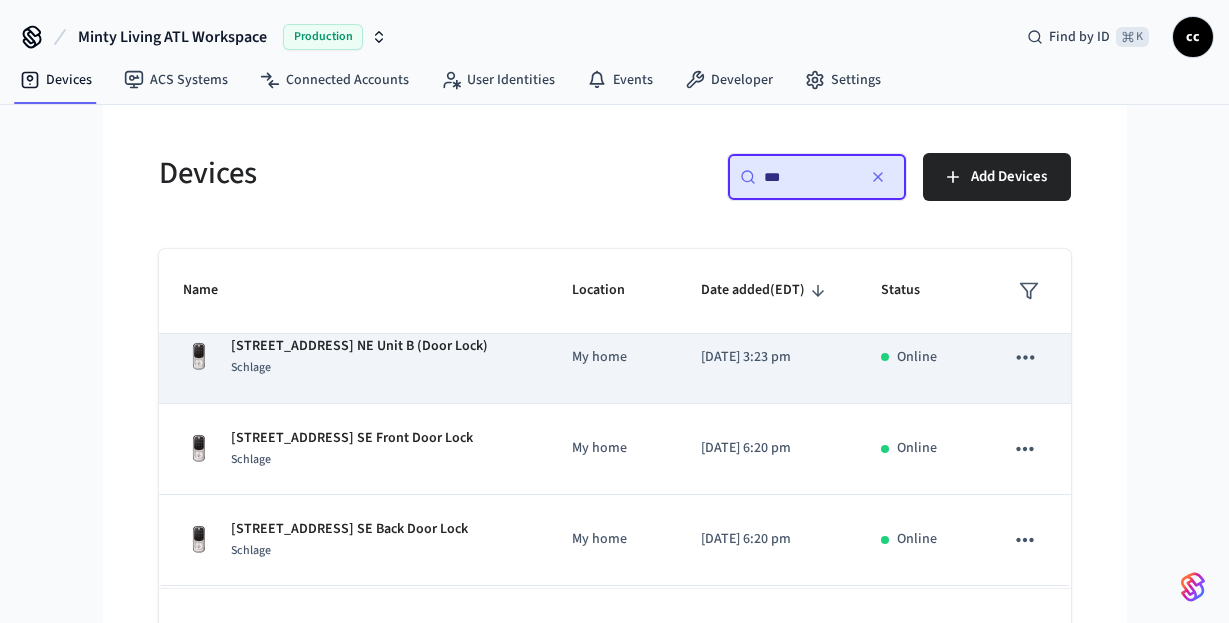 type on "***" 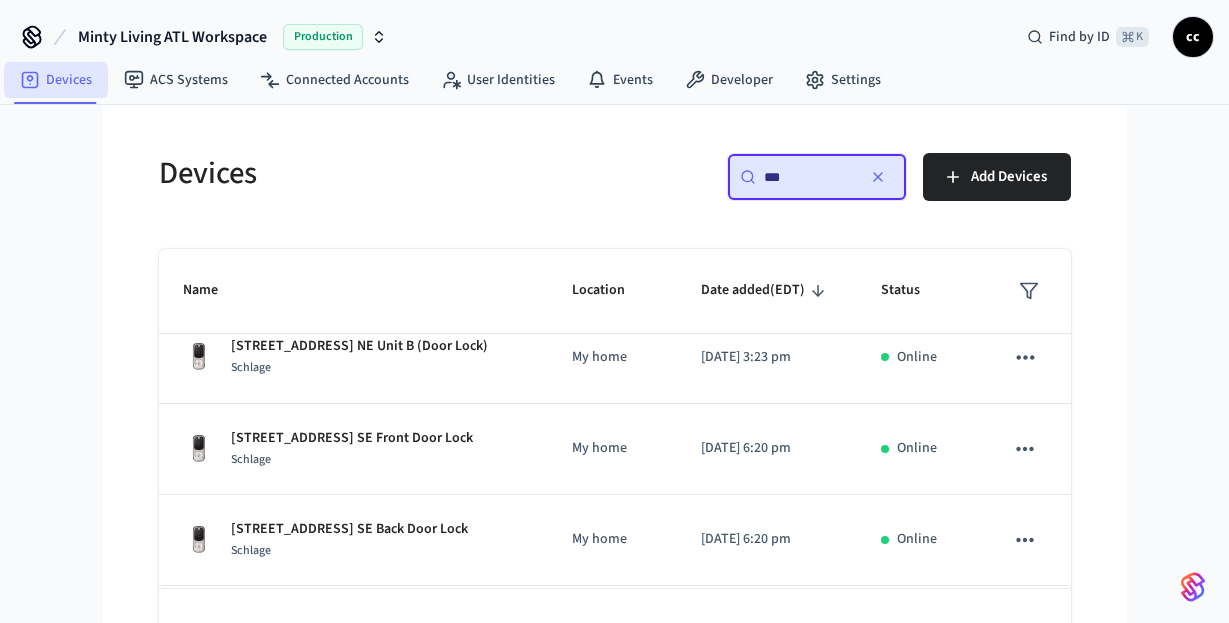 click on "Devices" at bounding box center [56, 80] 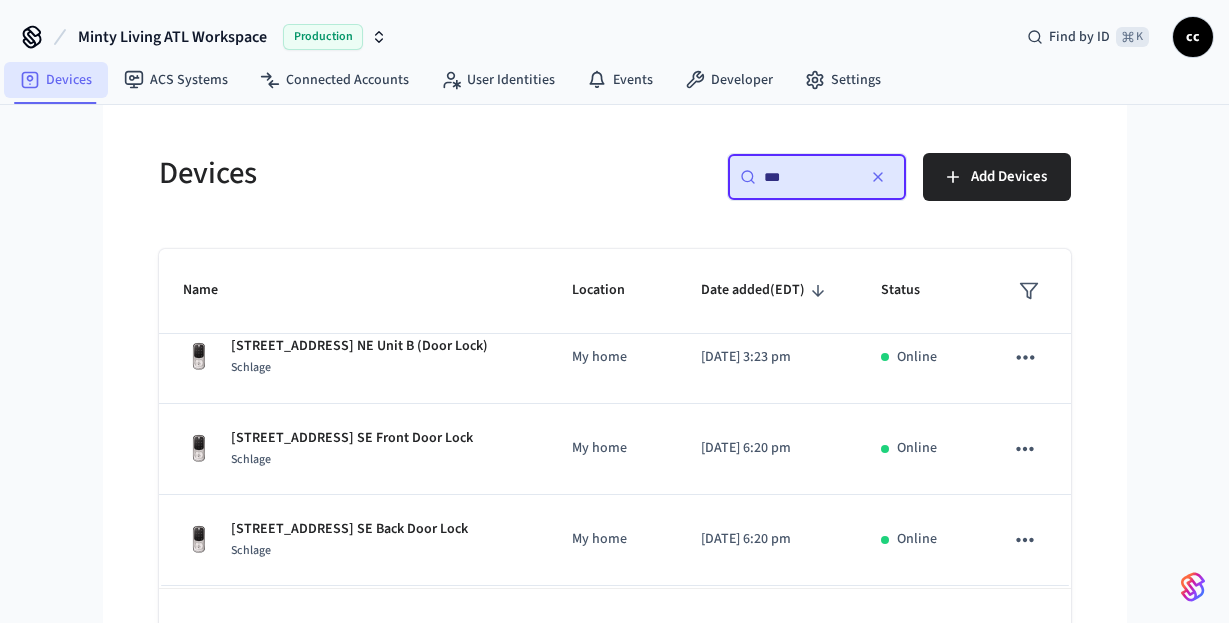 click on "Devices" at bounding box center [56, 80] 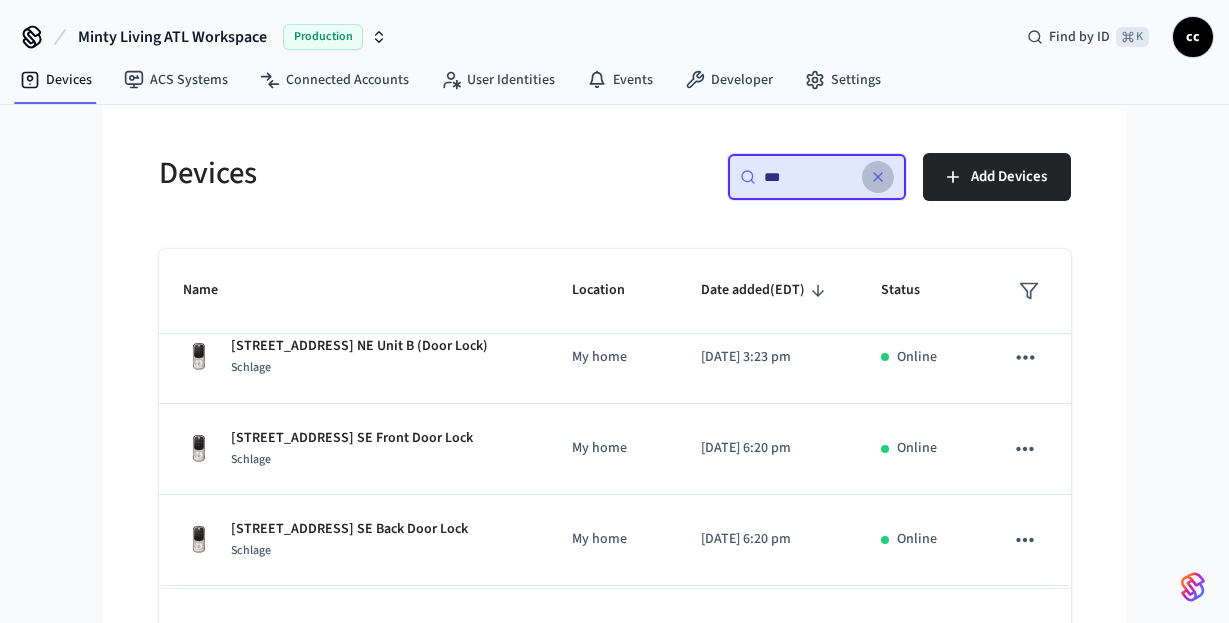 click at bounding box center [878, 177] 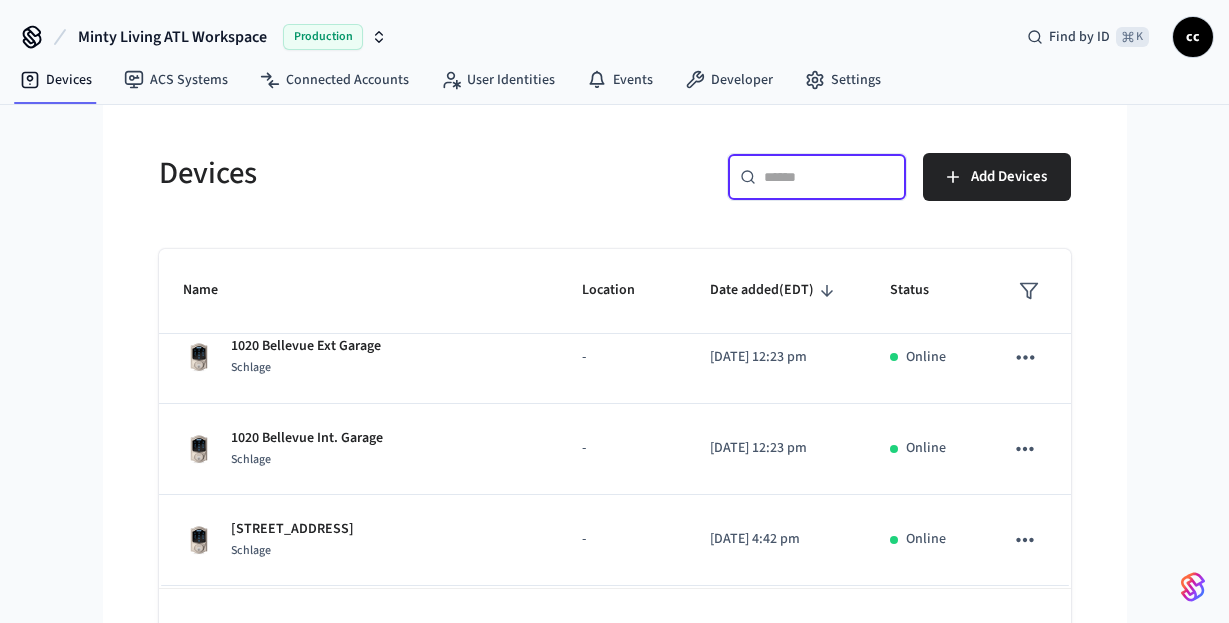 click at bounding box center [829, 177] 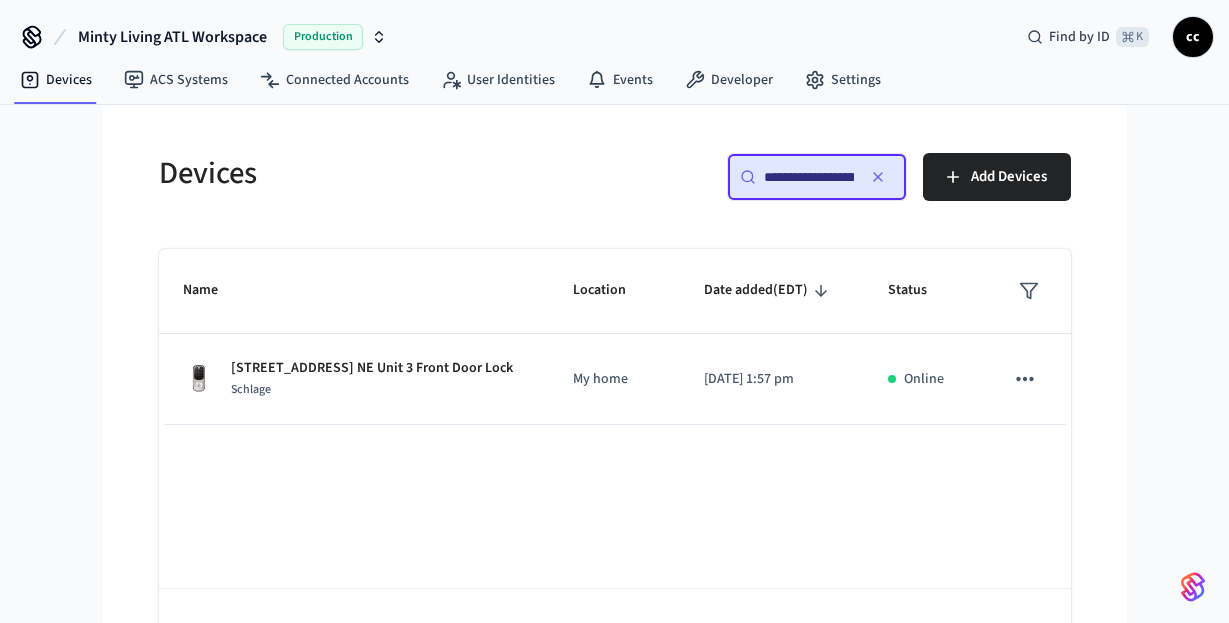 scroll, scrollTop: 0, scrollLeft: 63, axis: horizontal 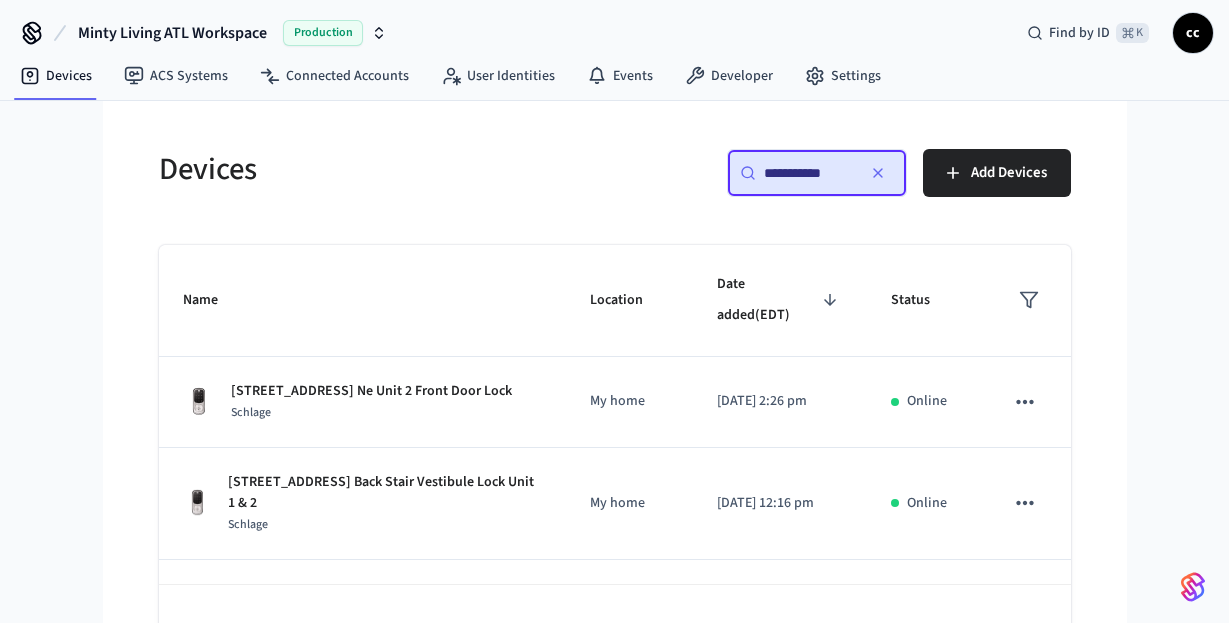 type on "**********" 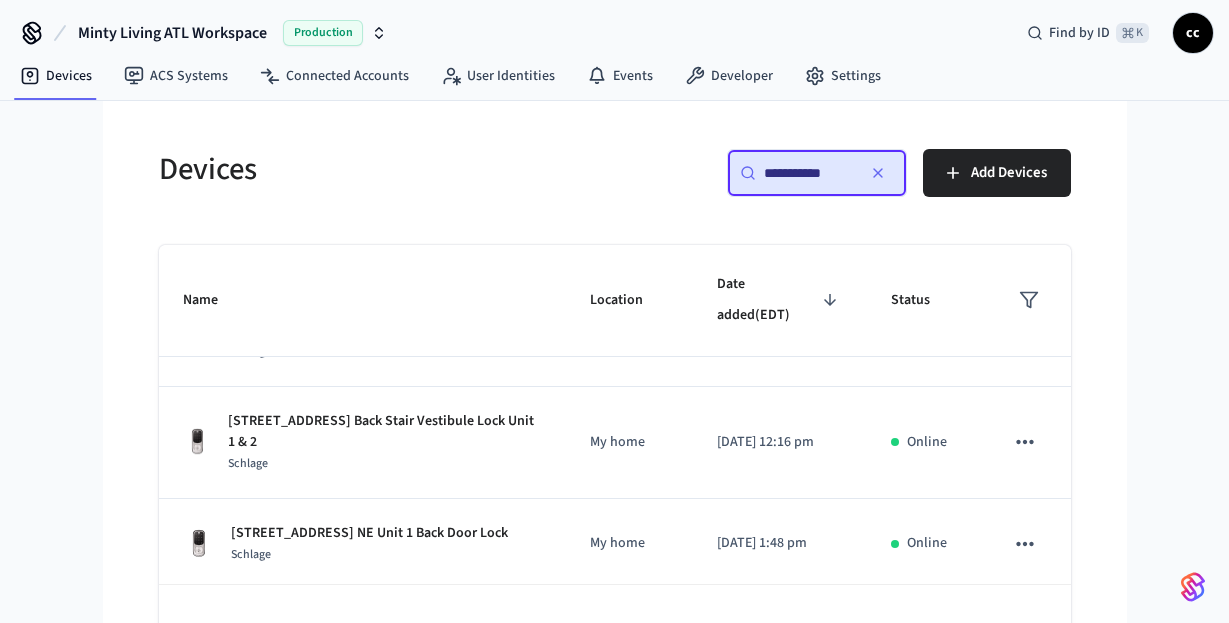 scroll, scrollTop: 84, scrollLeft: 0, axis: vertical 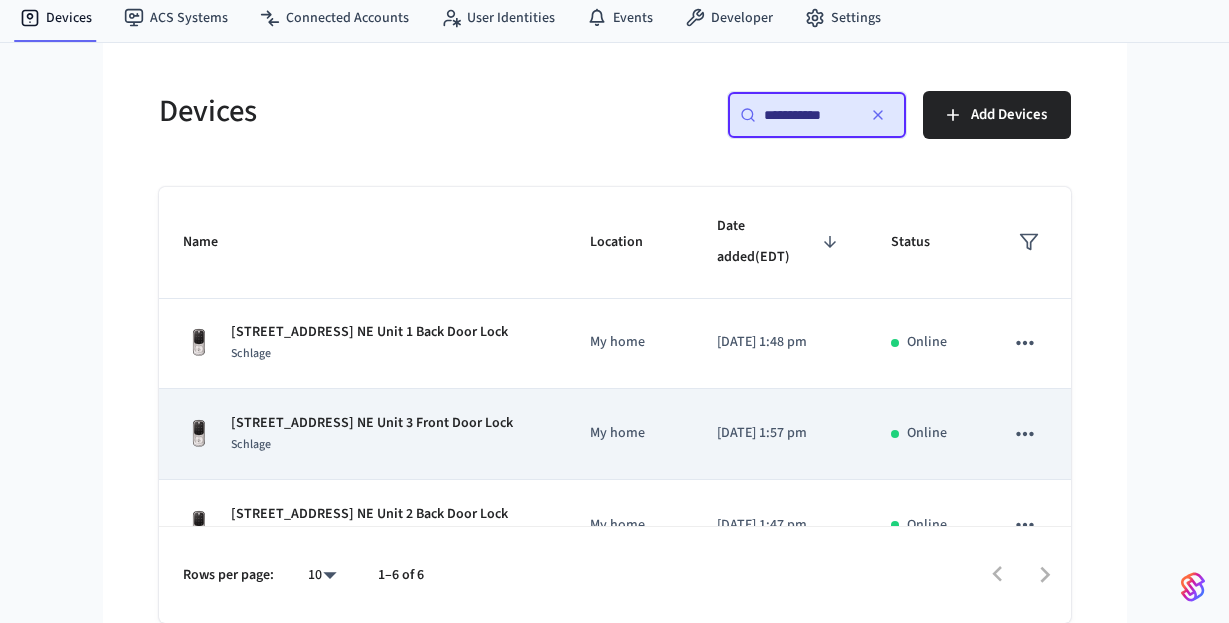 click on "Schlage" at bounding box center (372, 444) 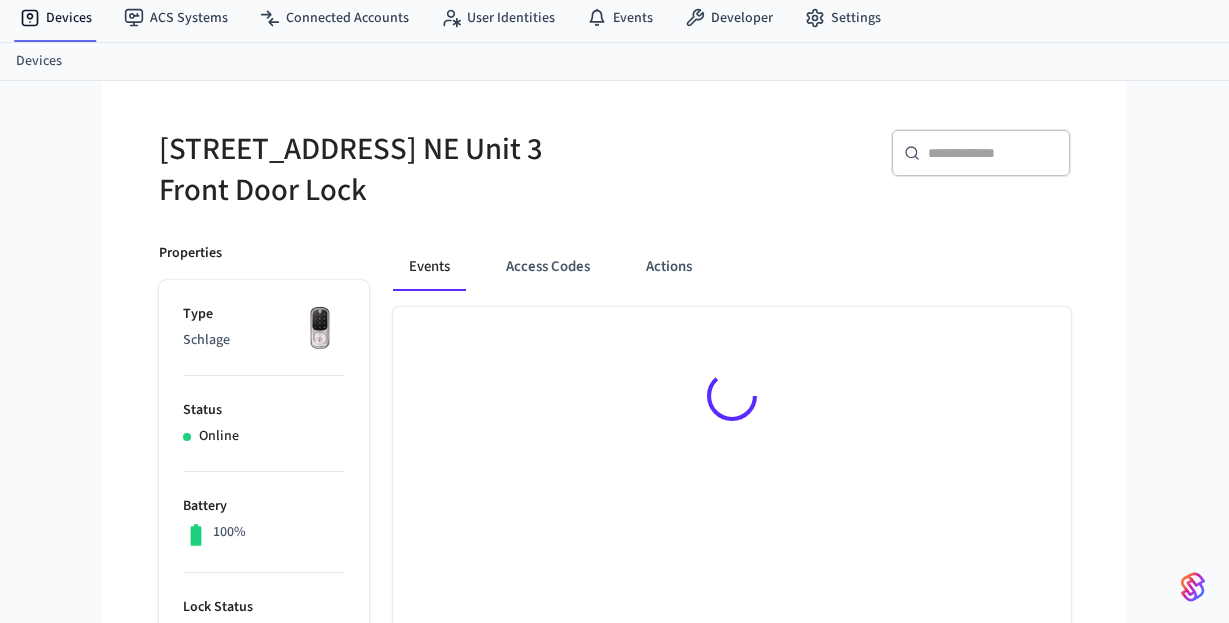 scroll, scrollTop: 0, scrollLeft: 0, axis: both 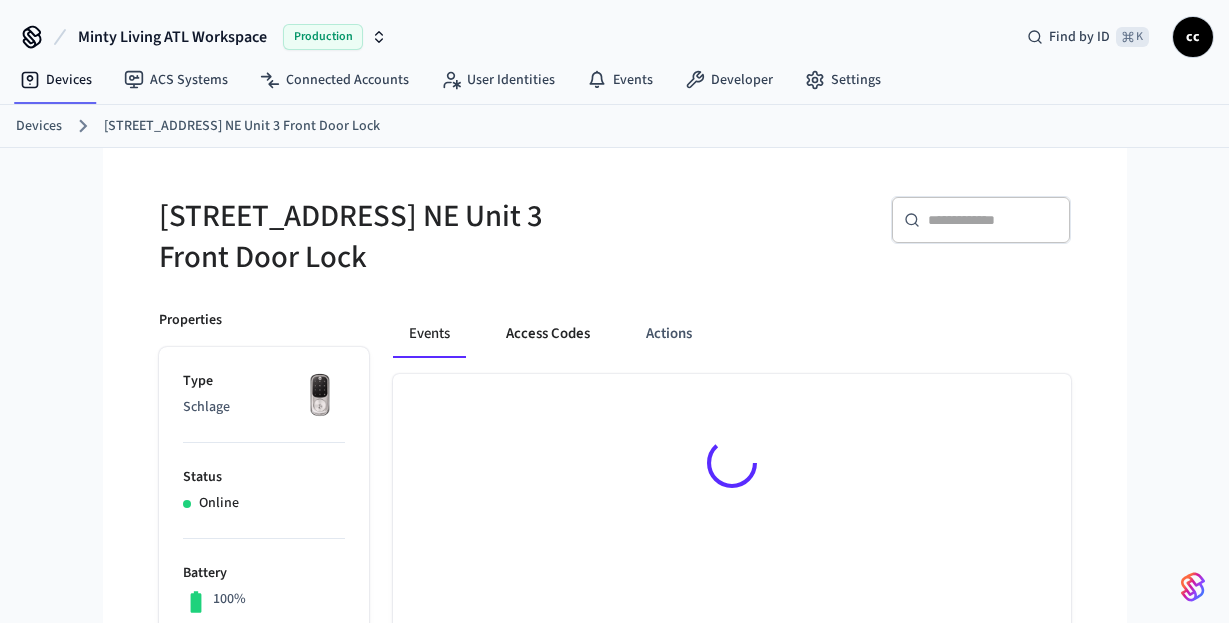 click on "Access Codes" at bounding box center (548, 334) 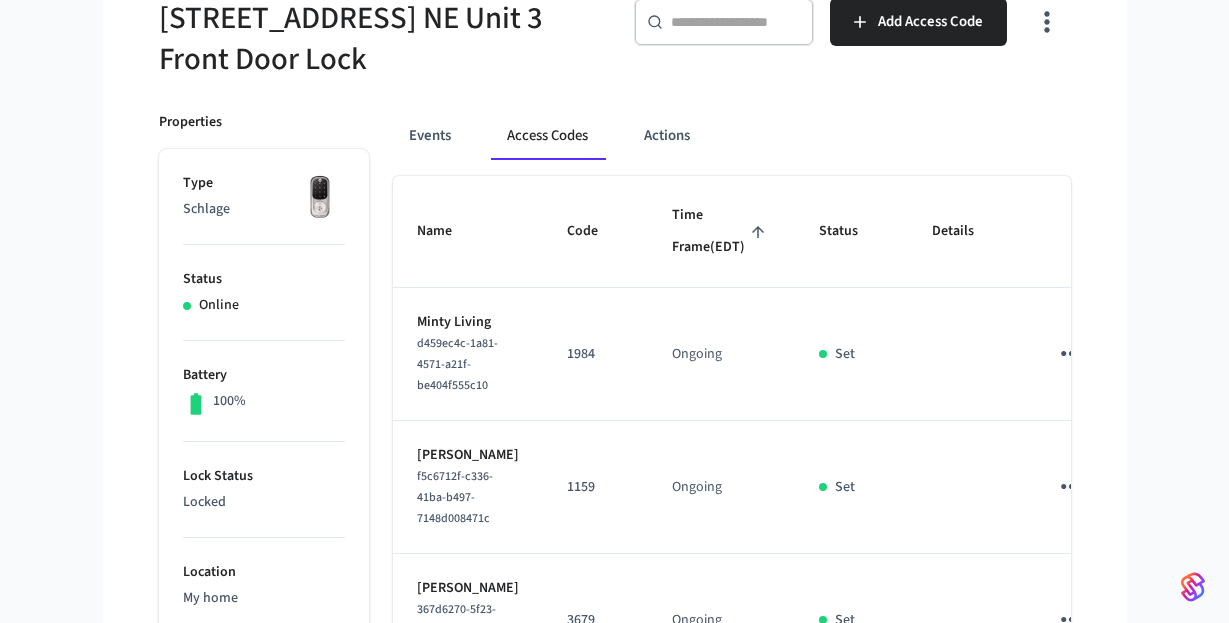 scroll, scrollTop: 601, scrollLeft: 0, axis: vertical 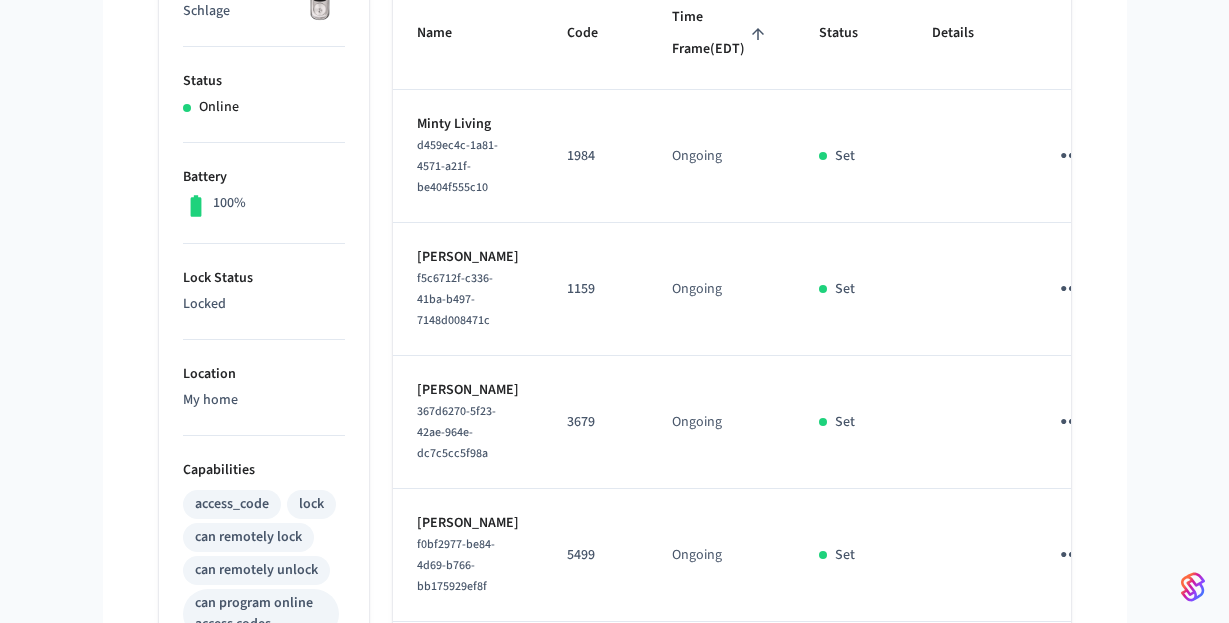click on "Time Frame  (EDT)" at bounding box center (721, 33) 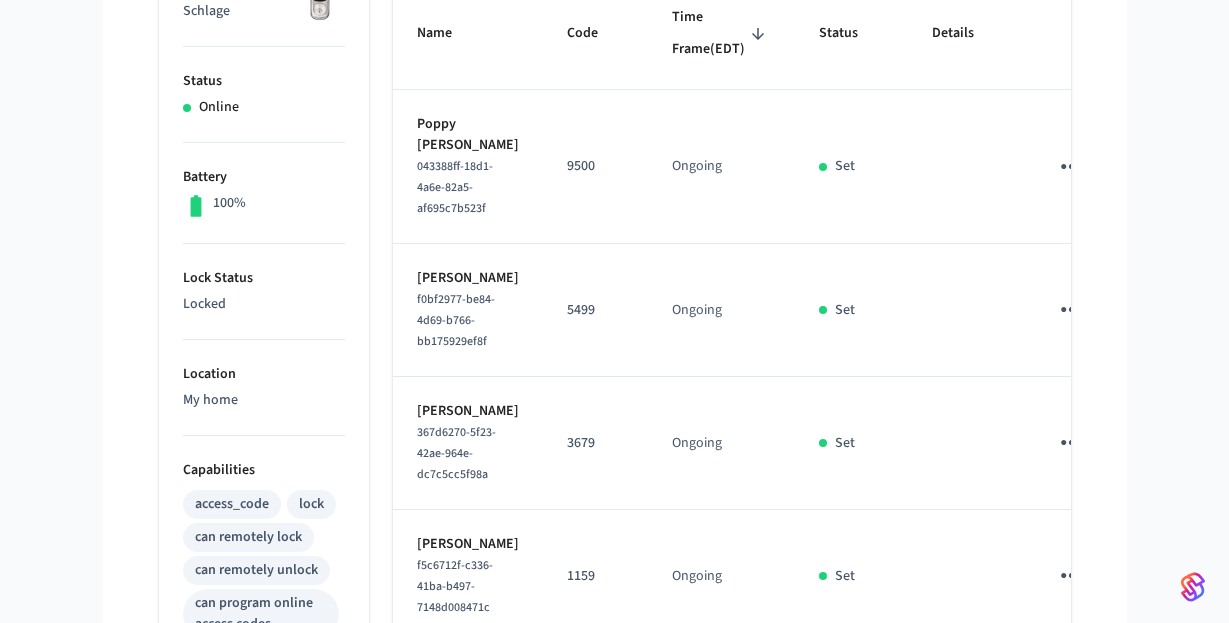 click 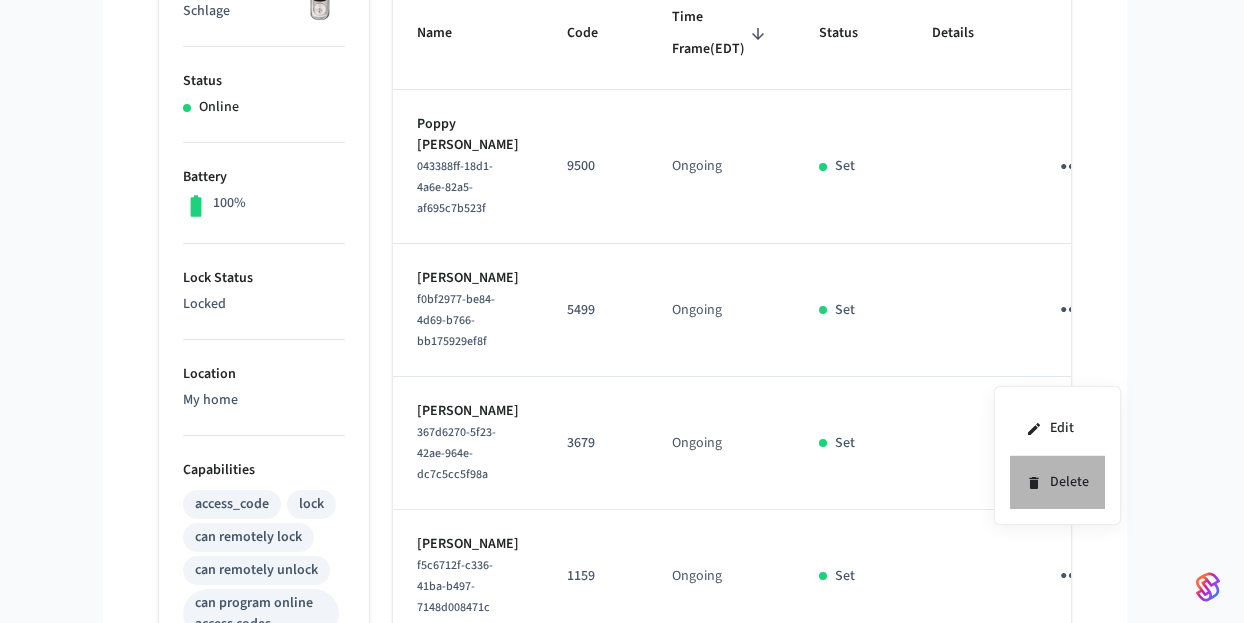 click on "Delete" at bounding box center [1057, 482] 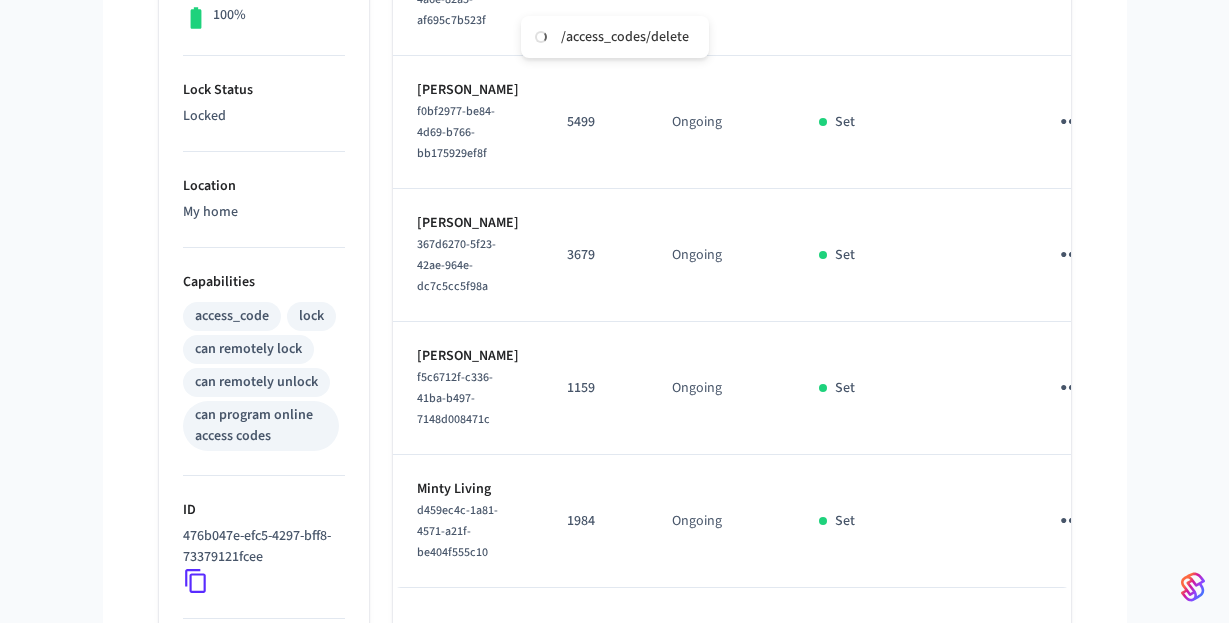 scroll, scrollTop: 584, scrollLeft: 0, axis: vertical 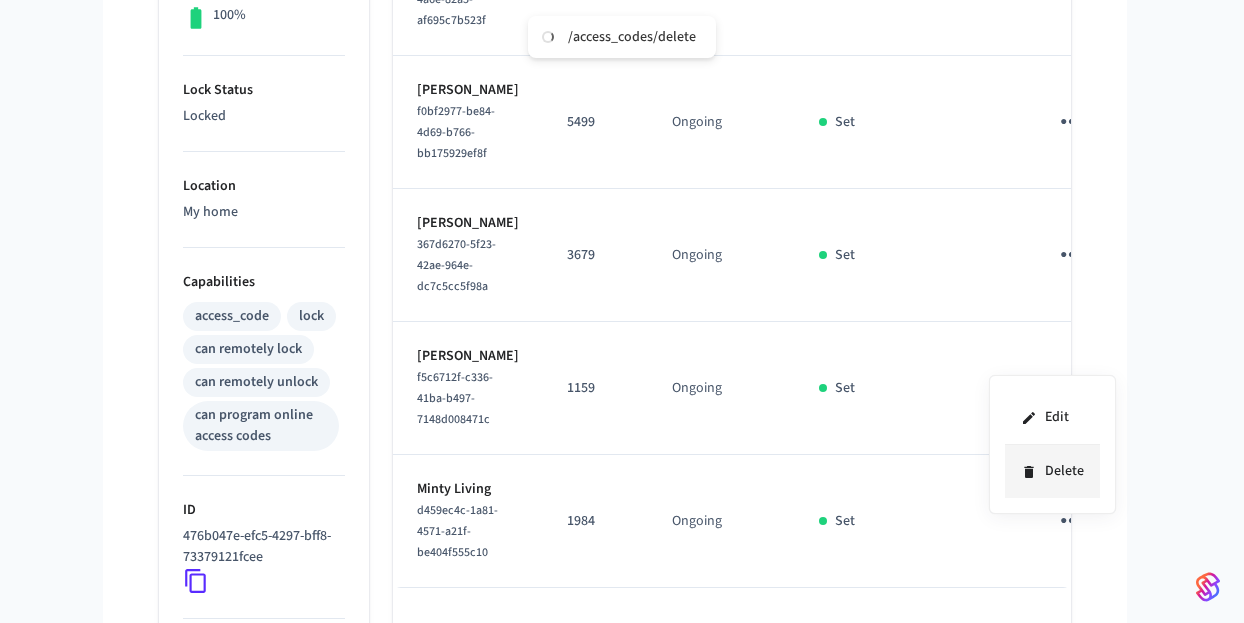 click on "Delete" at bounding box center [1052, 471] 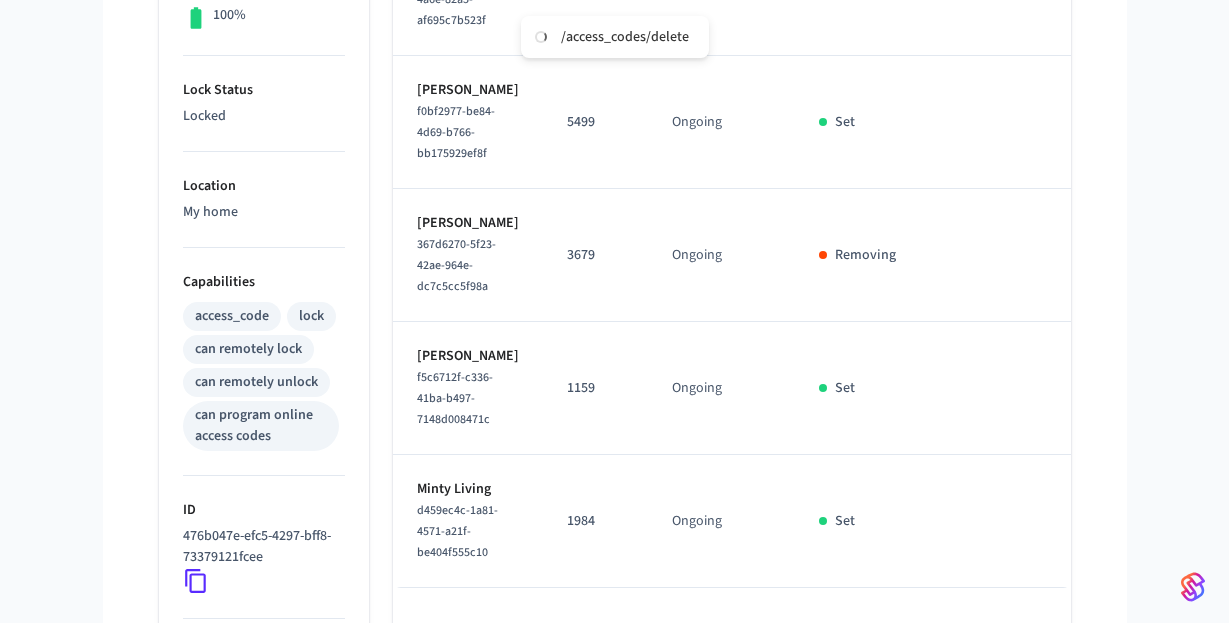 click 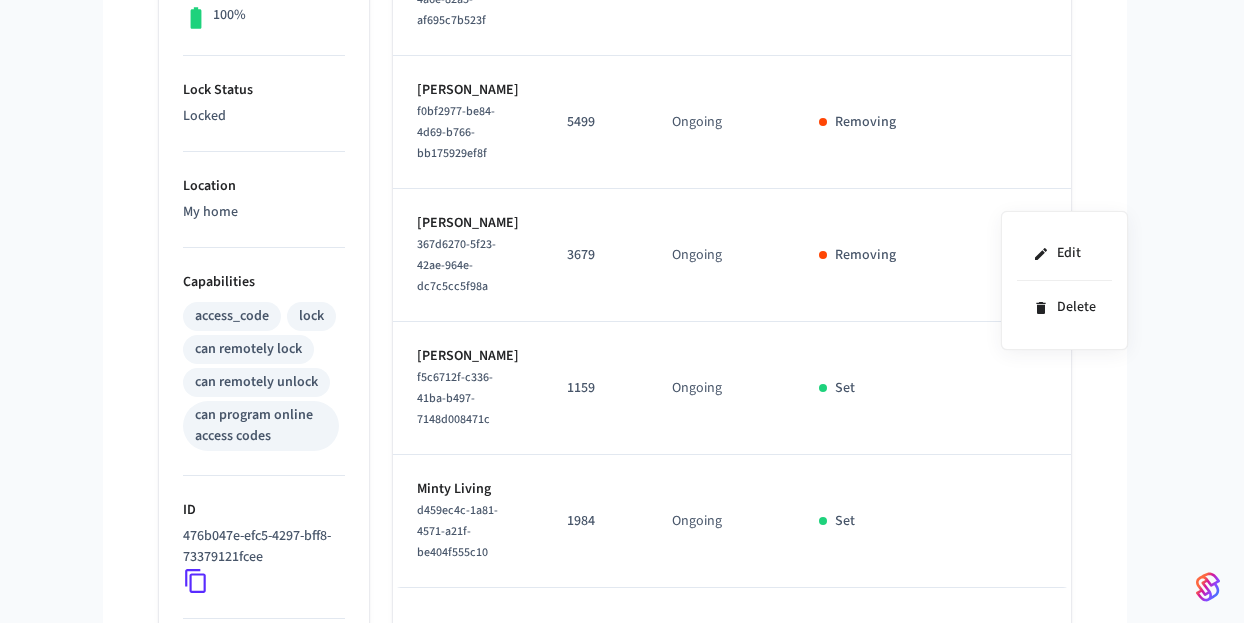 click at bounding box center [622, 311] 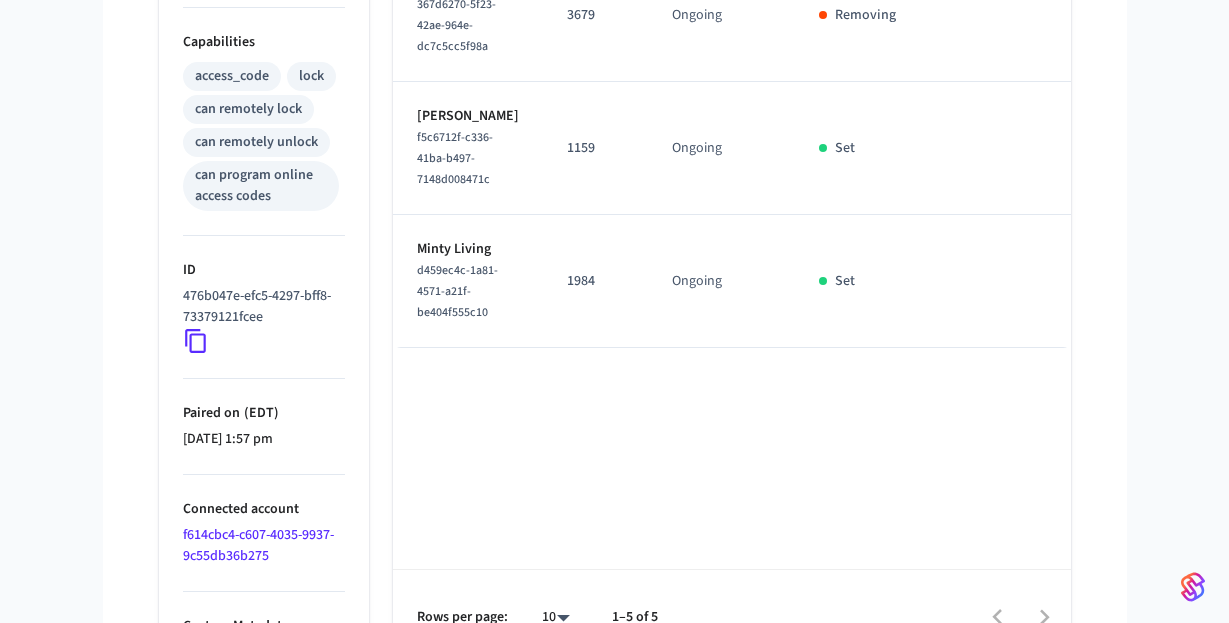 scroll, scrollTop: 866, scrollLeft: 0, axis: vertical 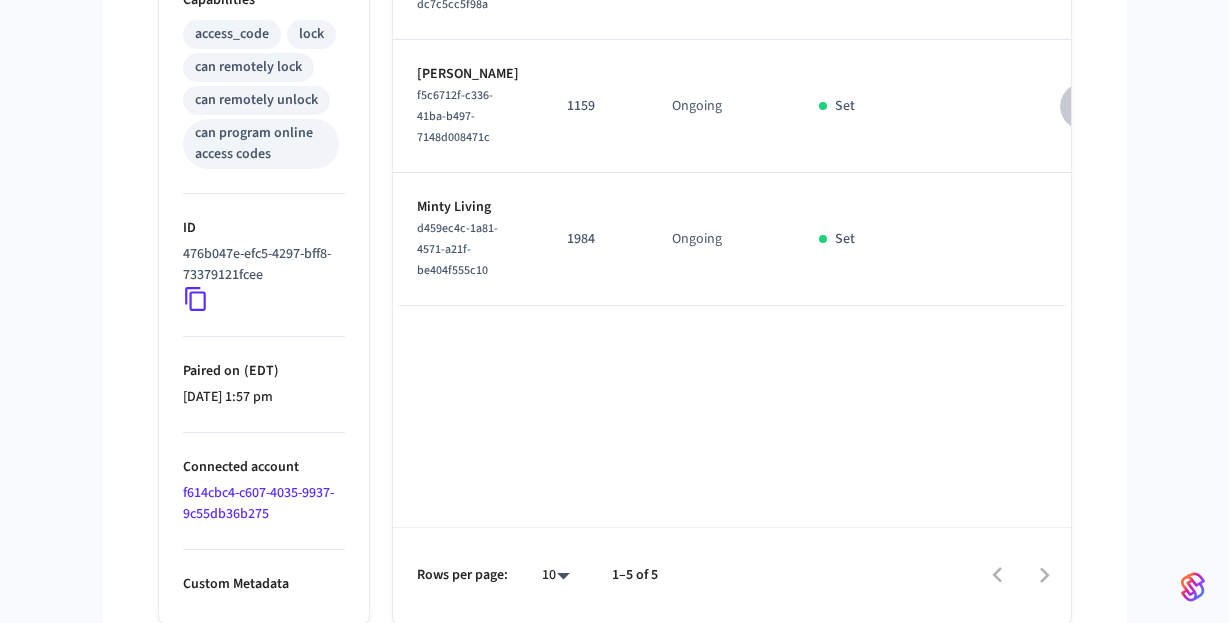 click 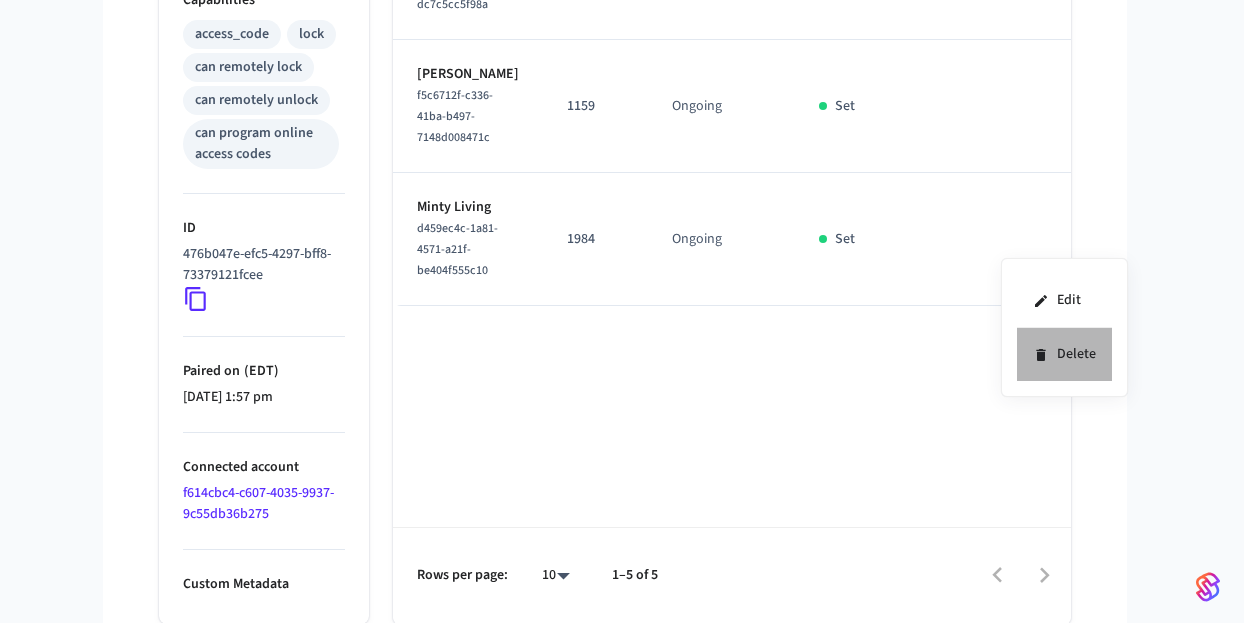 click on "Delete" at bounding box center [1064, 354] 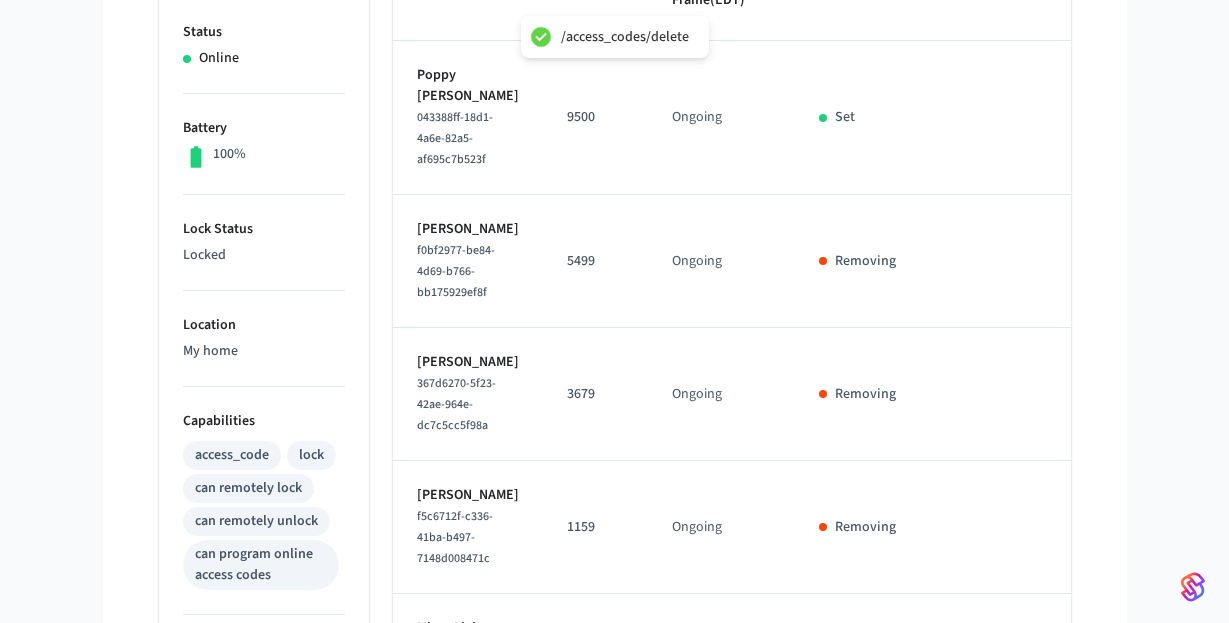 scroll, scrollTop: 0, scrollLeft: 0, axis: both 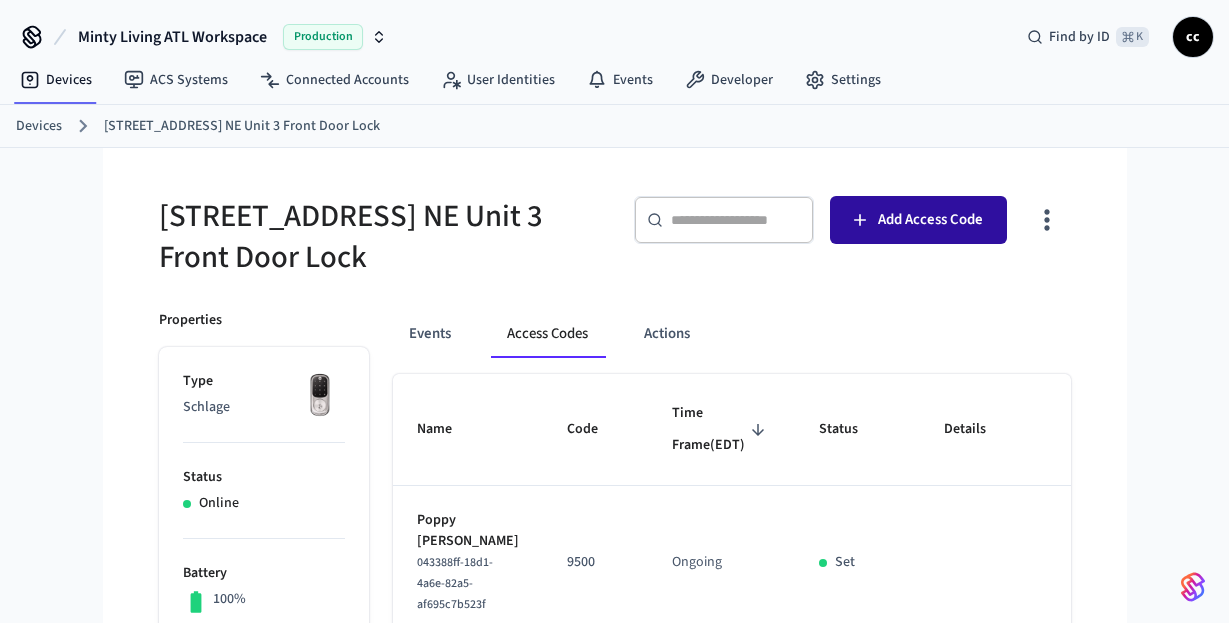 click on "Add Access Code" at bounding box center (930, 220) 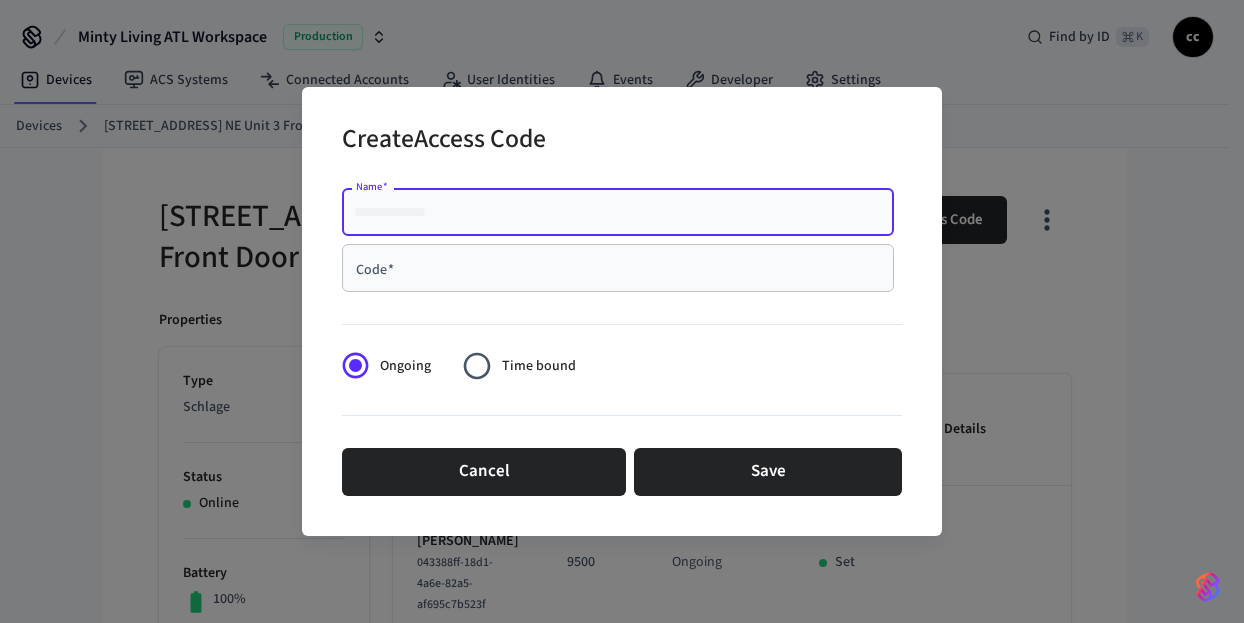 click on "Name   *" at bounding box center [618, 212] 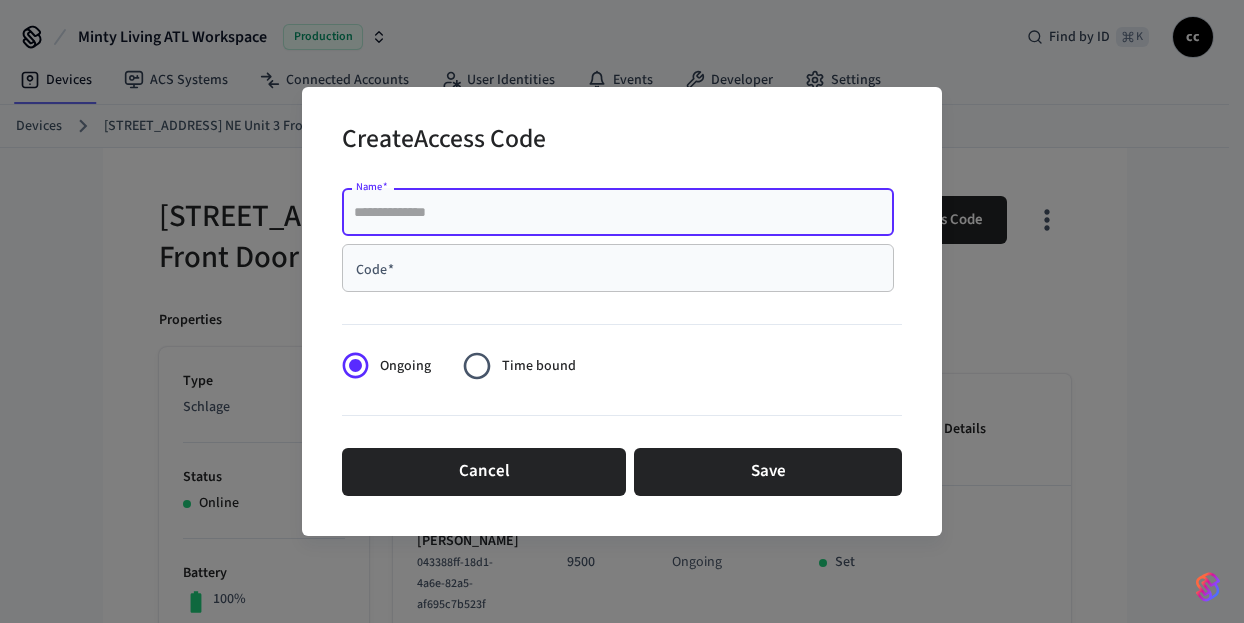 paste on "**********" 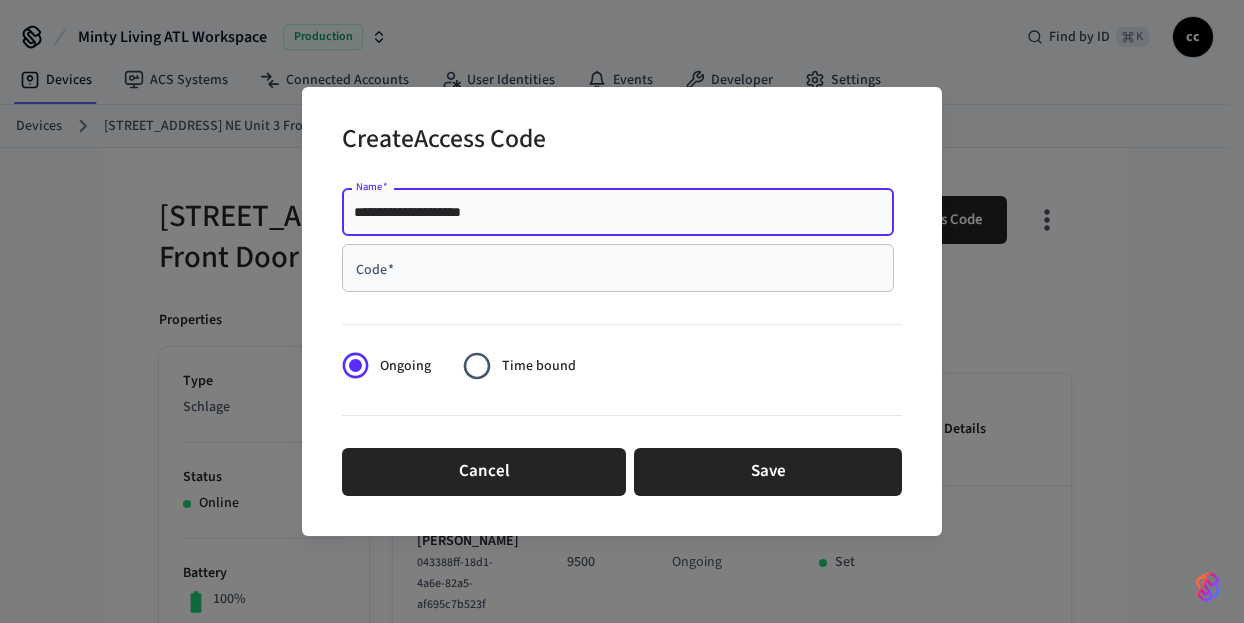 type on "**********" 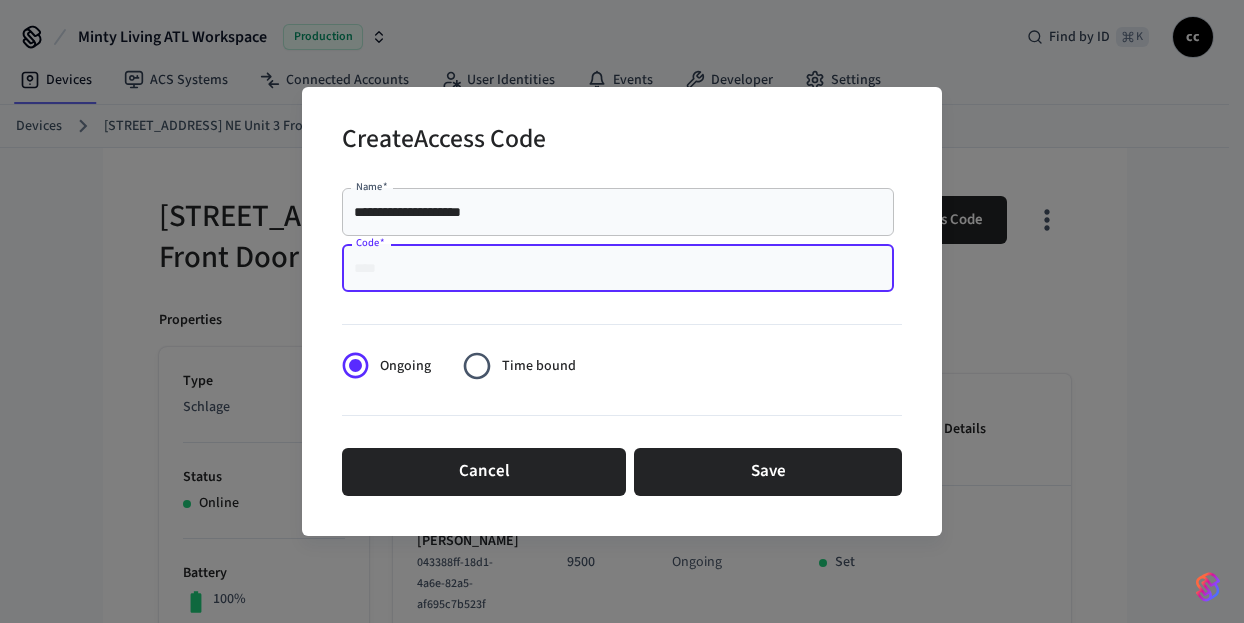 click on "Code   *" at bounding box center [618, 268] 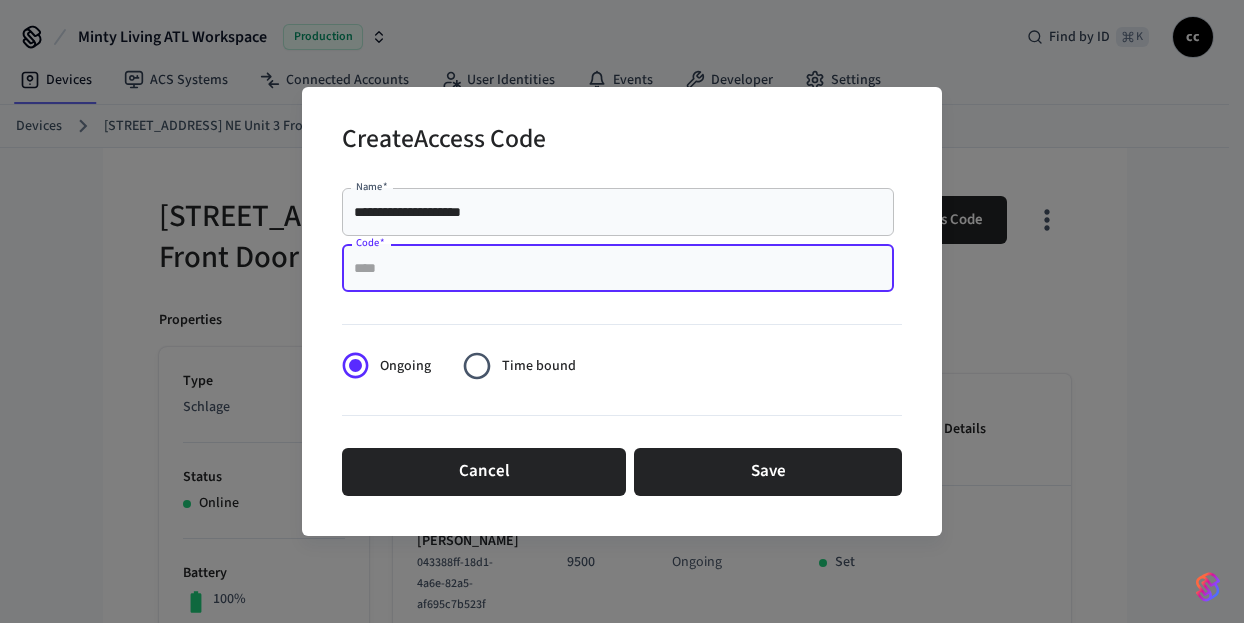 paste on "******" 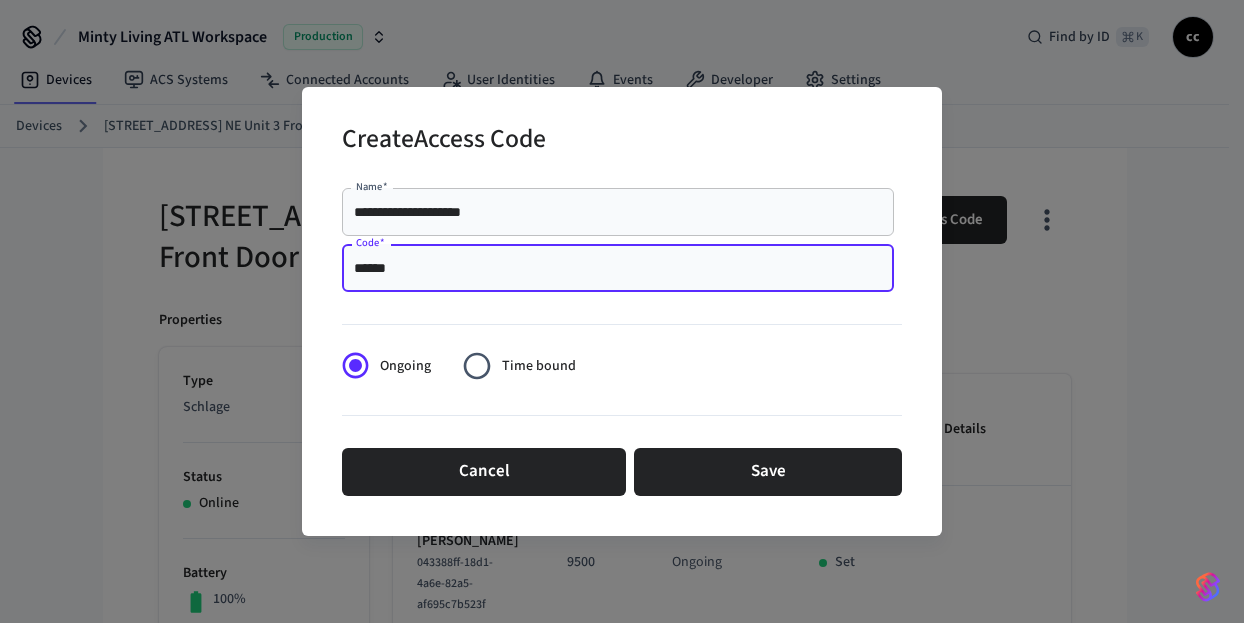 click on "******" at bounding box center (618, 268) 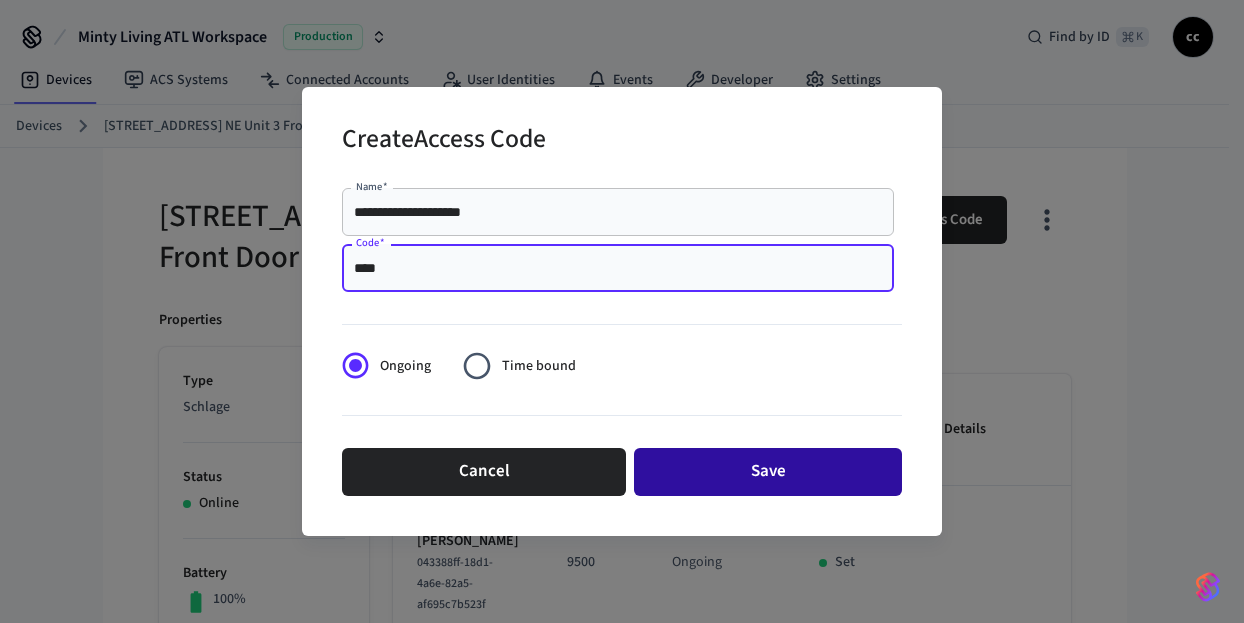 type on "****" 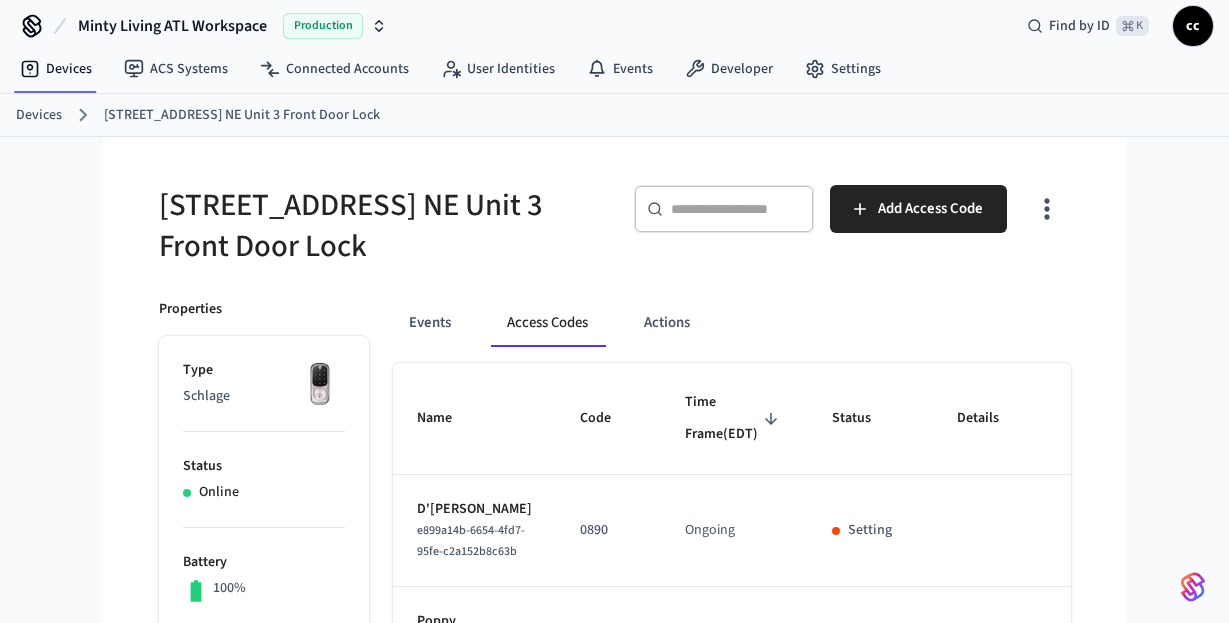 scroll, scrollTop: 0, scrollLeft: 0, axis: both 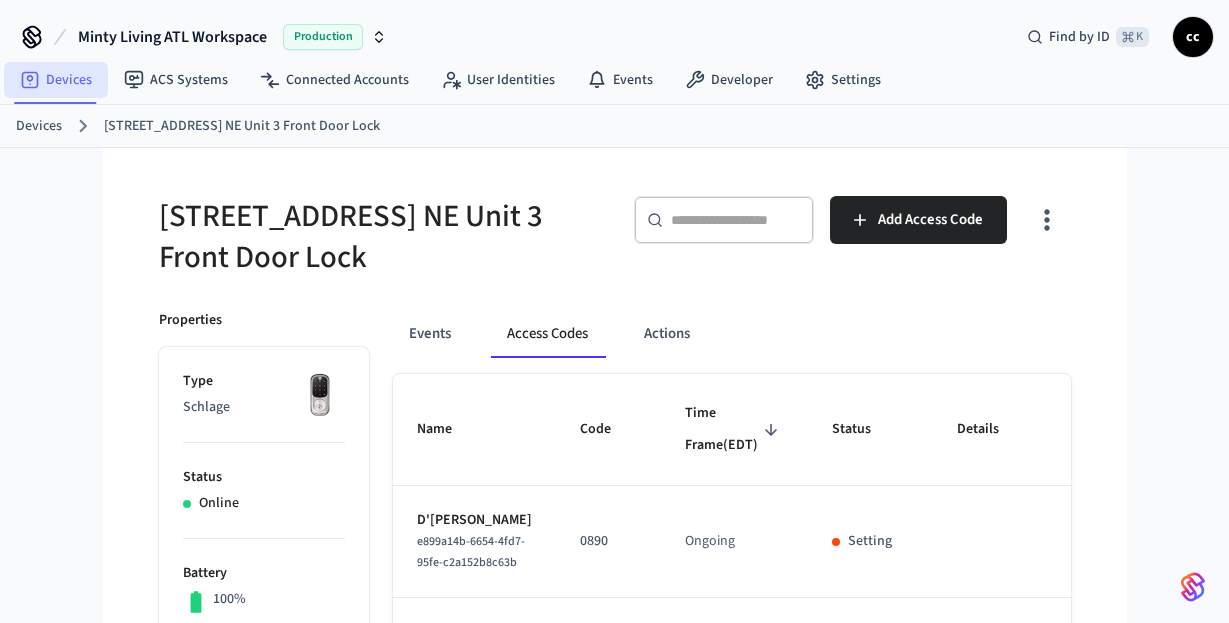 click on "Devices" at bounding box center [56, 80] 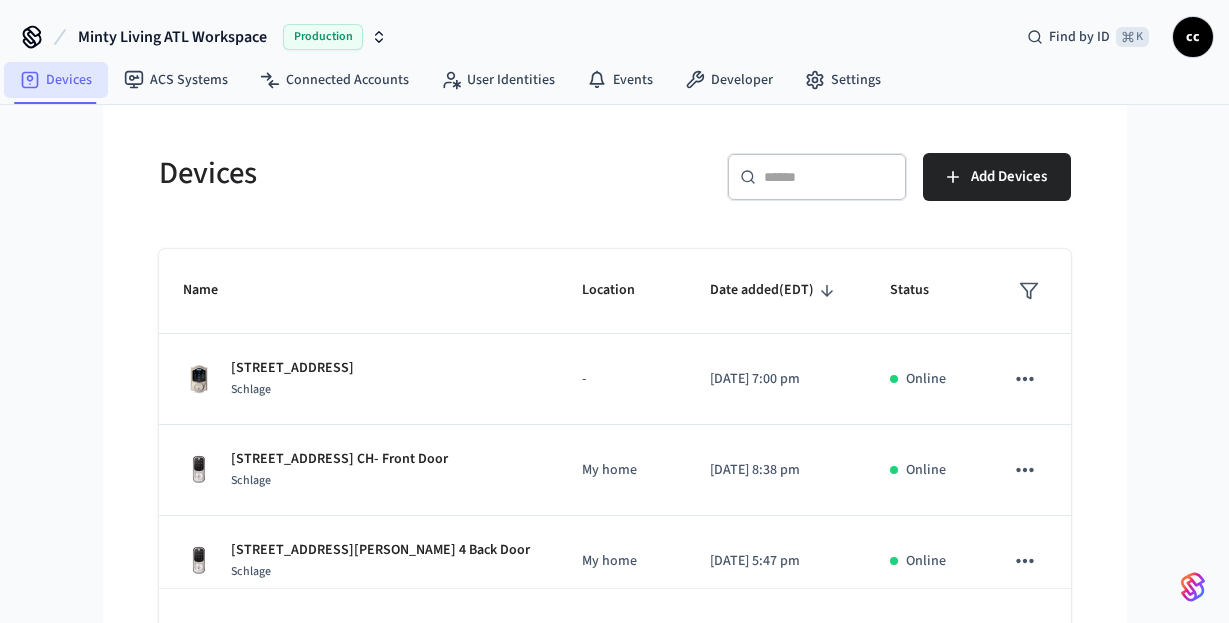 click on "Devices" at bounding box center [56, 80] 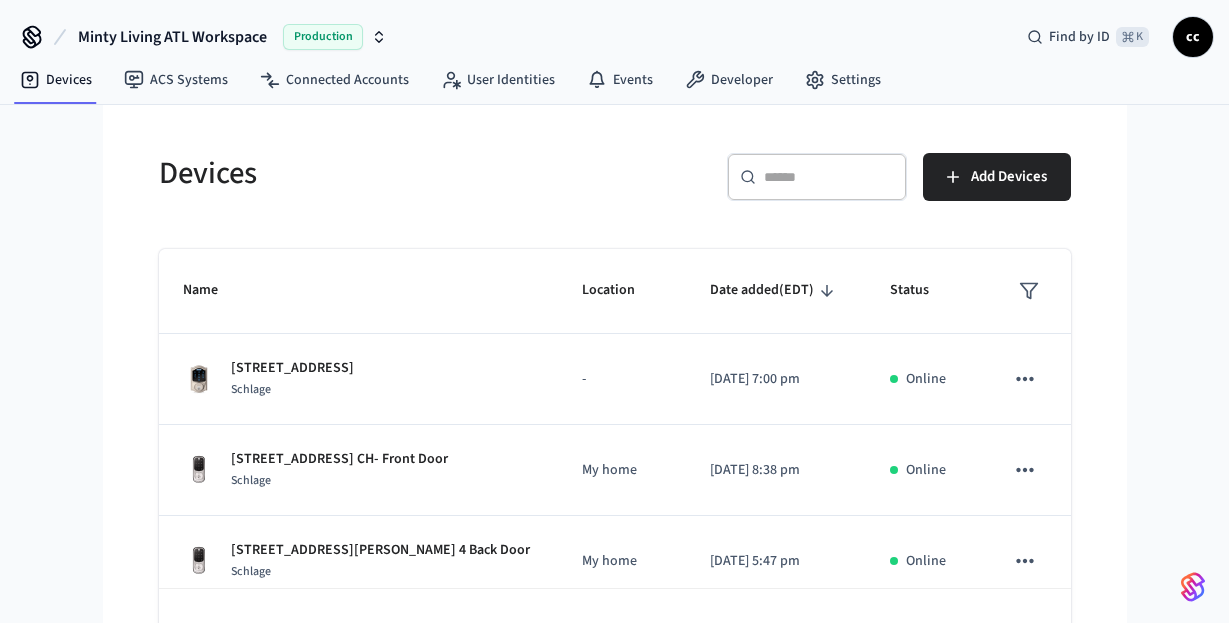 click at bounding box center (829, 177) 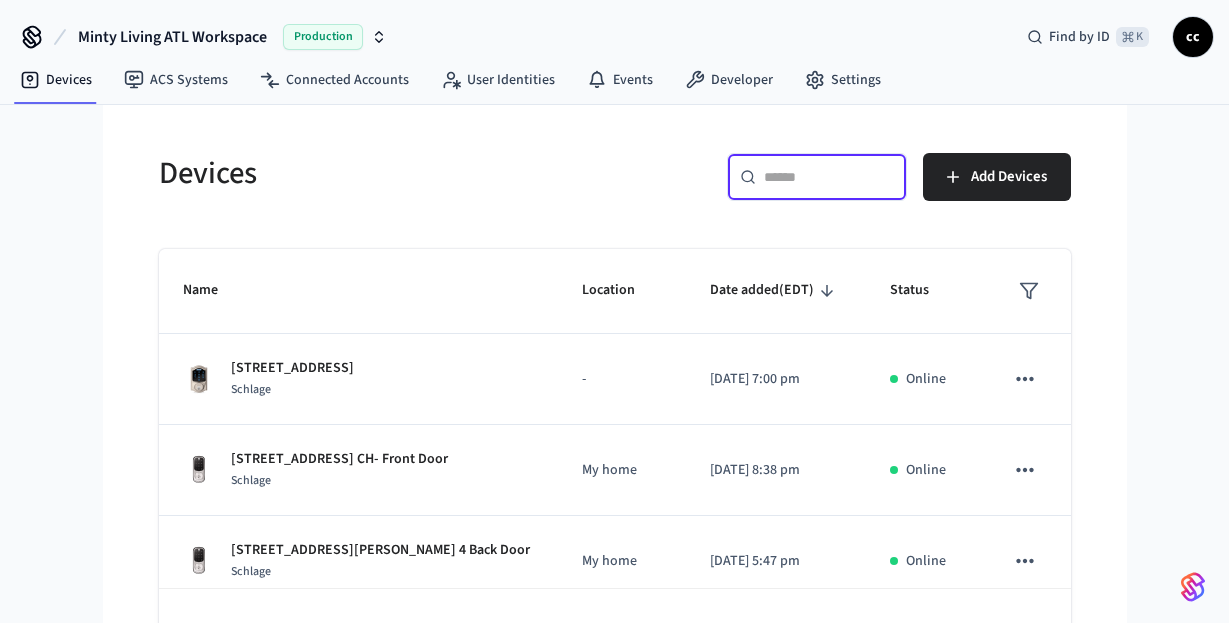 paste on "**********" 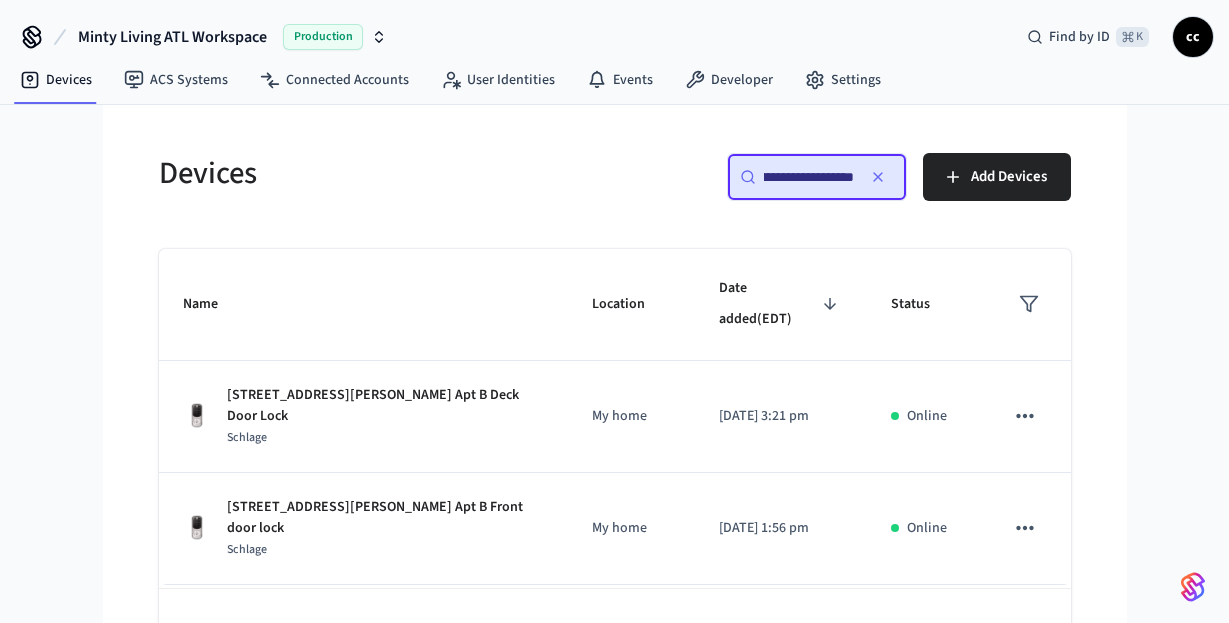 scroll, scrollTop: 0, scrollLeft: 30, axis: horizontal 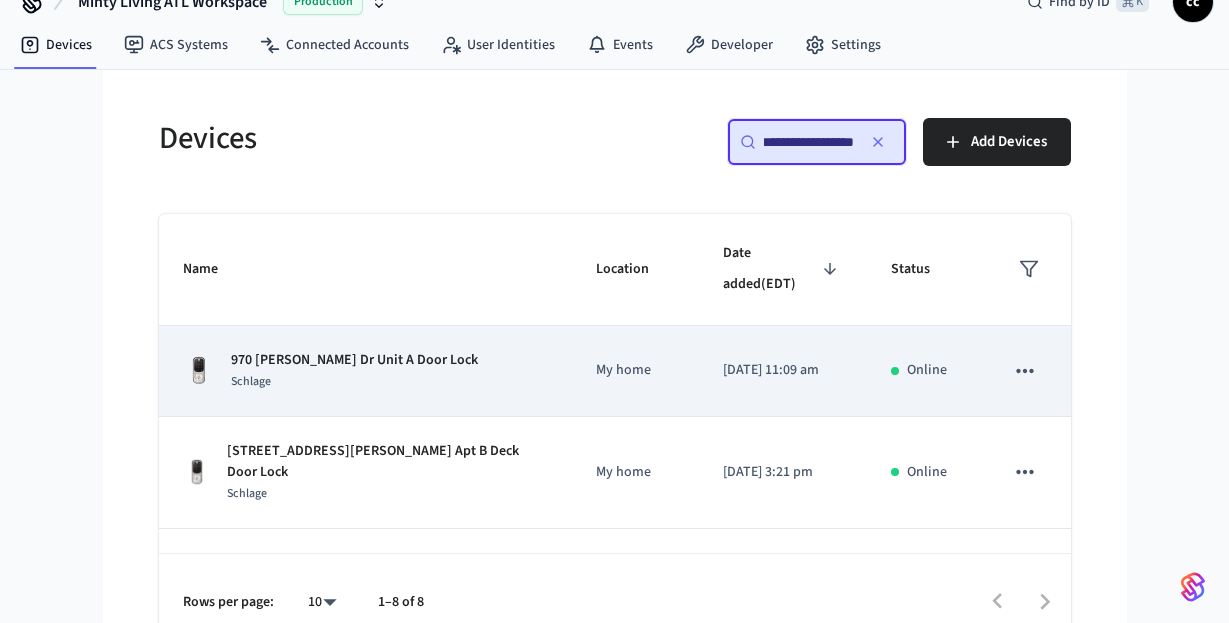type on "**********" 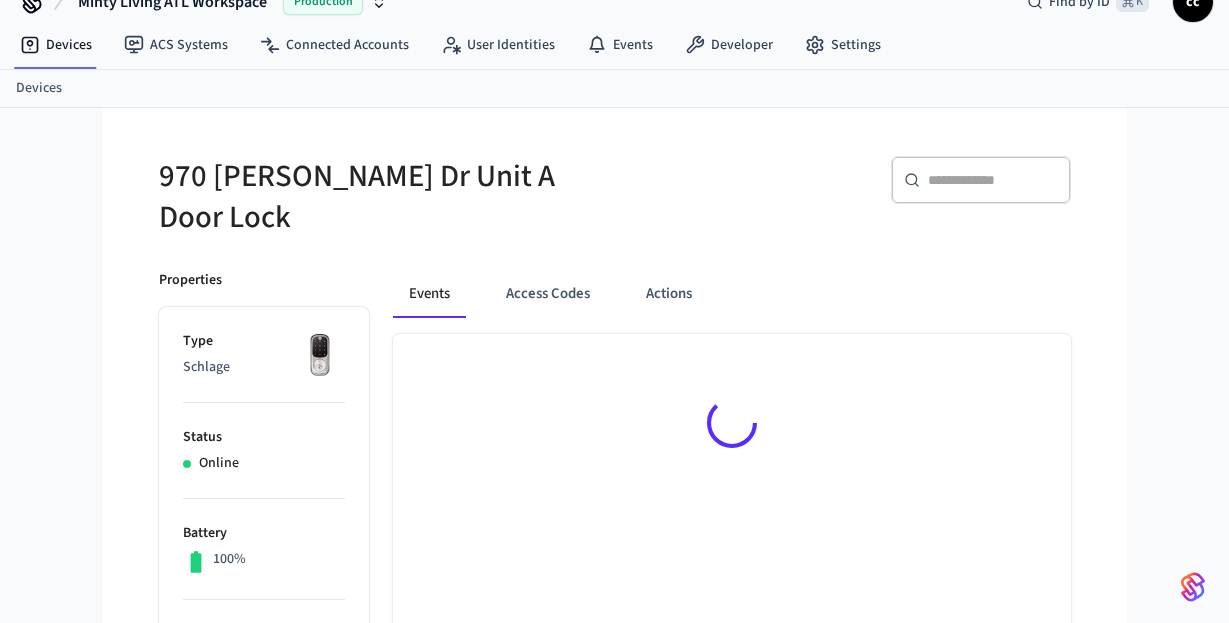 scroll, scrollTop: 0, scrollLeft: 0, axis: both 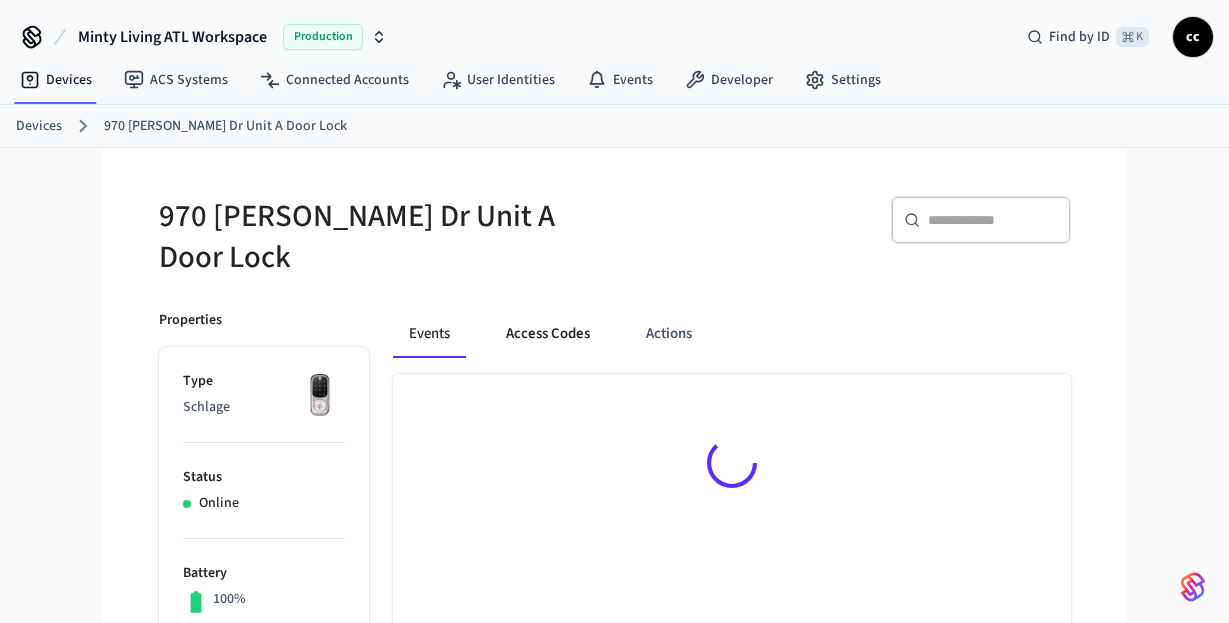 click on "Access Codes" at bounding box center [548, 334] 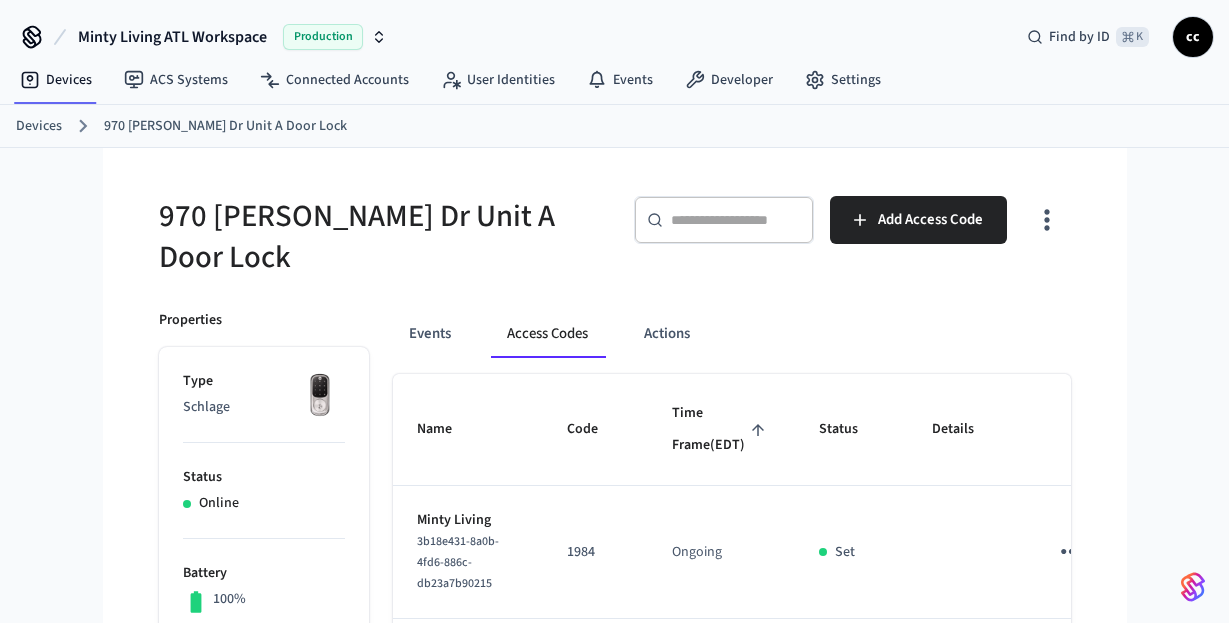 click on "Time Frame  (EDT)" at bounding box center [721, 429] 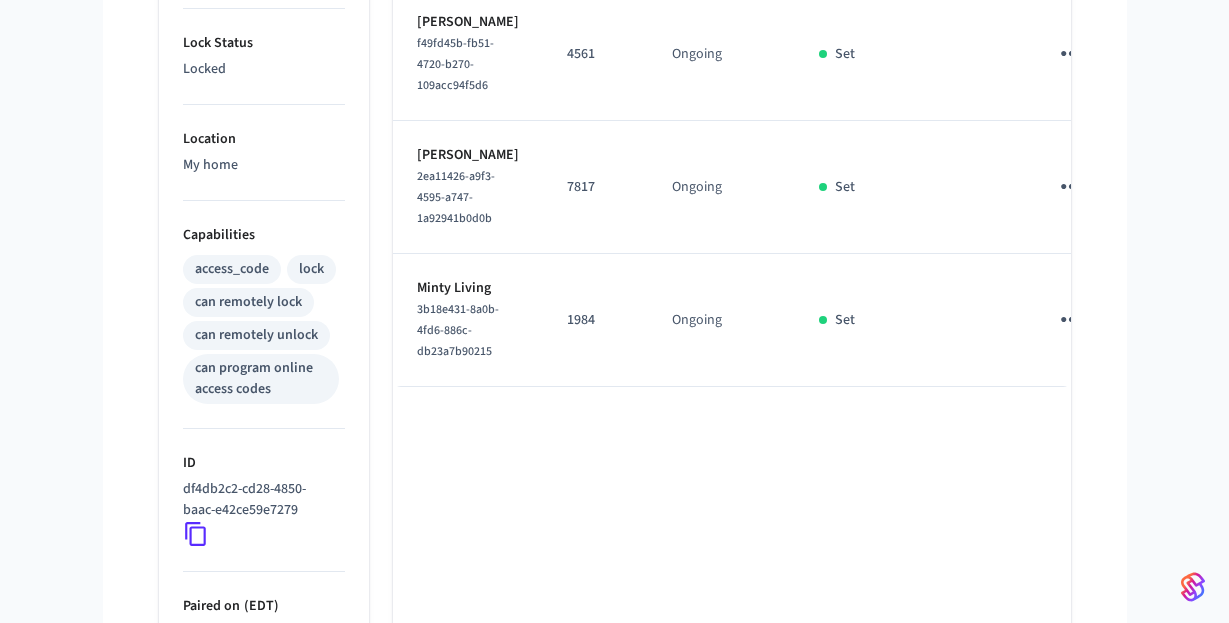 scroll, scrollTop: 661, scrollLeft: 0, axis: vertical 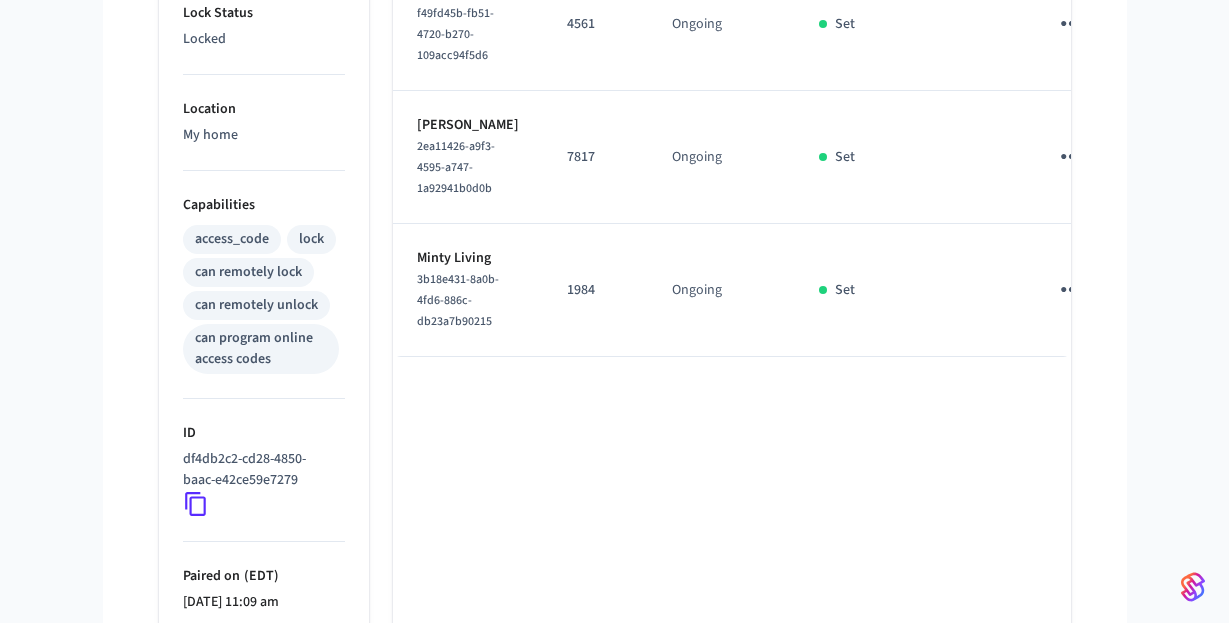 click 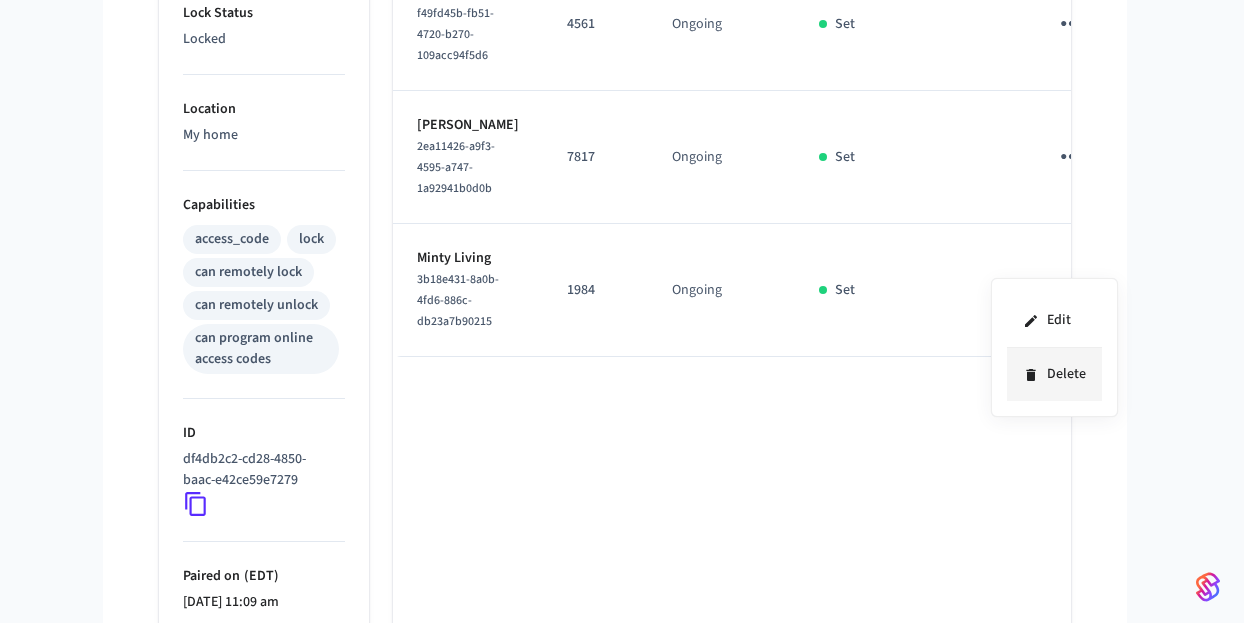 click on "Delete" at bounding box center [1054, 374] 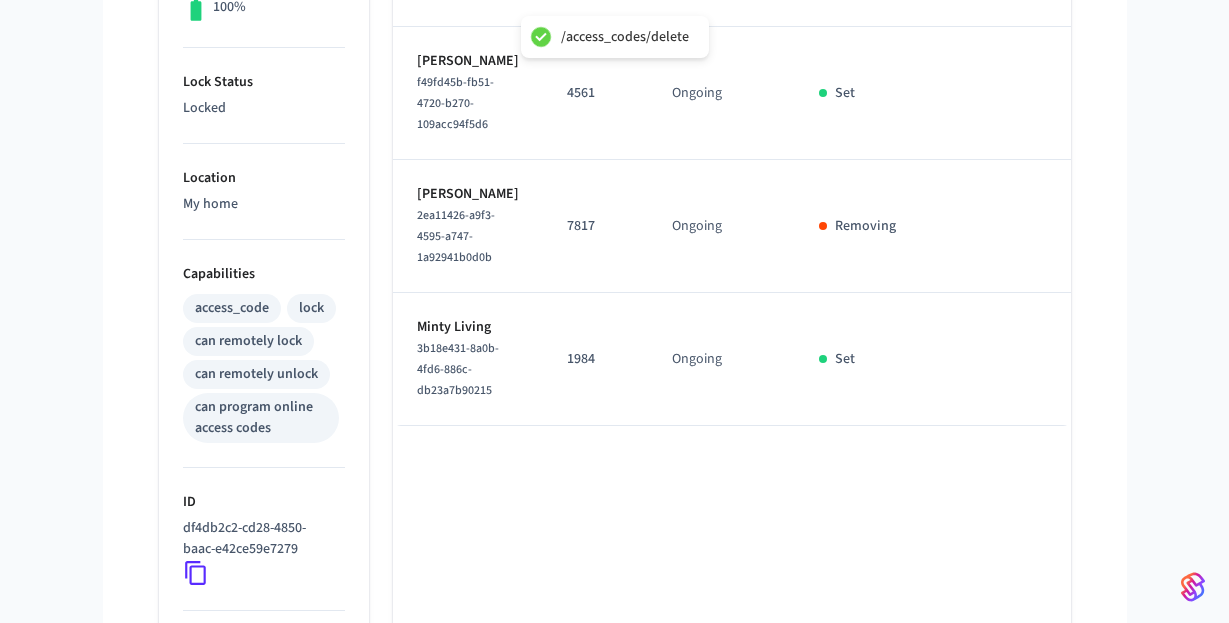 scroll, scrollTop: 591, scrollLeft: 0, axis: vertical 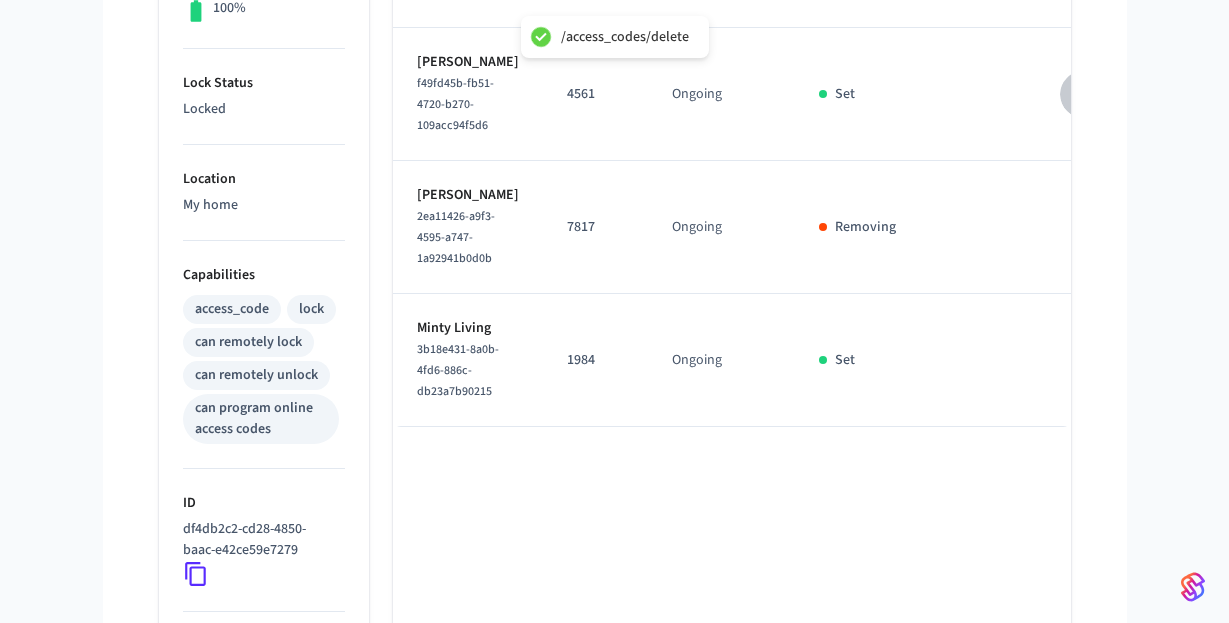 click 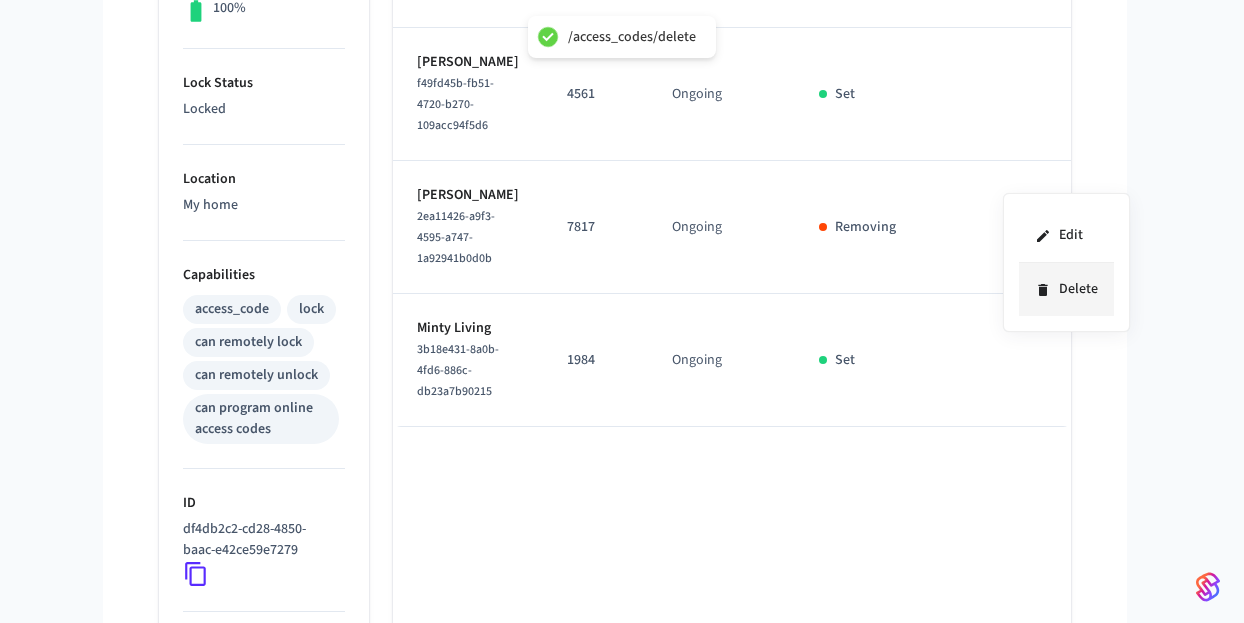 click 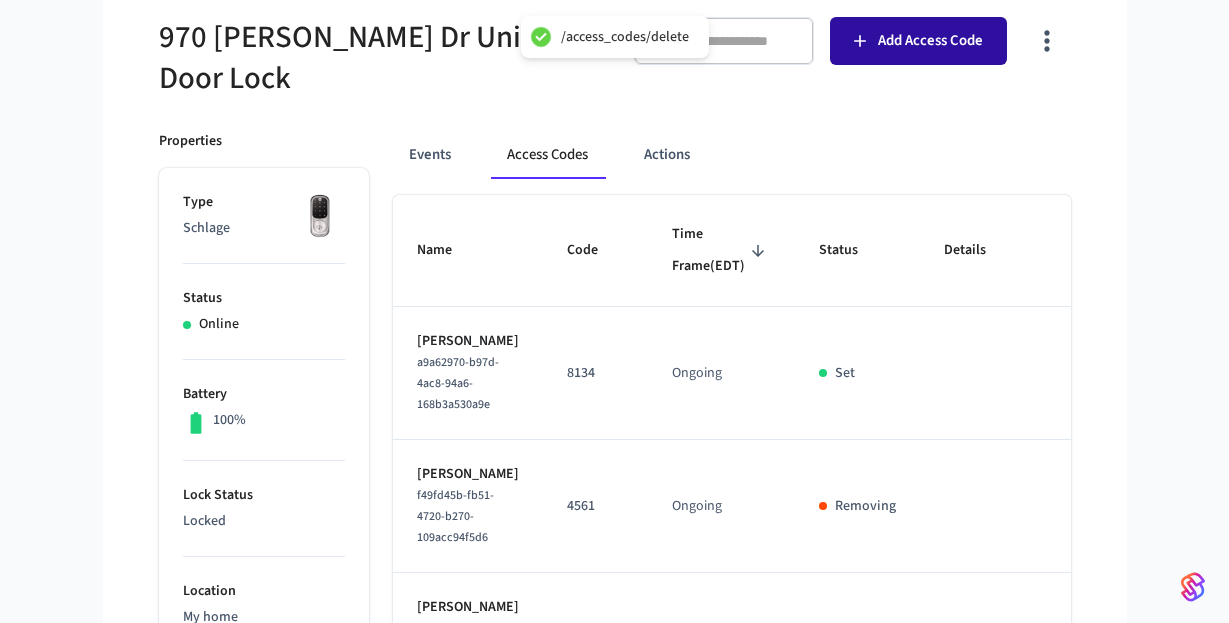 scroll, scrollTop: 37, scrollLeft: 0, axis: vertical 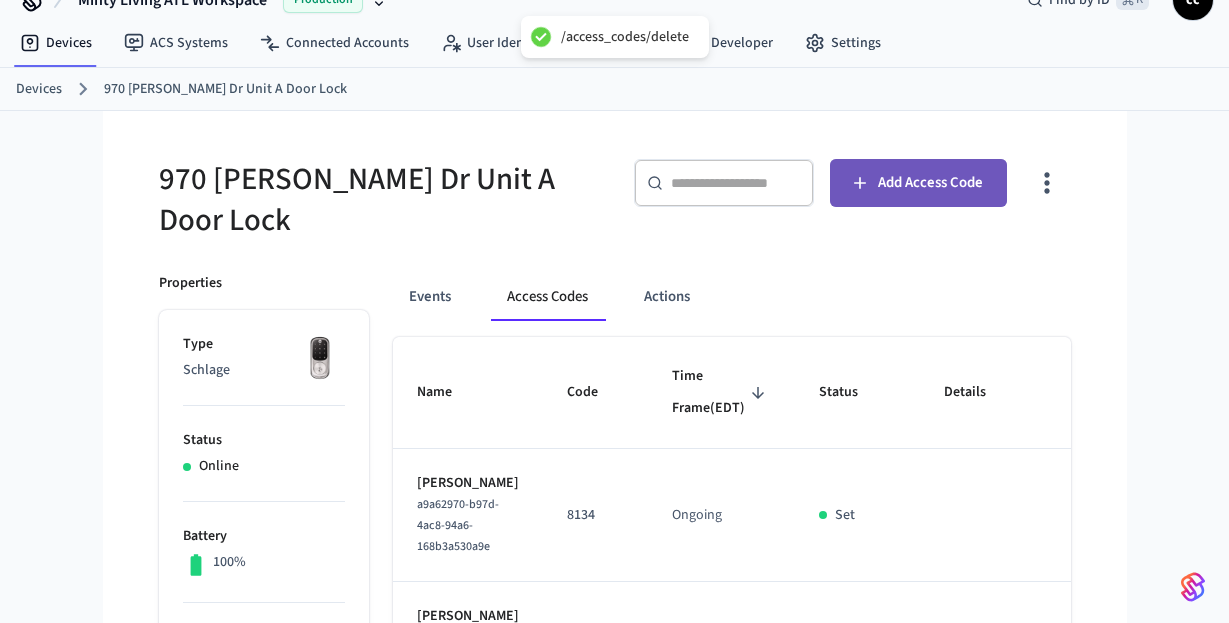 click 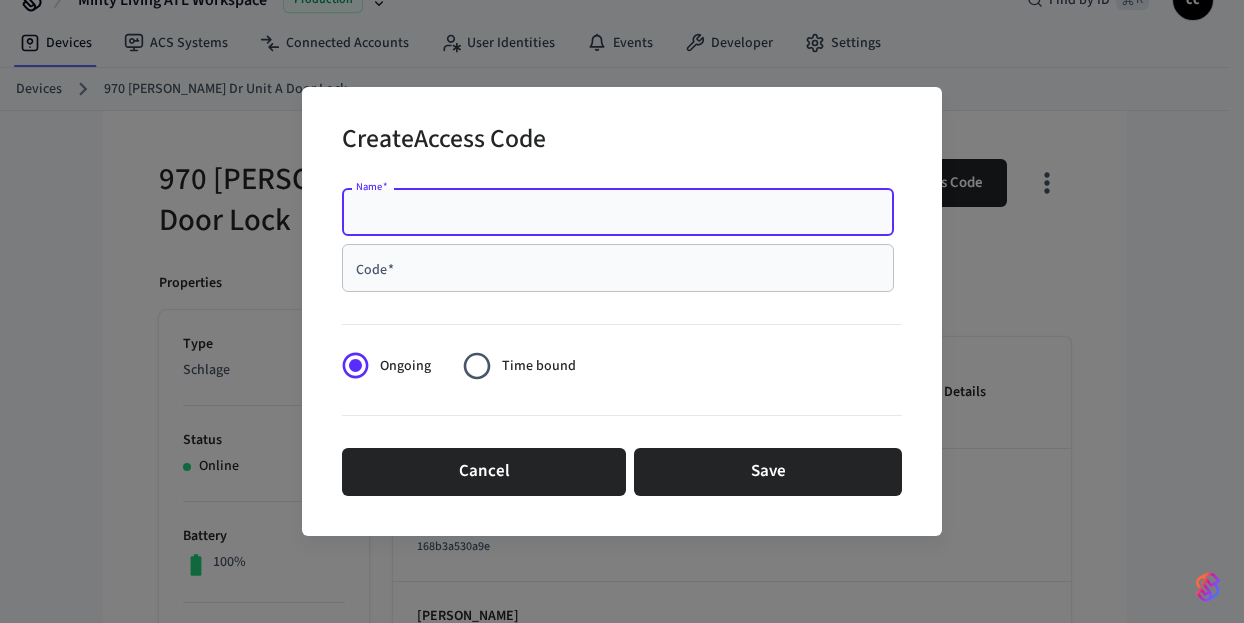click on "Name   *" at bounding box center (618, 212) 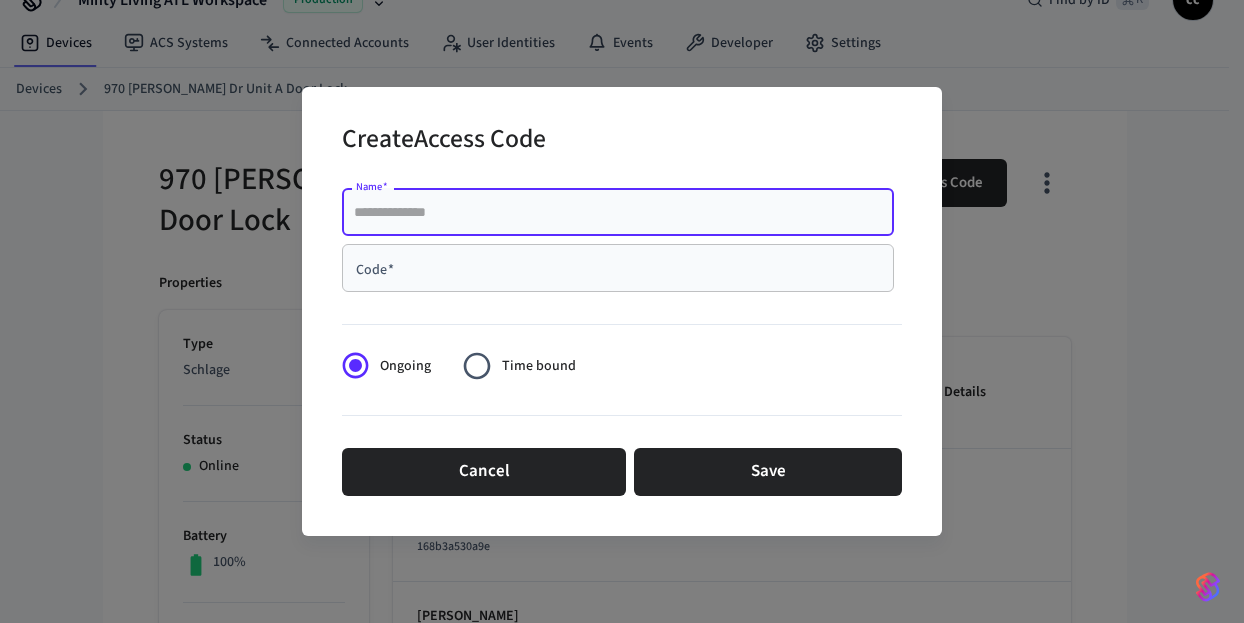 paste on "**********" 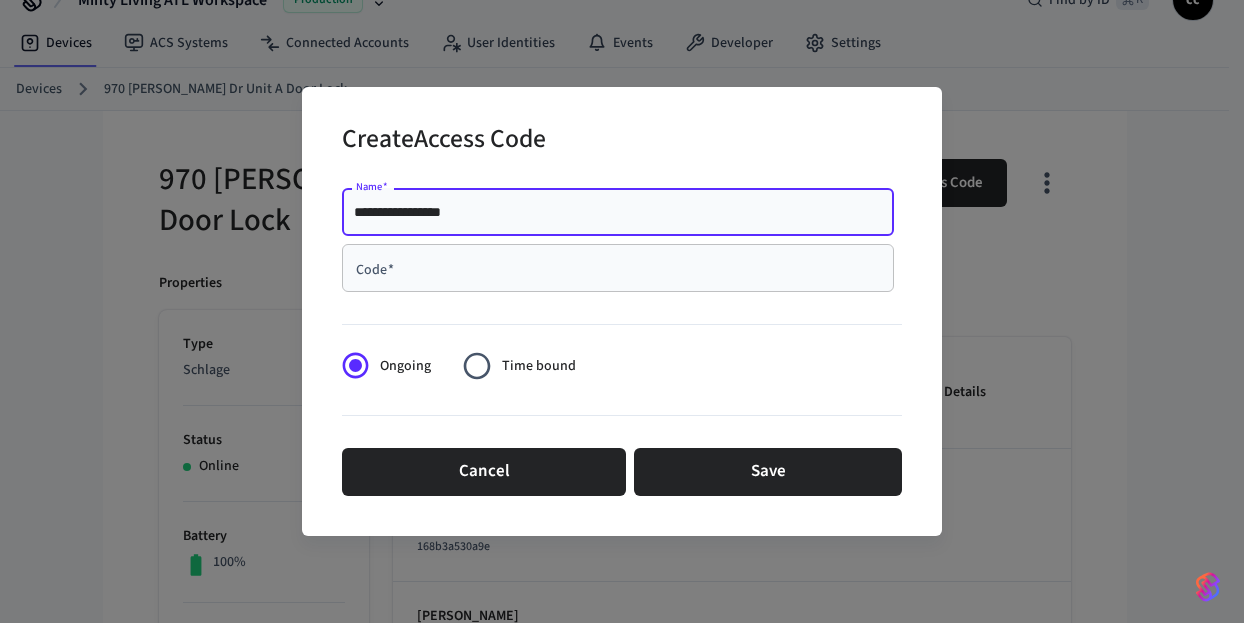type on "**********" 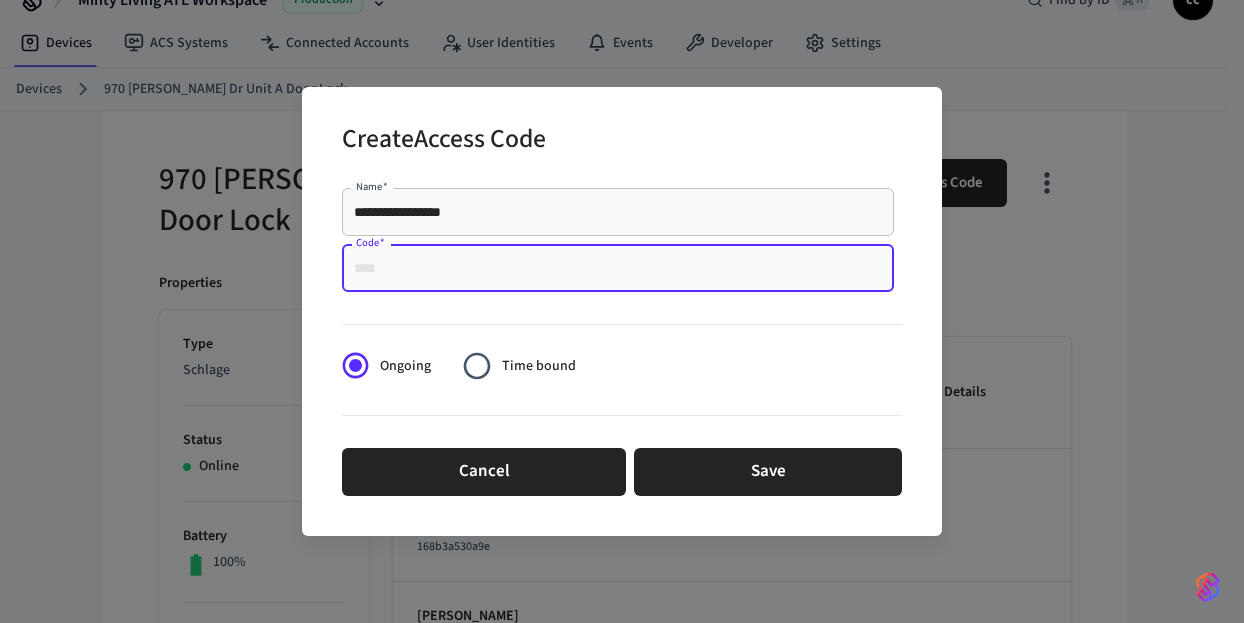 click on "Code   *" at bounding box center [618, 268] 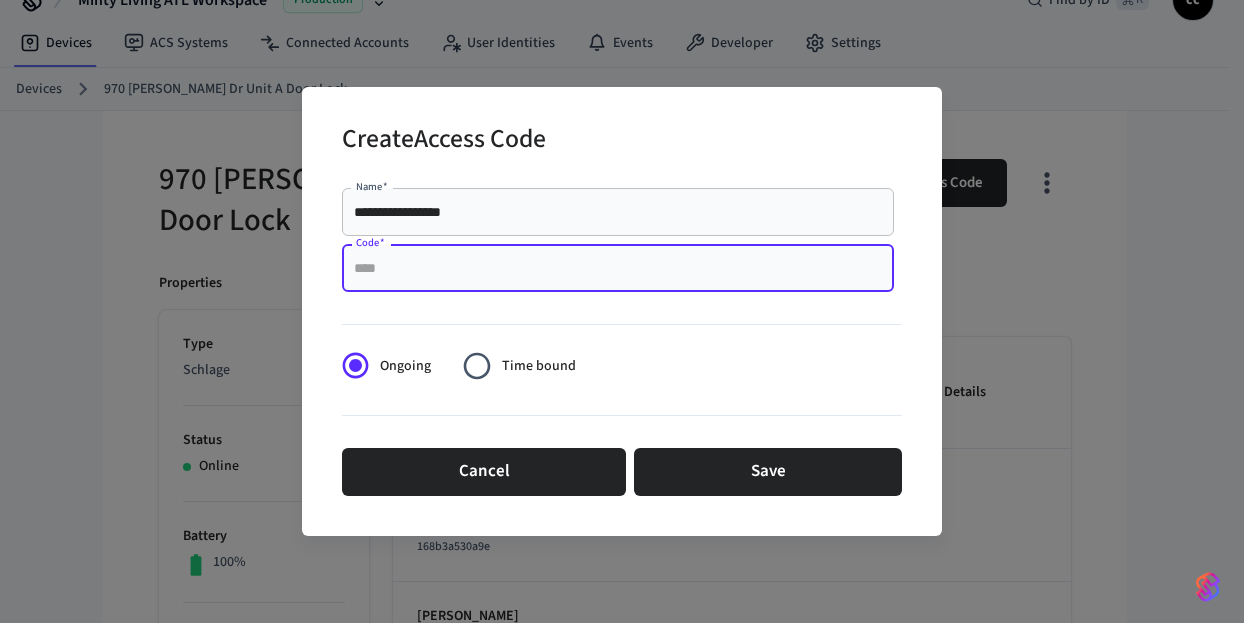 paste on "******" 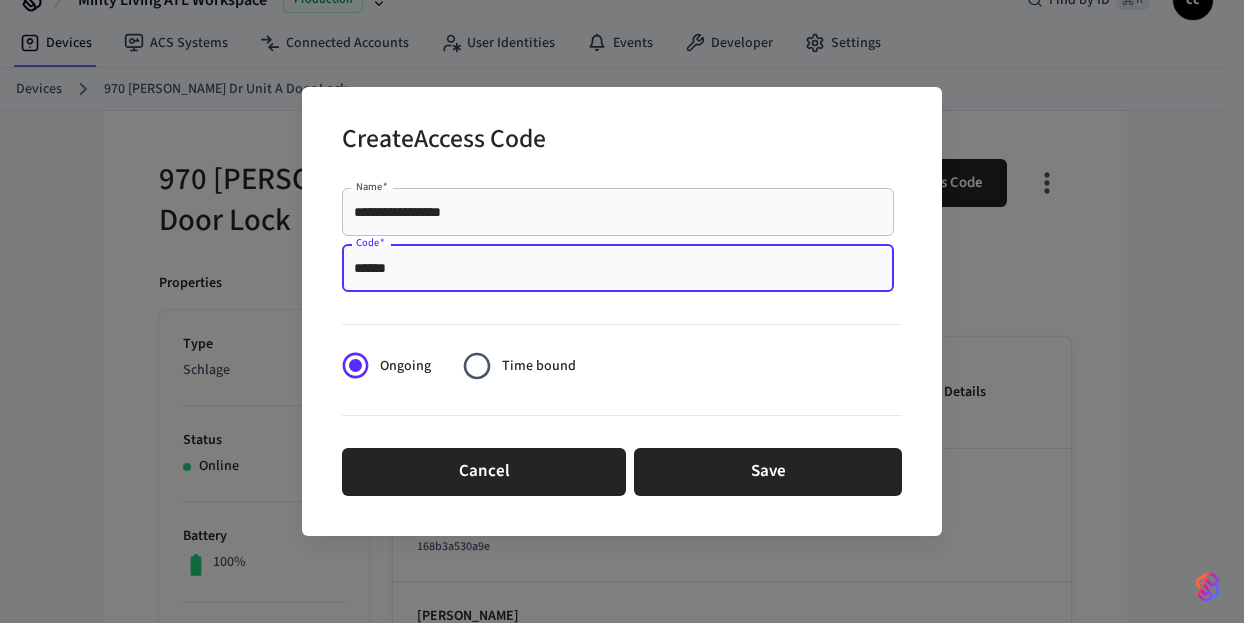 click on "******" at bounding box center (618, 268) 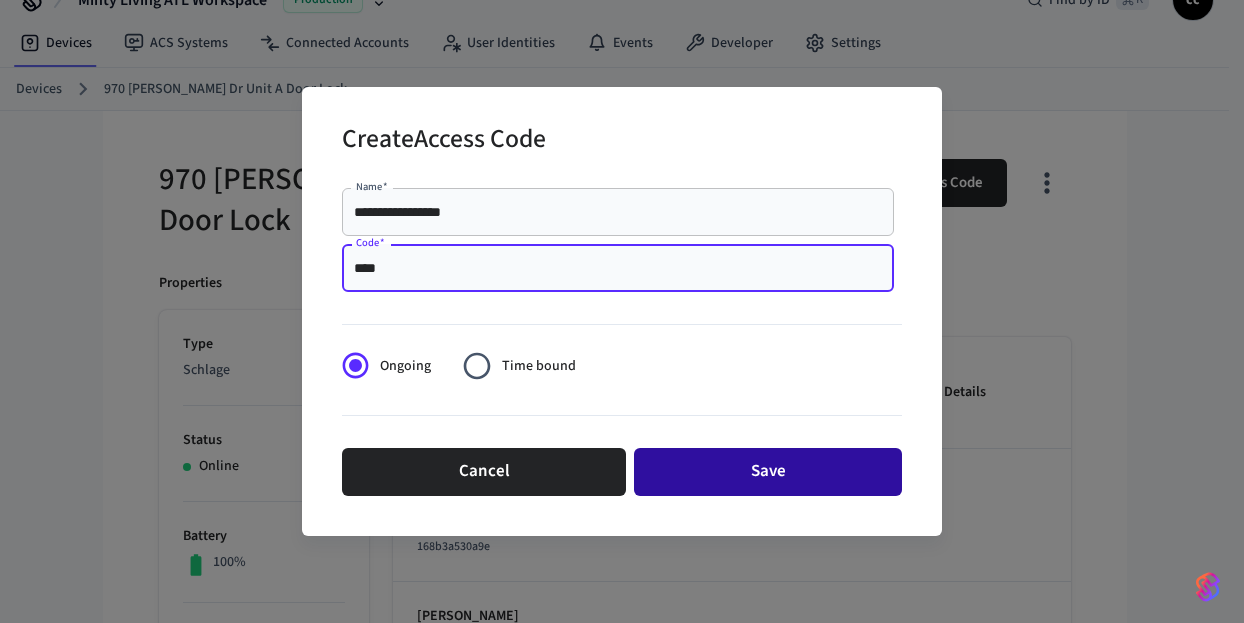 type on "****" 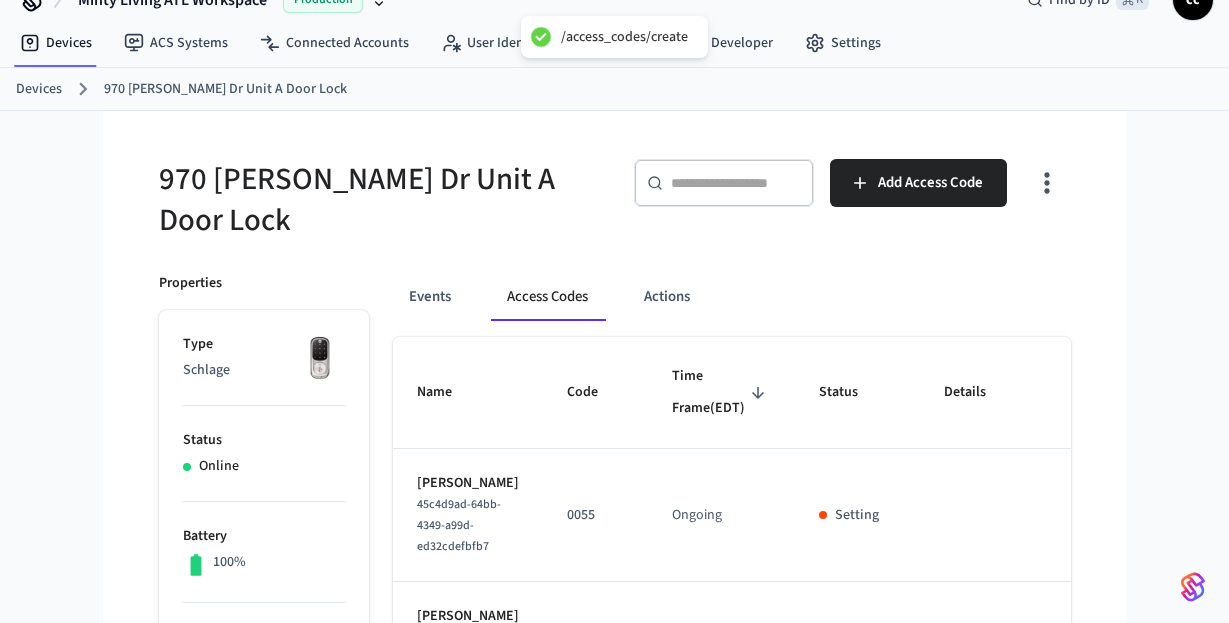 click on "970 [PERSON_NAME] Dr Unit A Door Lock" at bounding box center [381, 200] 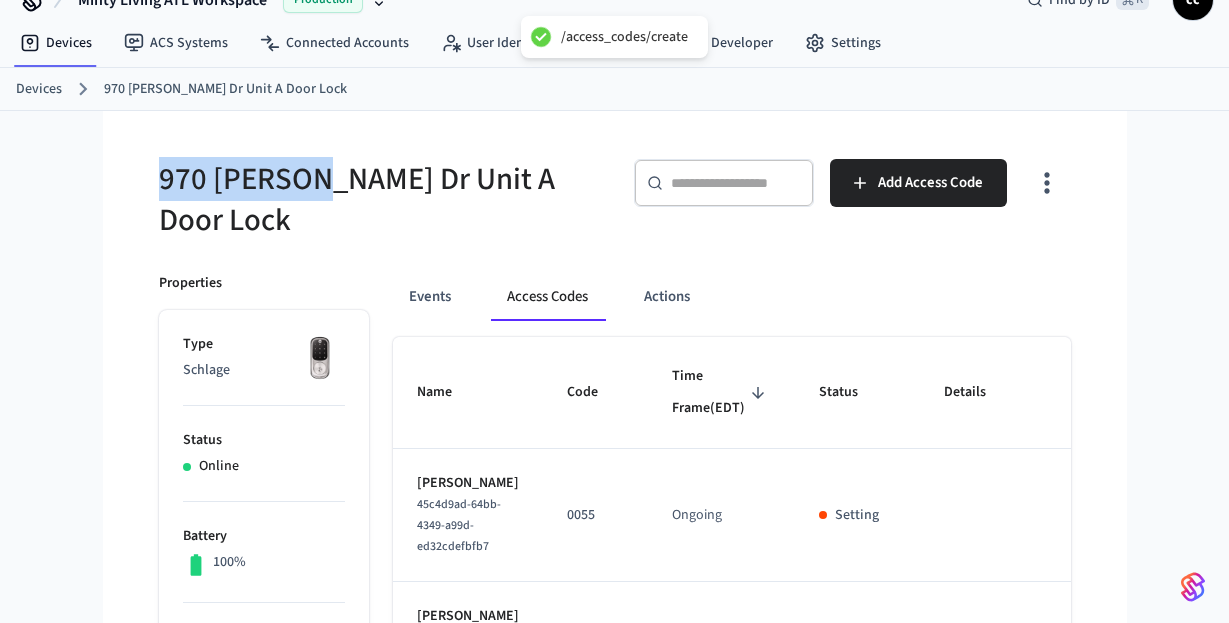 drag, startPoint x: 310, startPoint y: 170, endPoint x: 120, endPoint y: 155, distance: 190.59119 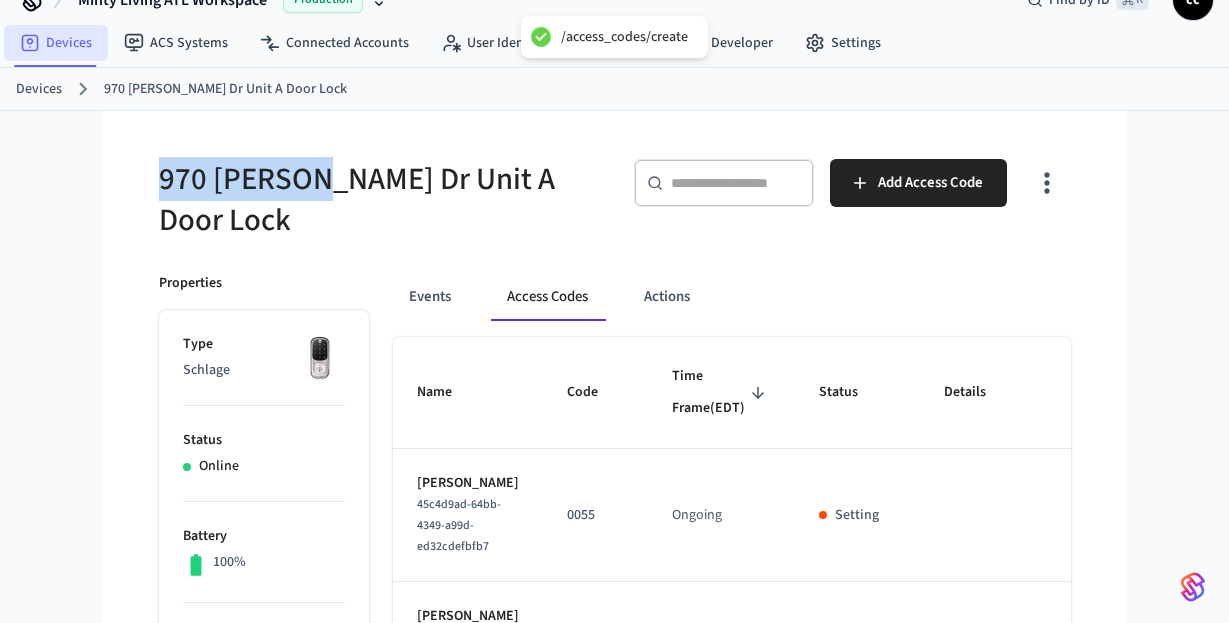 click on "Devices" at bounding box center (56, 43) 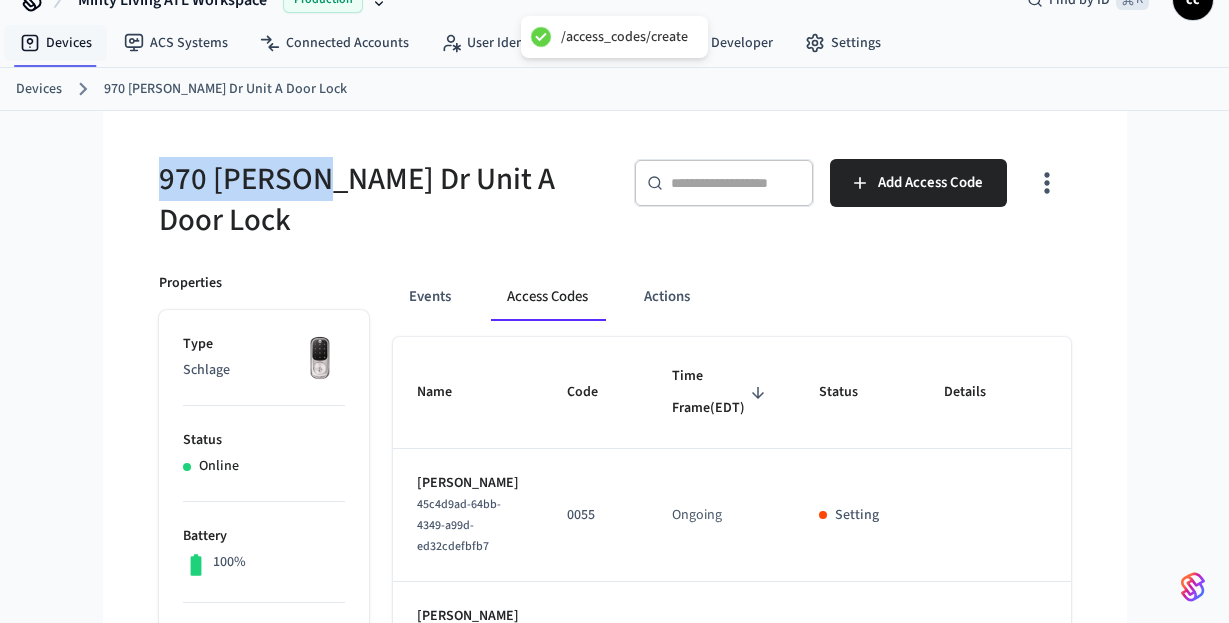 scroll, scrollTop: 0, scrollLeft: 0, axis: both 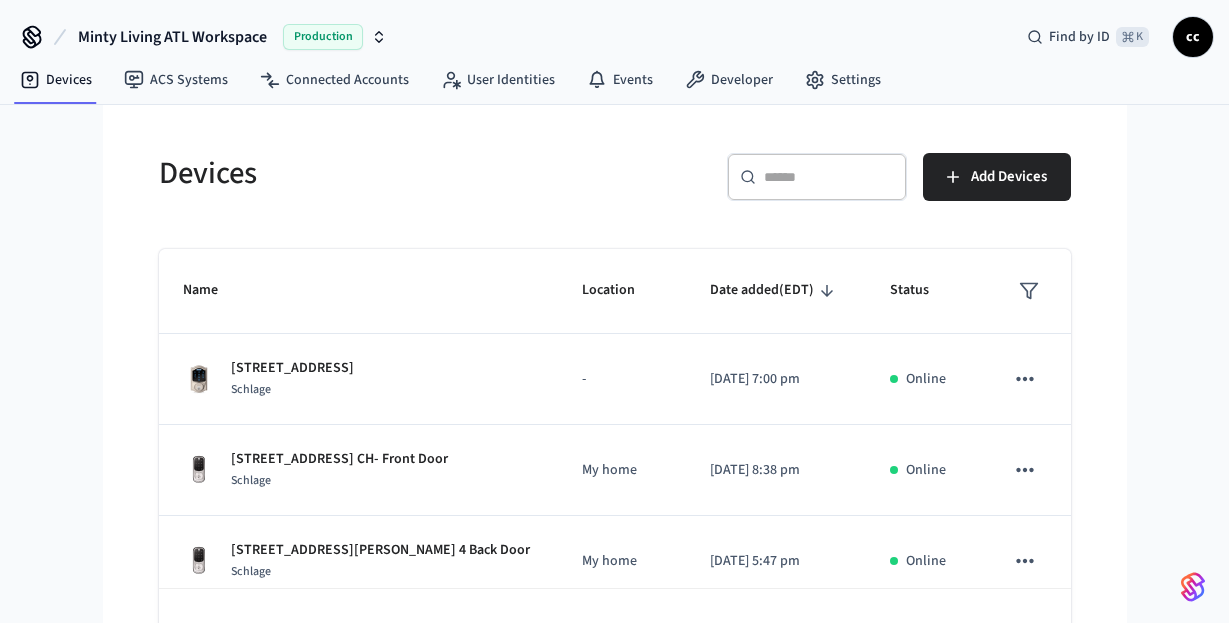 click at bounding box center (829, 177) 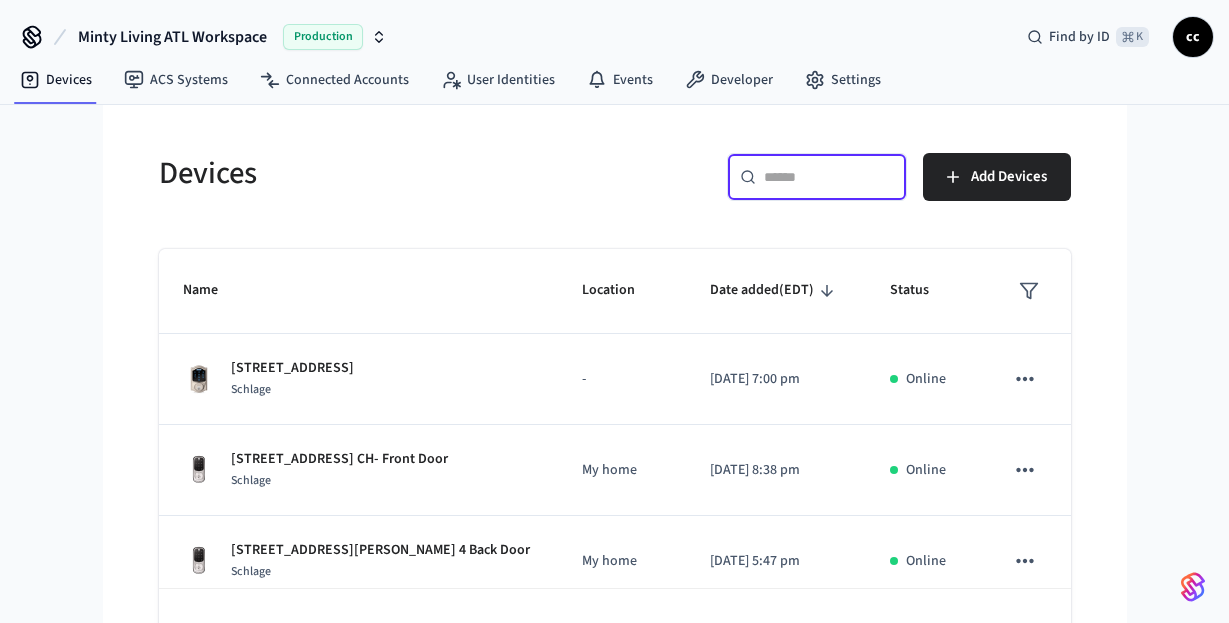 paste on "**********" 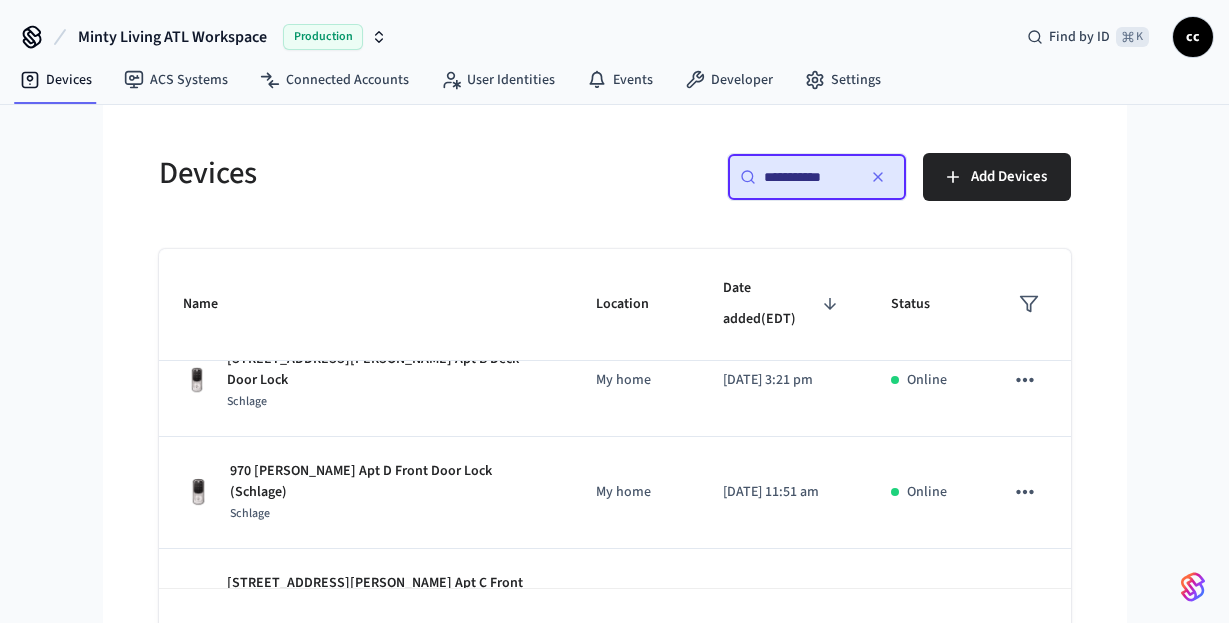 scroll, scrollTop: 191, scrollLeft: 0, axis: vertical 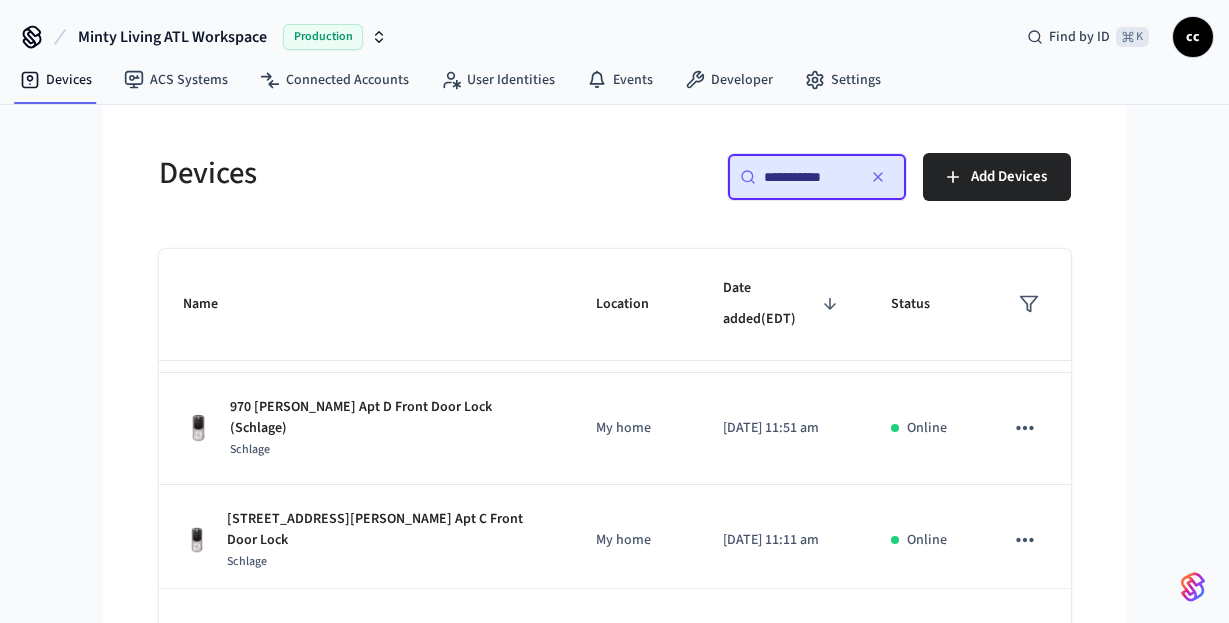 type on "**********" 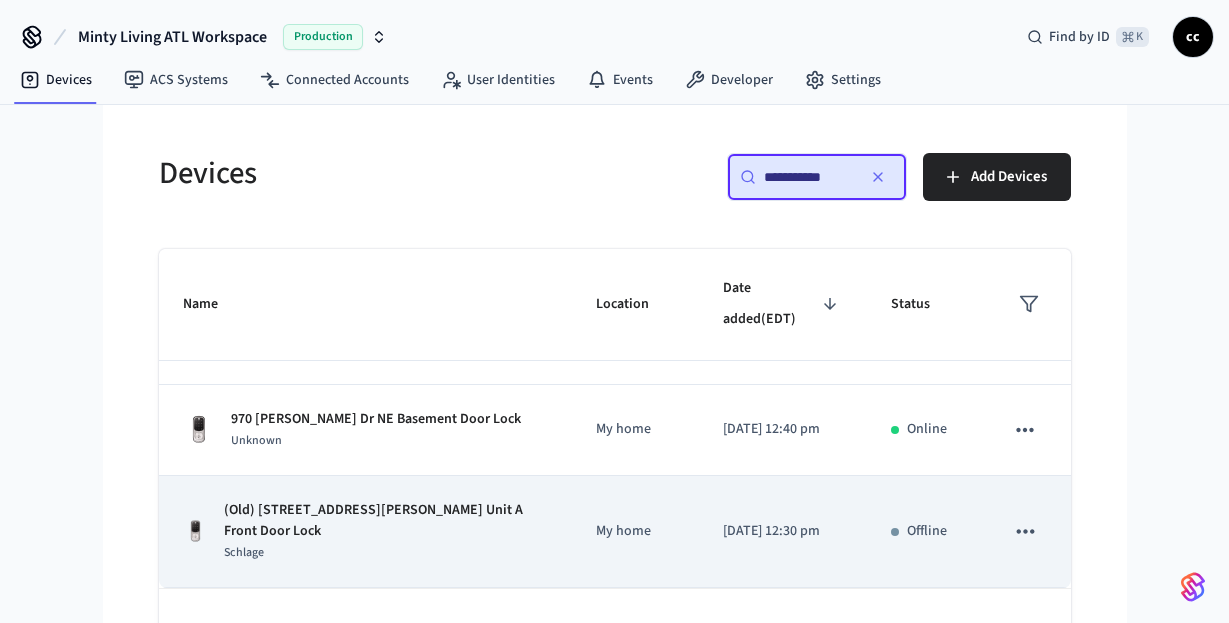 scroll, scrollTop: 494, scrollLeft: 0, axis: vertical 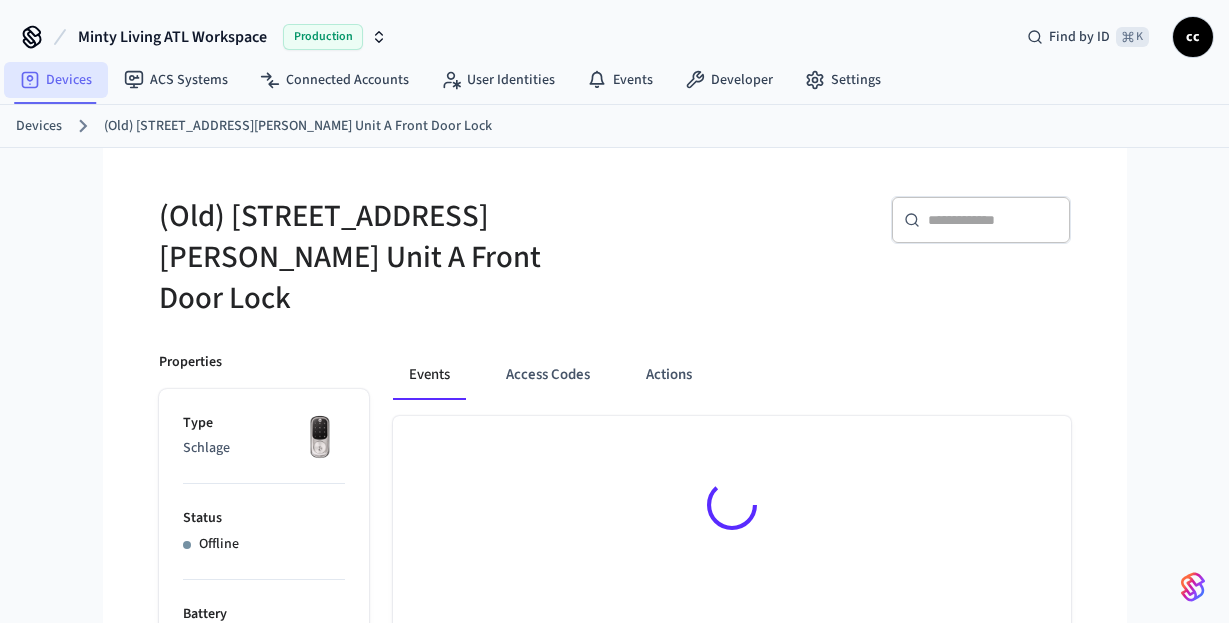 click on "Devices" at bounding box center (56, 80) 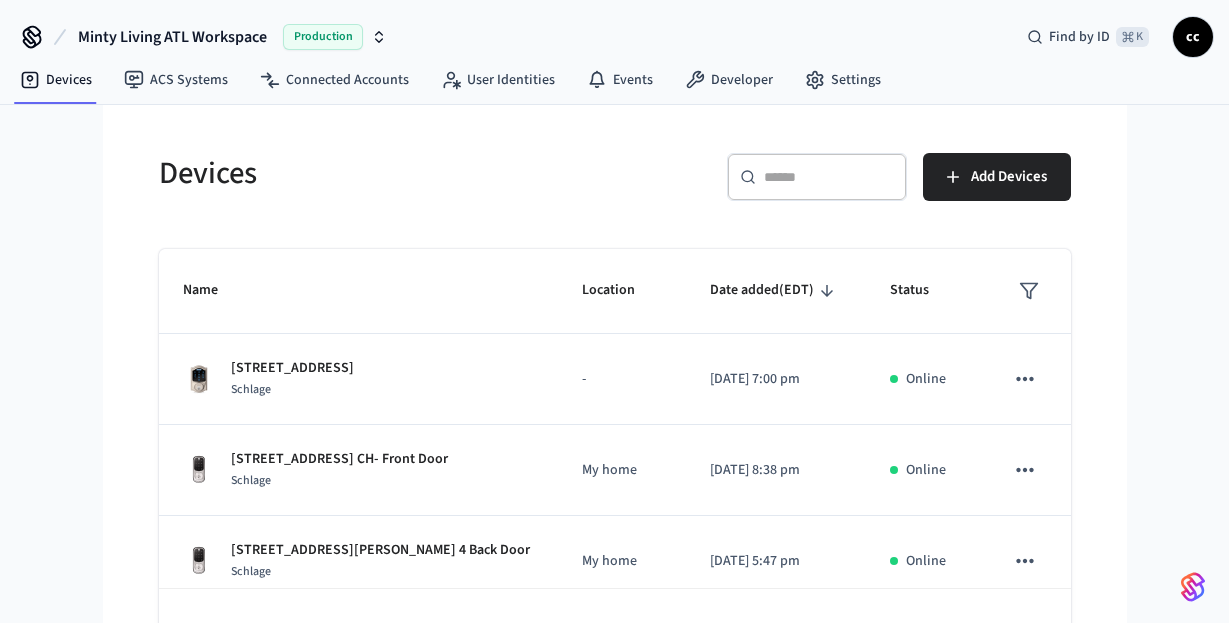 click at bounding box center (829, 177) 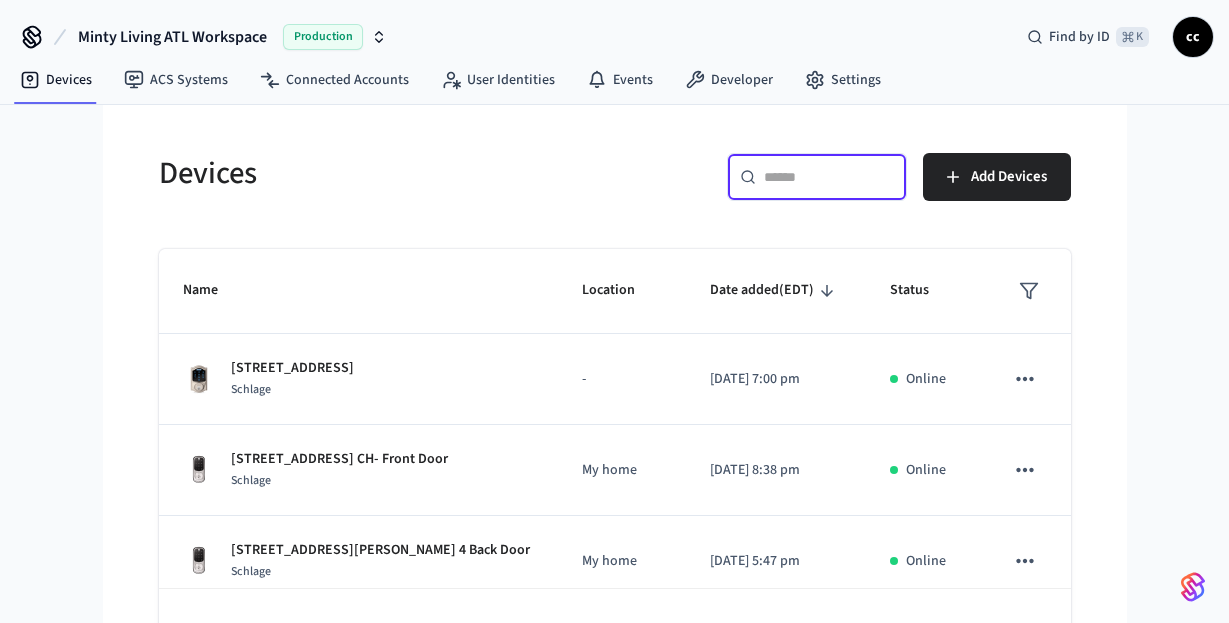 paste on "**********" 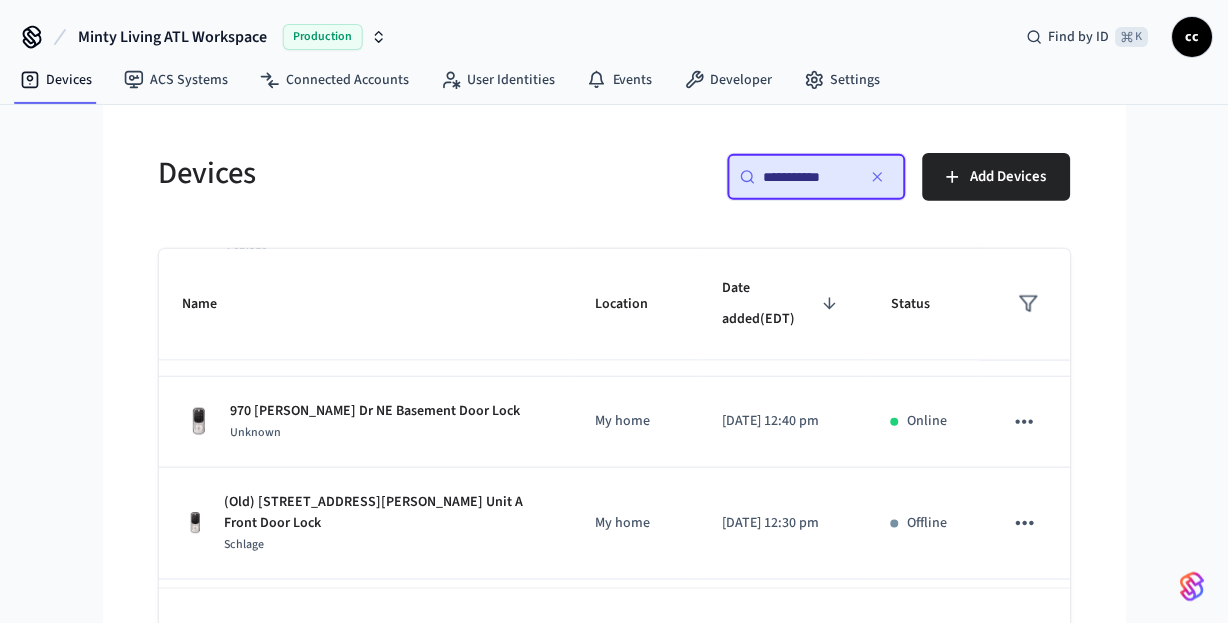 scroll, scrollTop: 516, scrollLeft: 0, axis: vertical 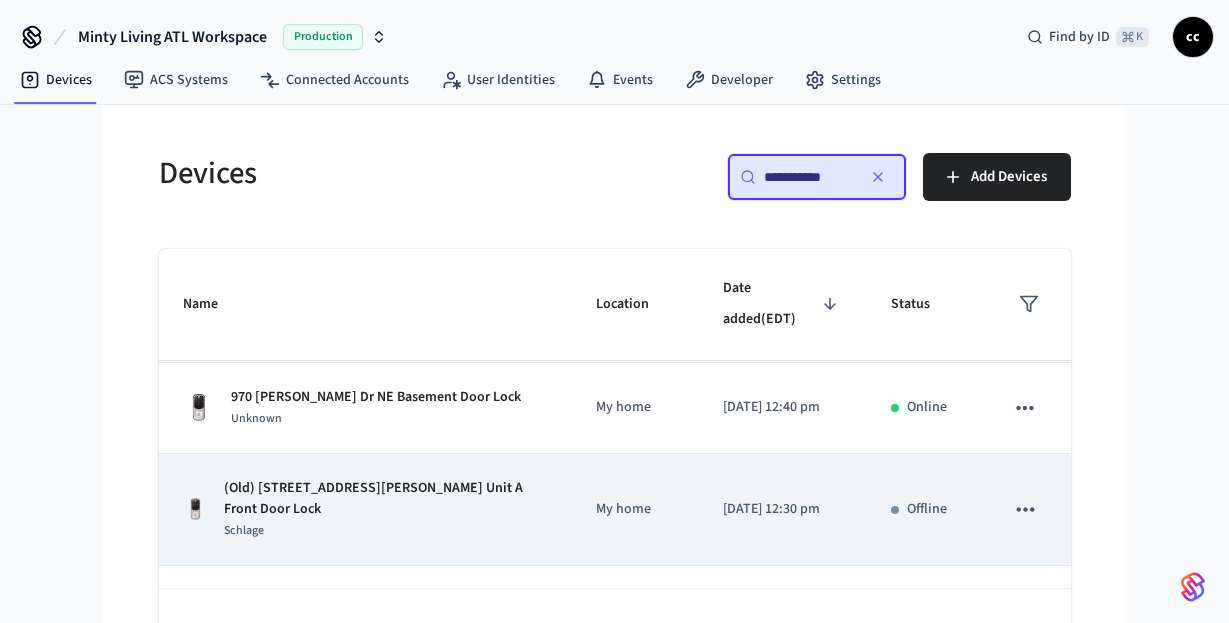 type on "**********" 